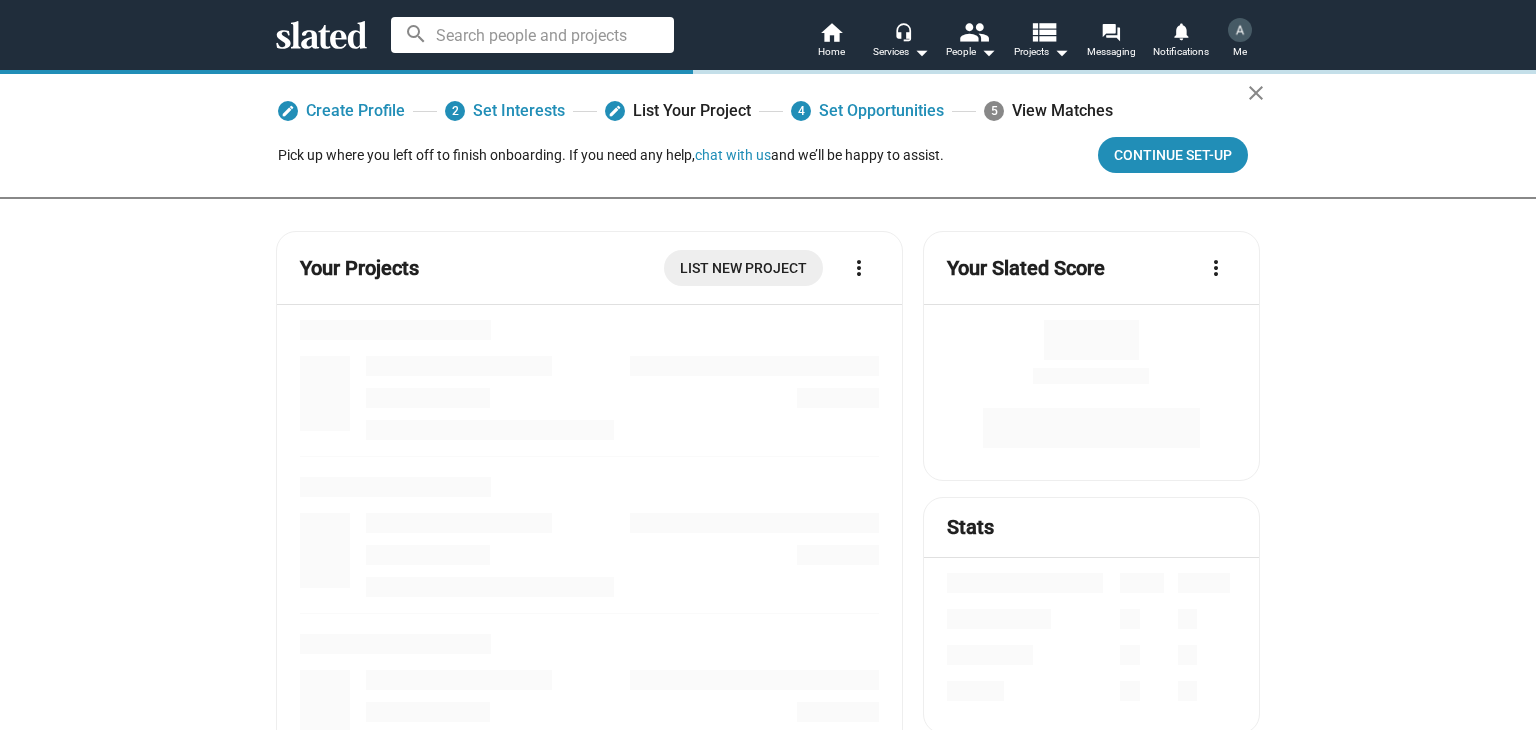 scroll, scrollTop: 0, scrollLeft: 0, axis: both 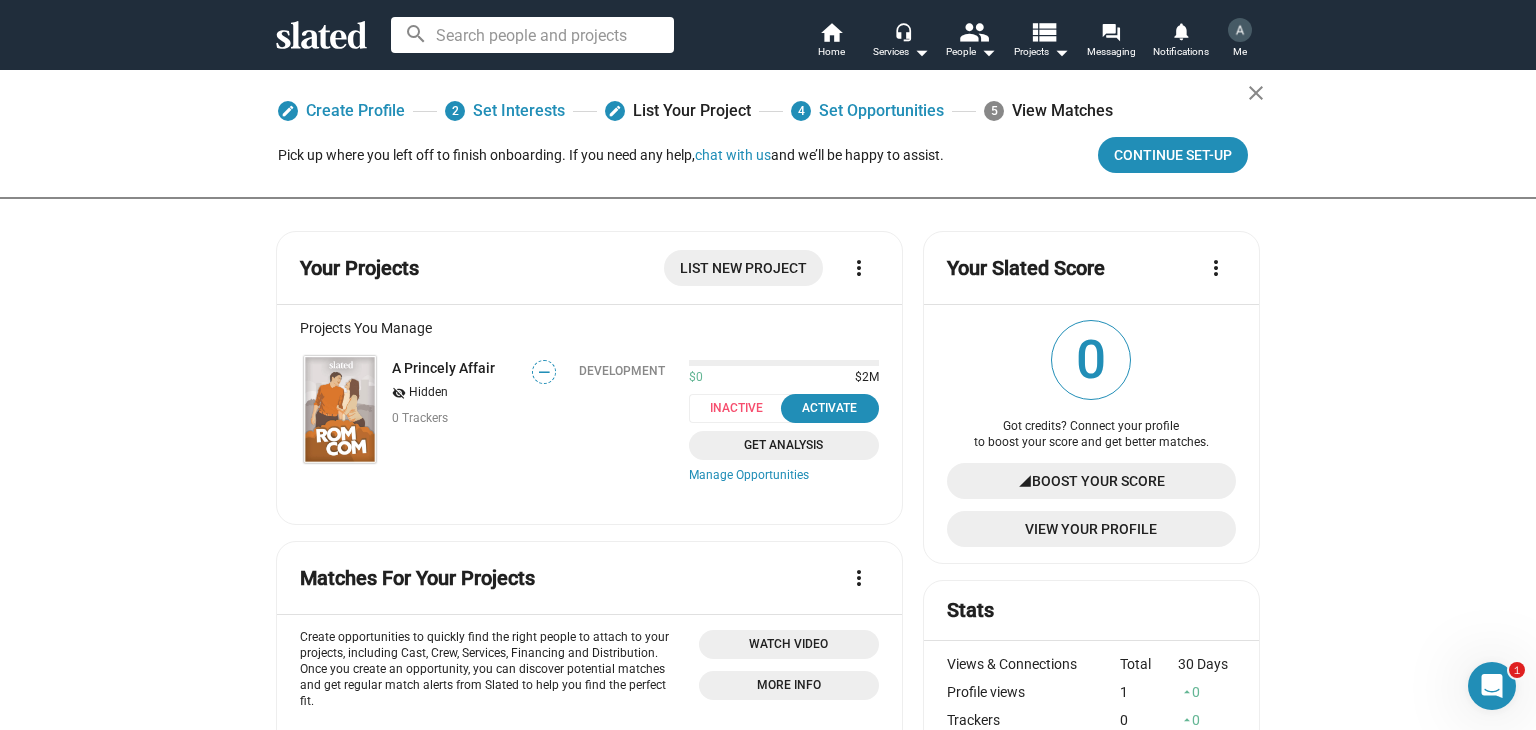 click on "Boost Your Score" 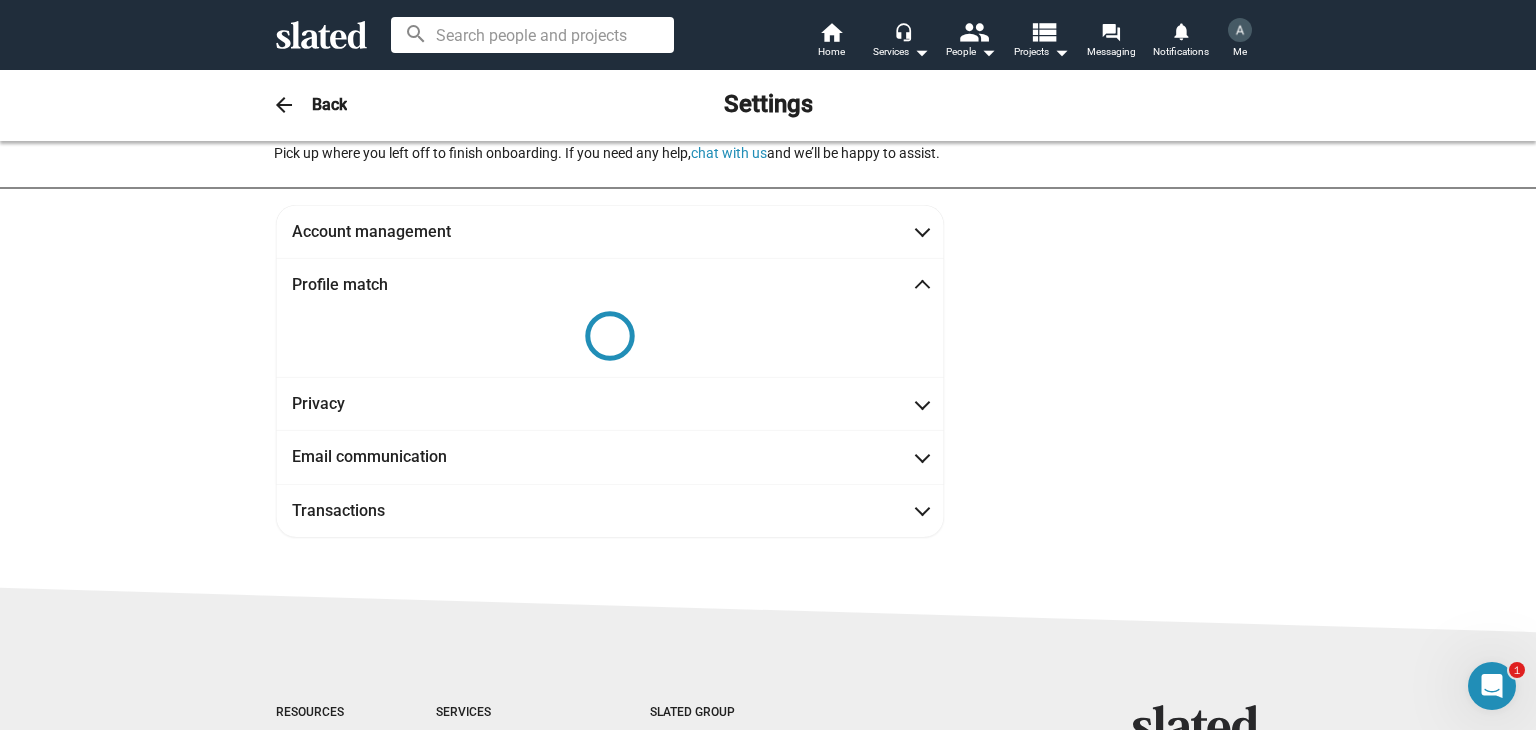 scroll, scrollTop: 8, scrollLeft: 0, axis: vertical 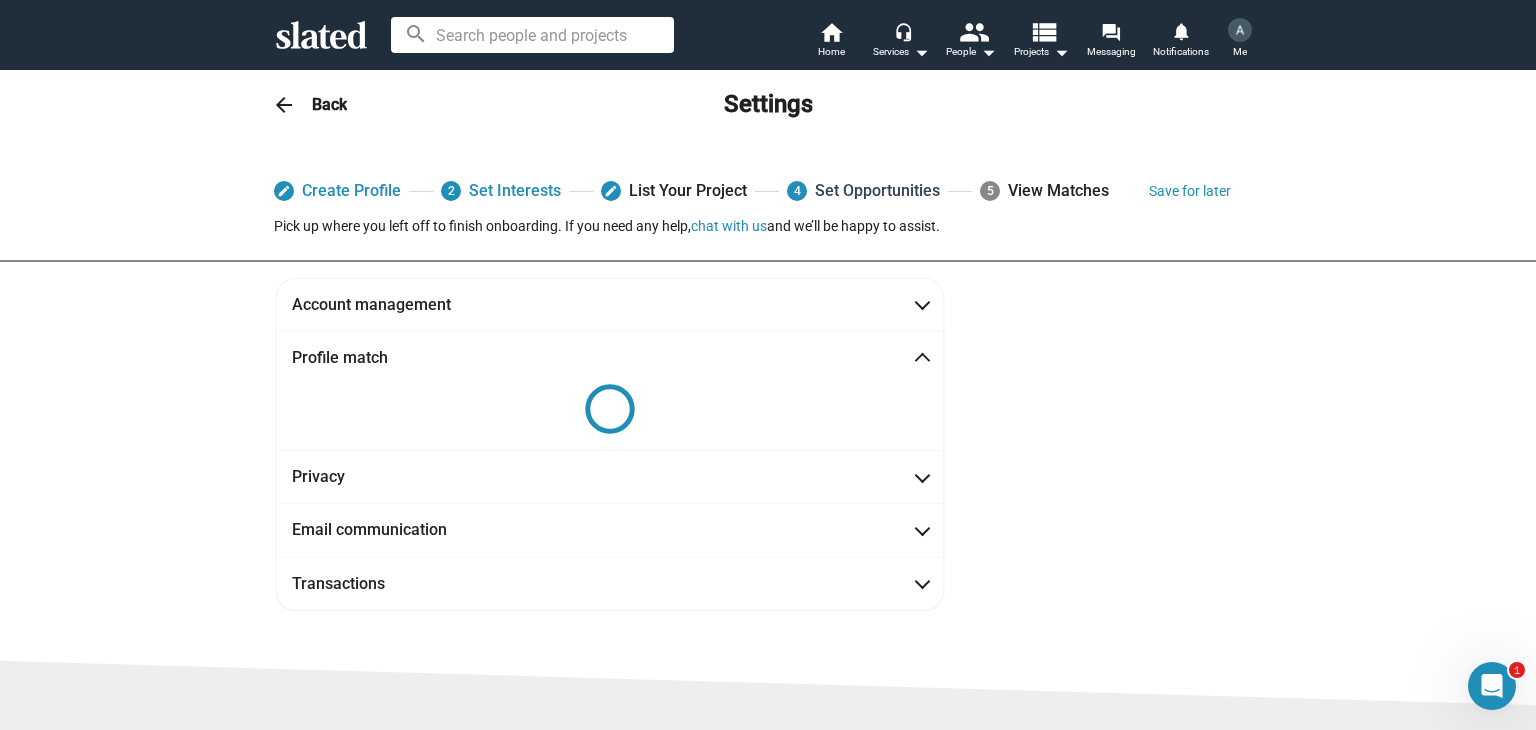click on "4  Set Opportunities" 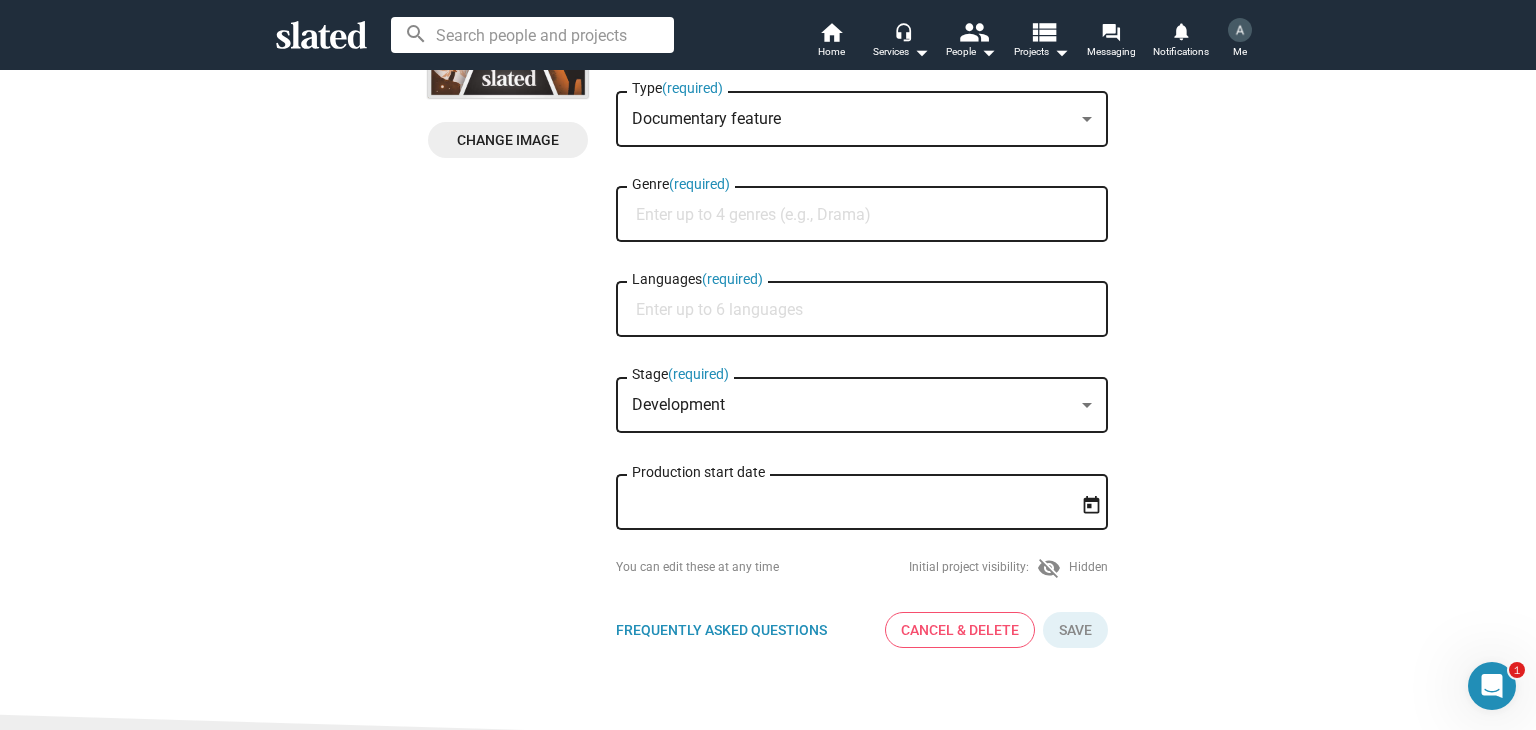 scroll, scrollTop: 300, scrollLeft: 0, axis: vertical 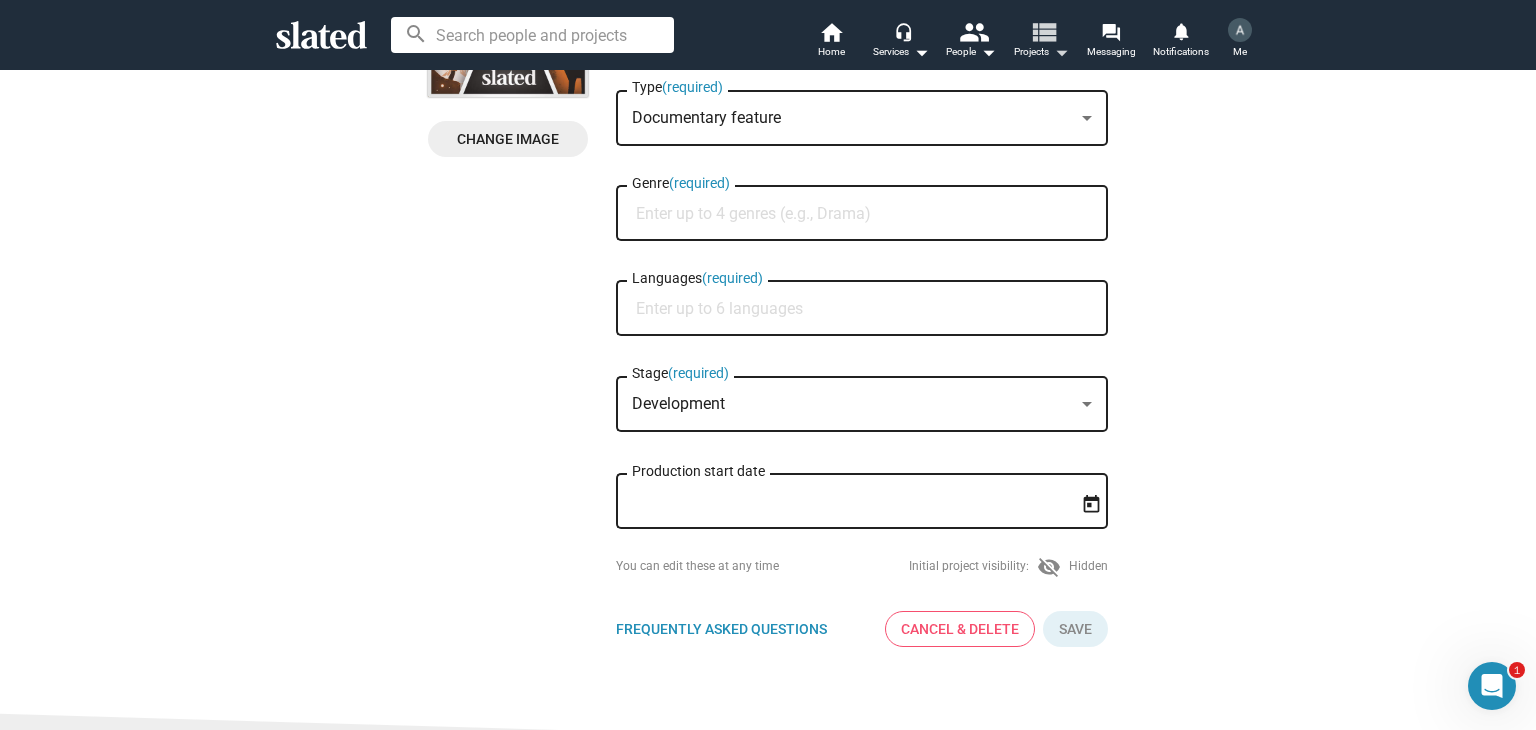 click on "arrow_drop_down" at bounding box center [1061, 52] 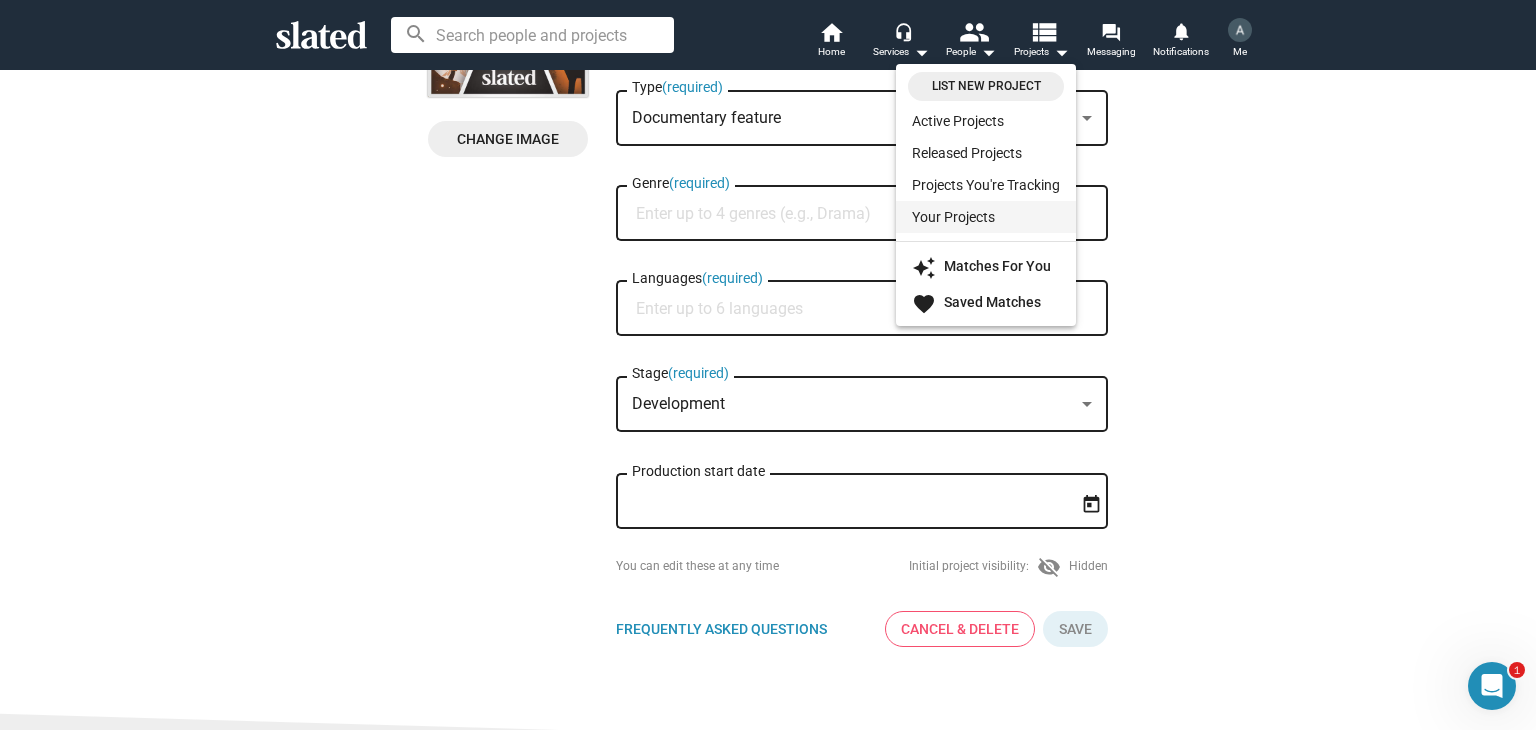 click on "Your Projects" at bounding box center (986, 217) 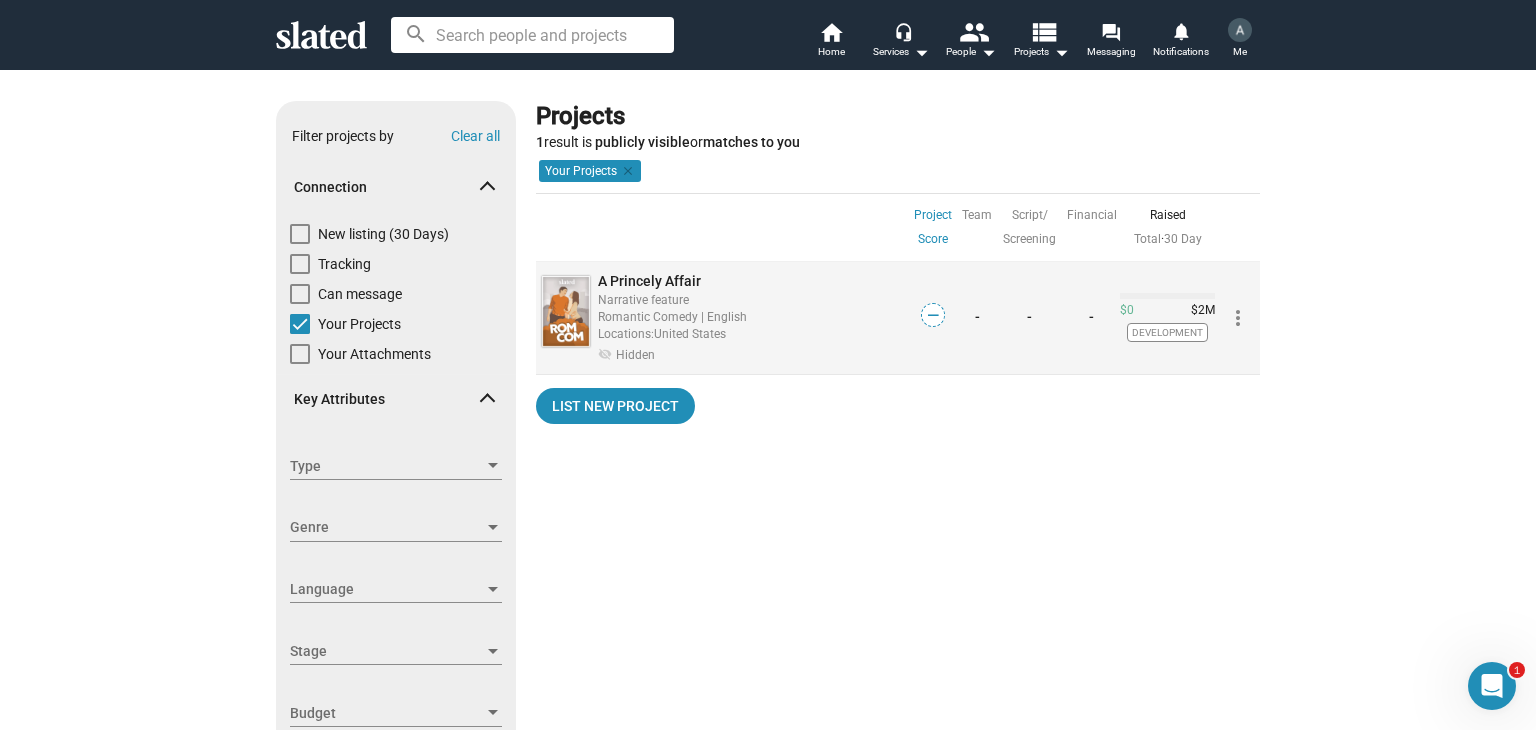 click on "Romantic Comedy | English" 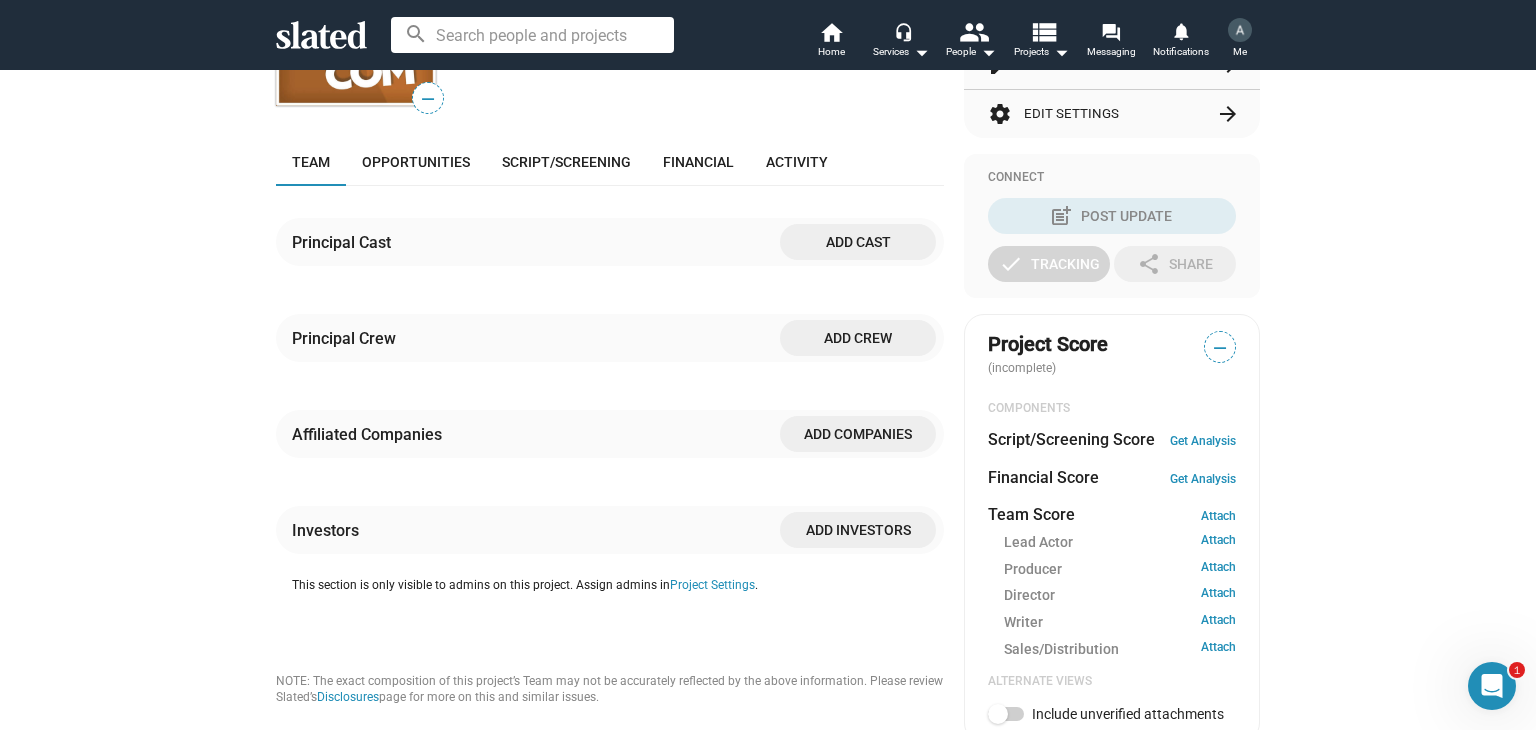 scroll, scrollTop: 400, scrollLeft: 0, axis: vertical 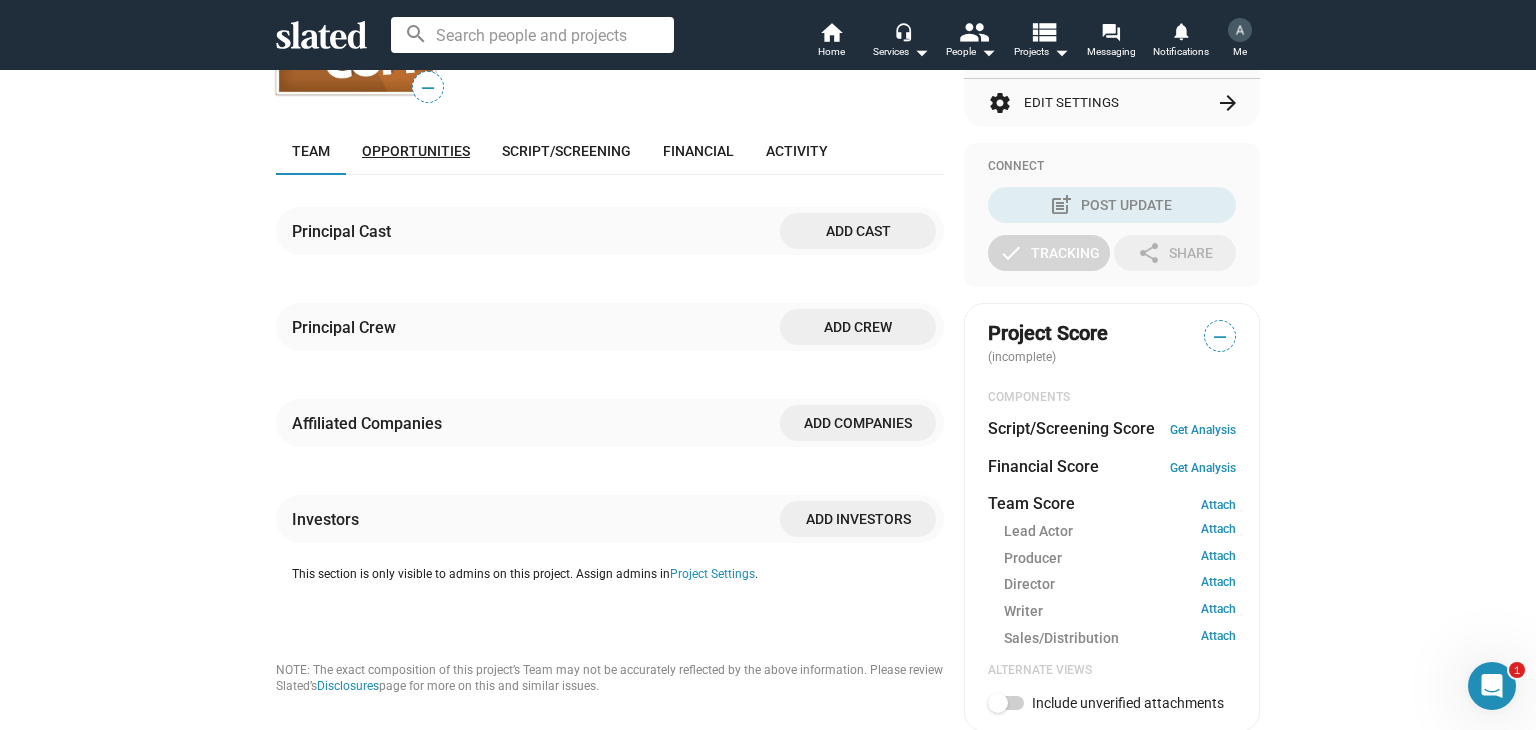 click on "Opportunities" at bounding box center [416, 151] 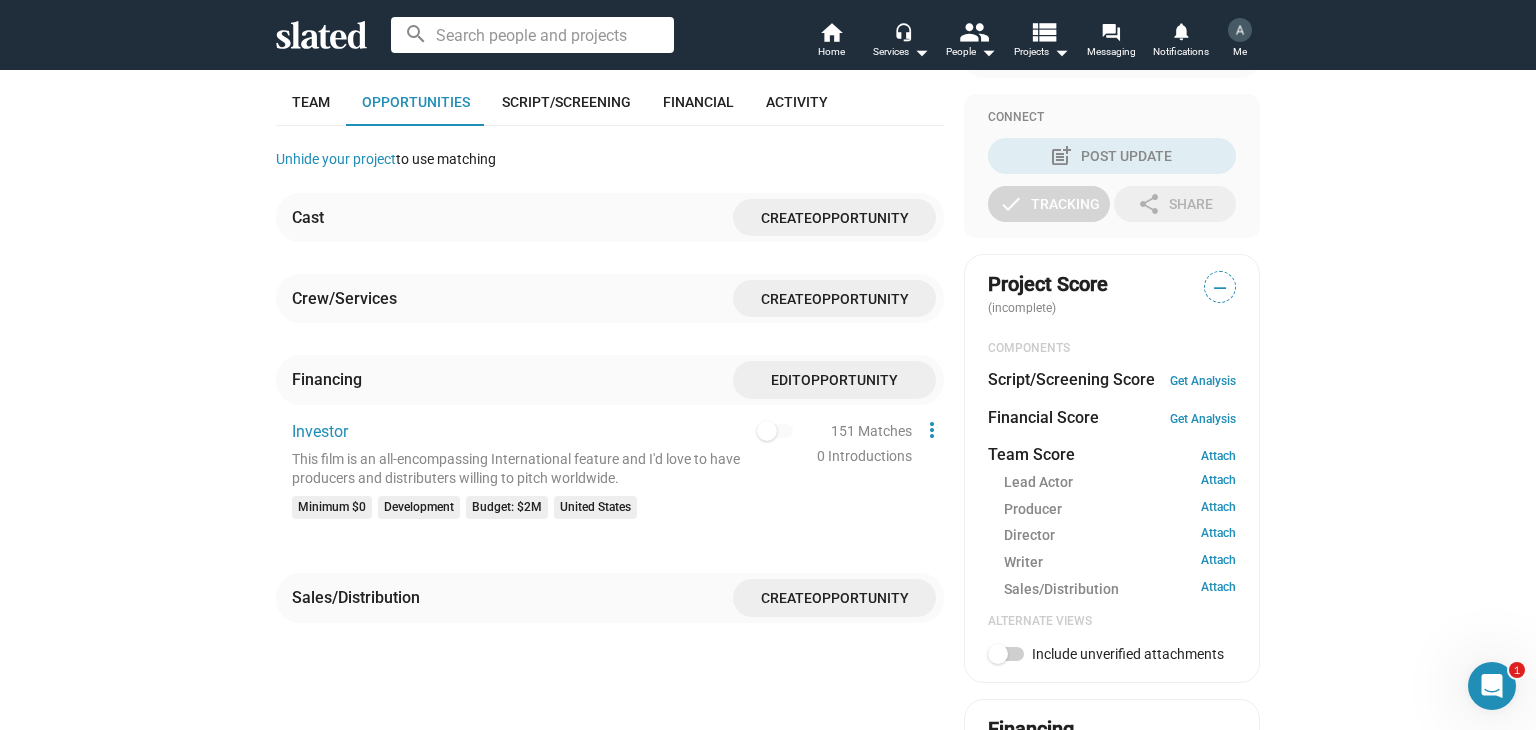 scroll, scrollTop: 500, scrollLeft: 0, axis: vertical 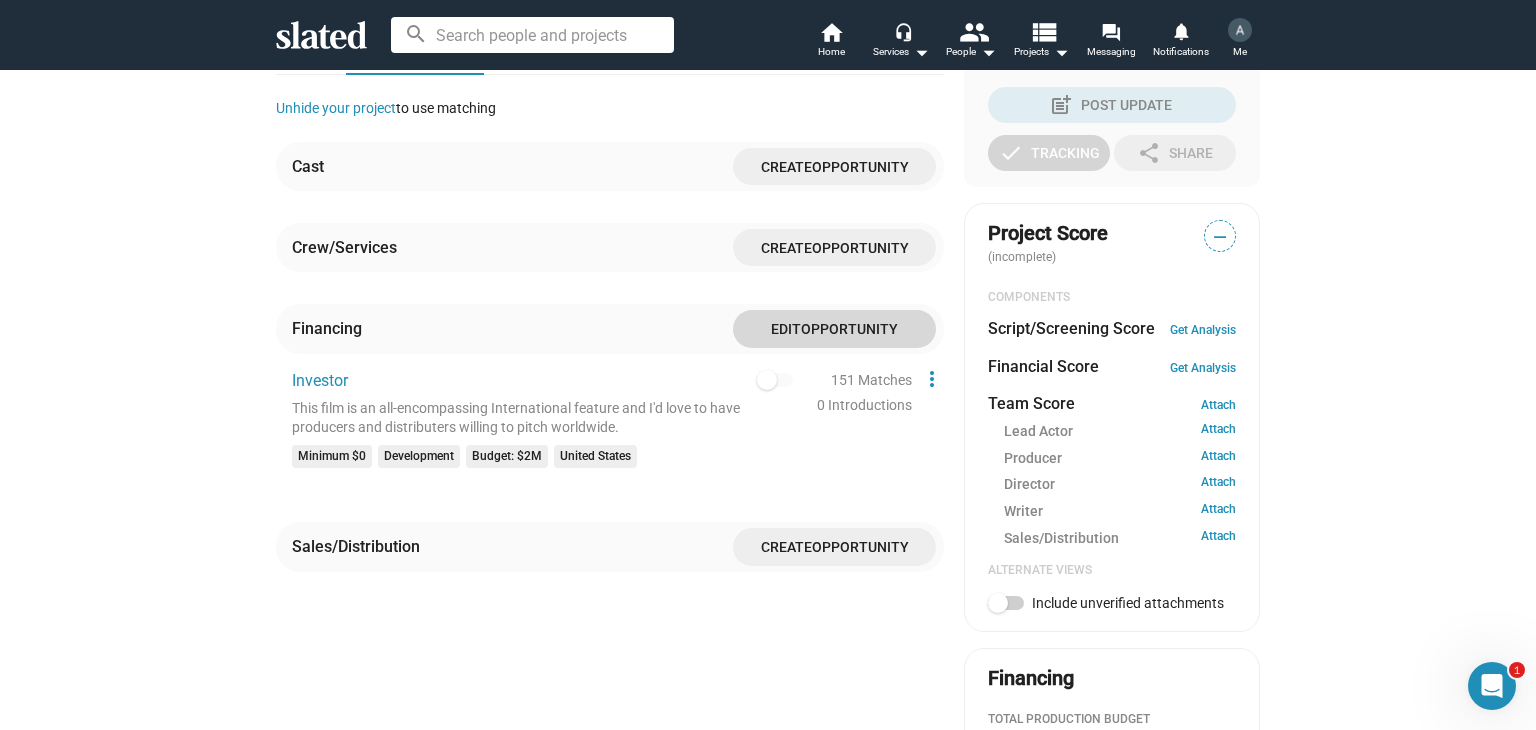 click on "Opportunity" 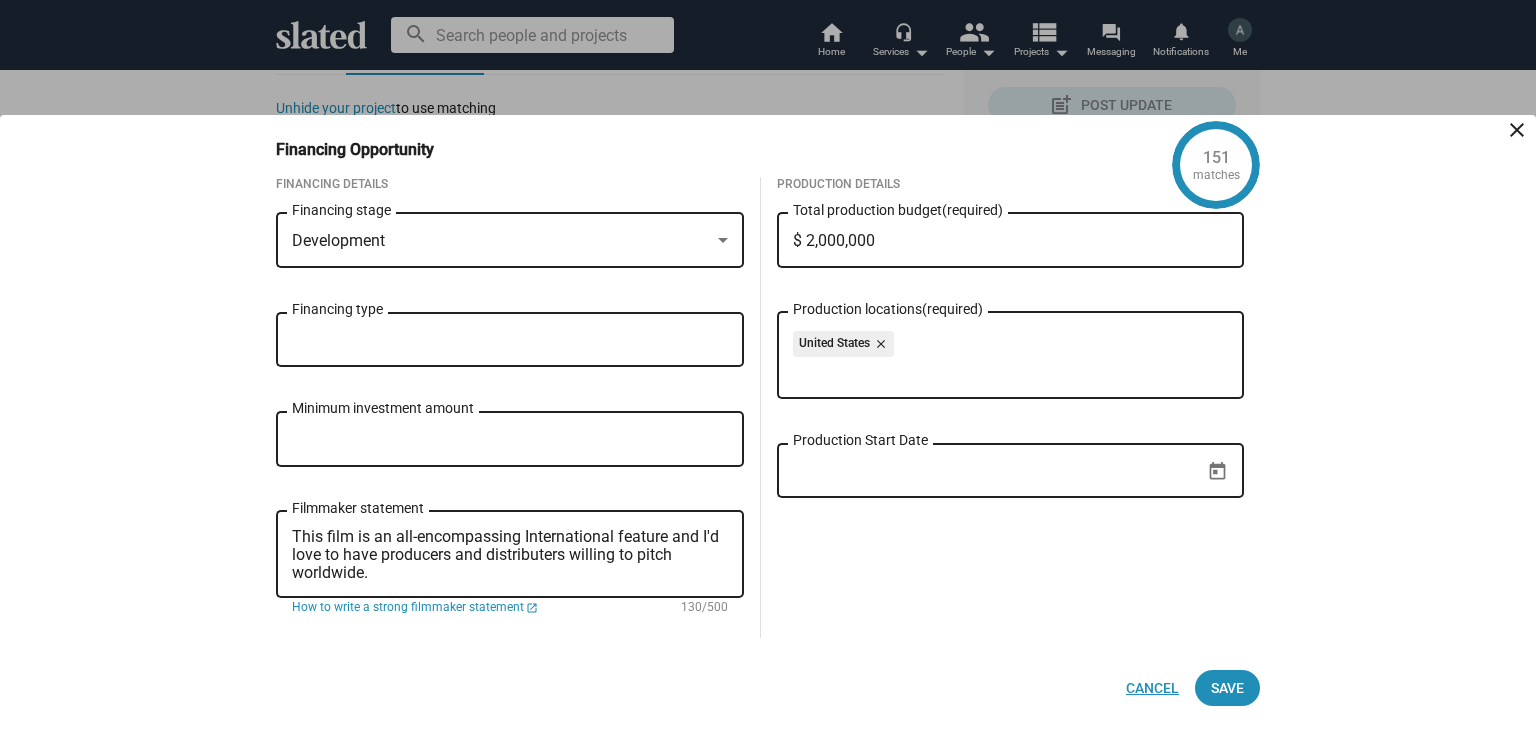 click on "Cancel" at bounding box center (1152, 688) 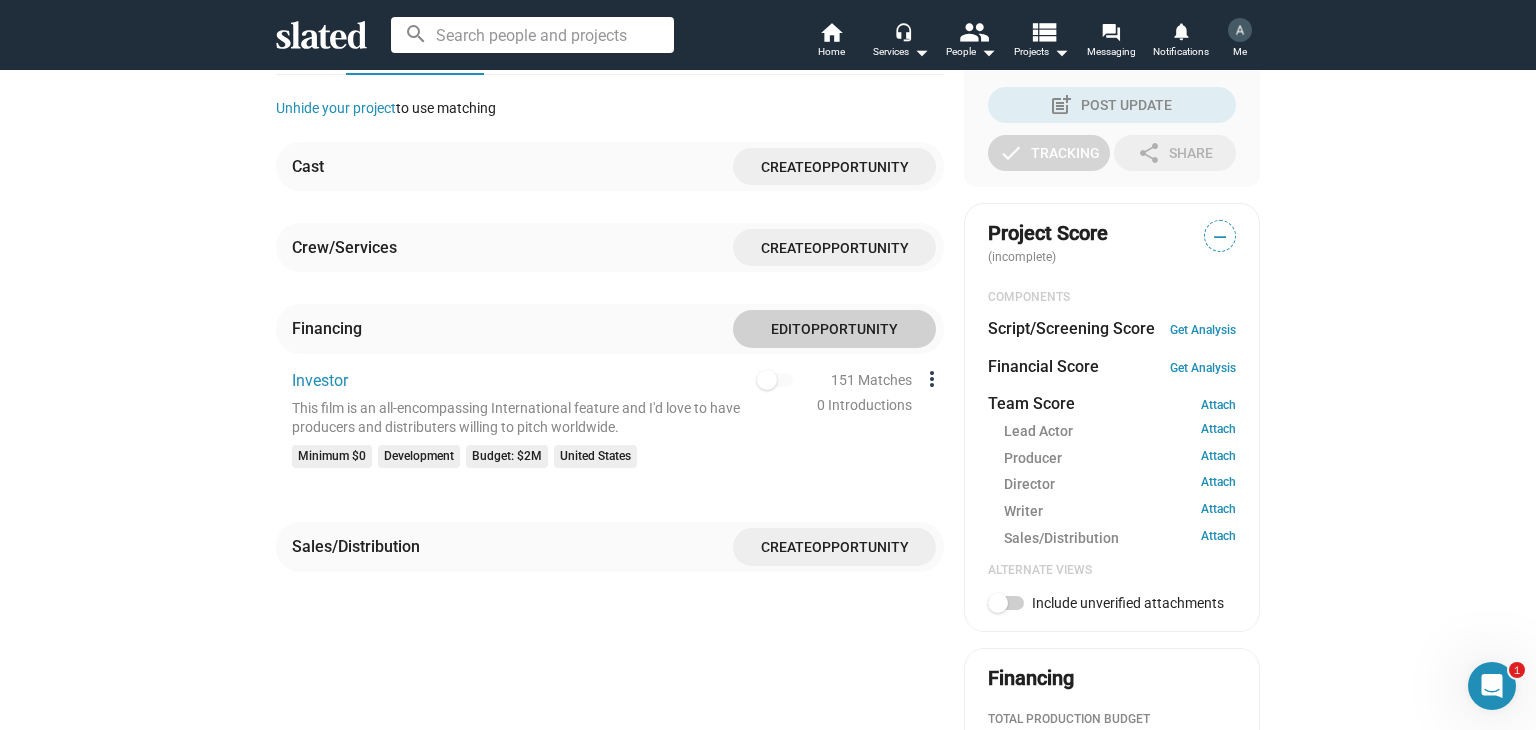 click on "more_vert" 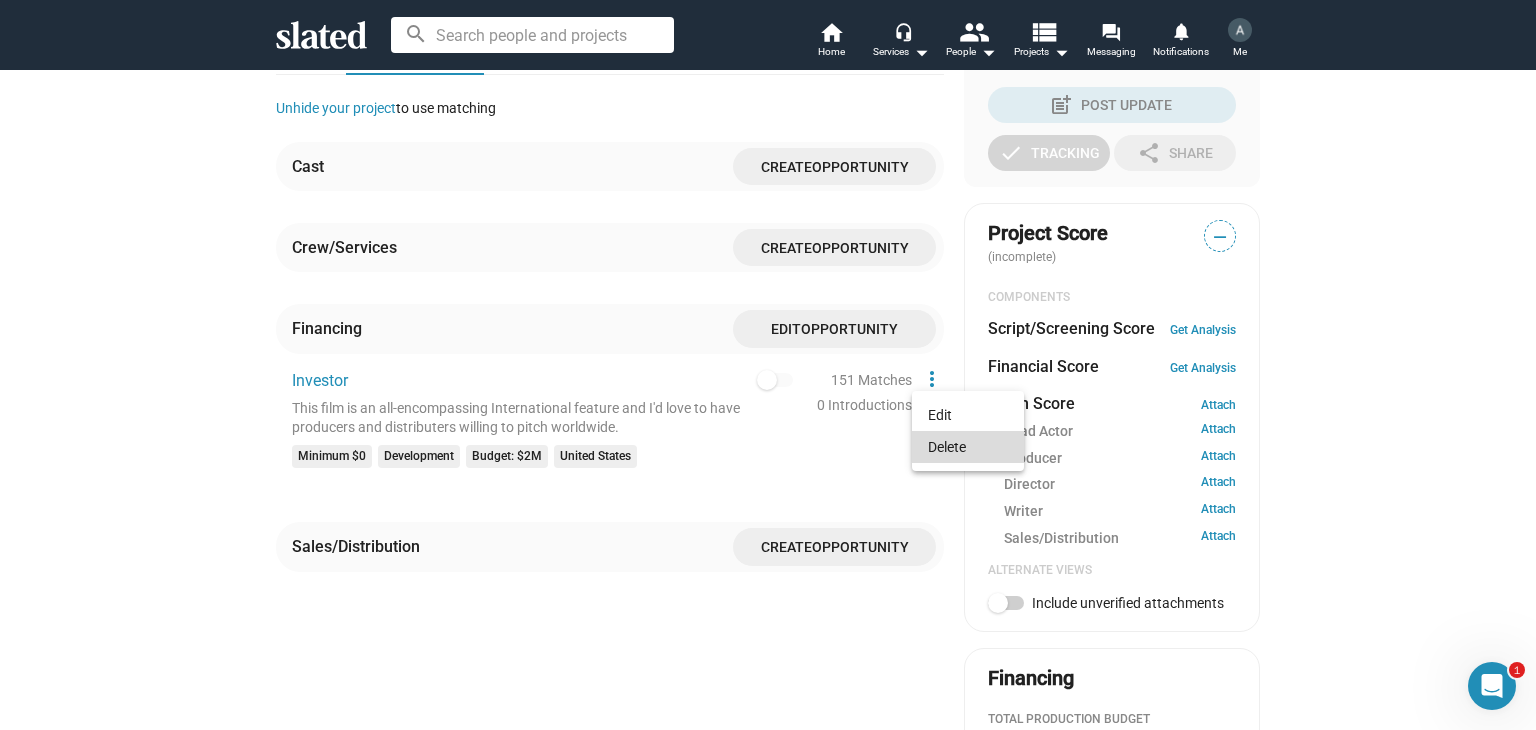 click on "Delete" at bounding box center (968, 447) 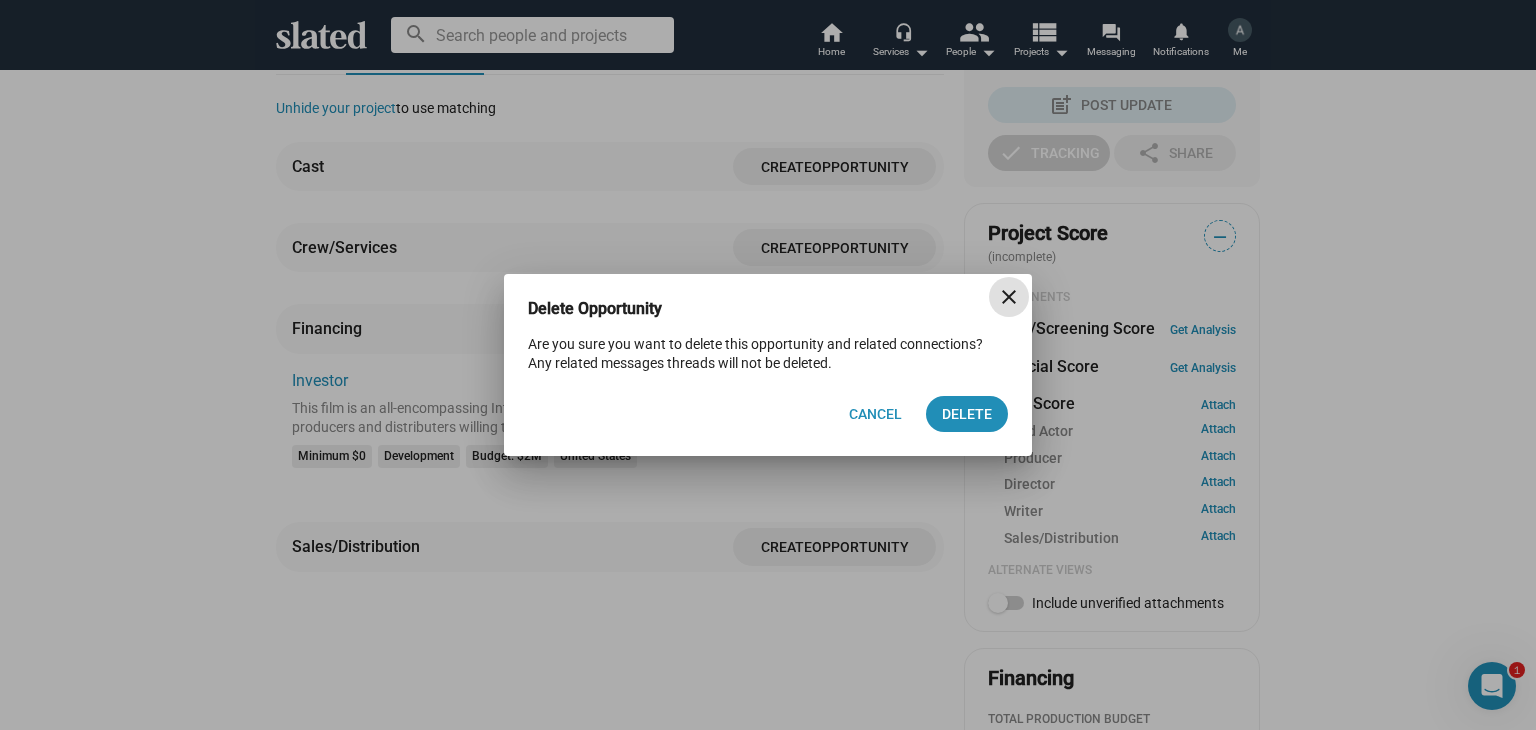 click on "close" at bounding box center (1009, 297) 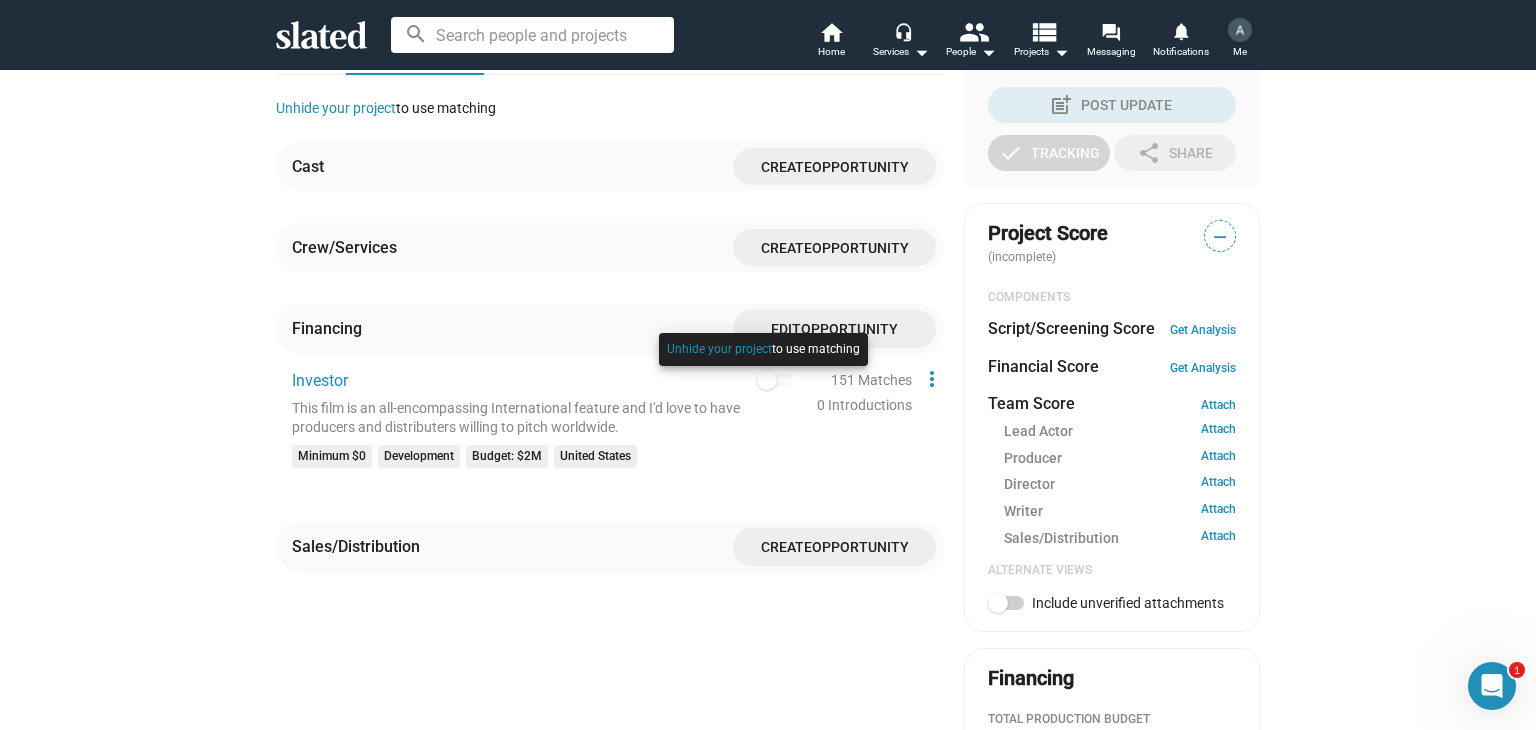 click at bounding box center (763, 369) 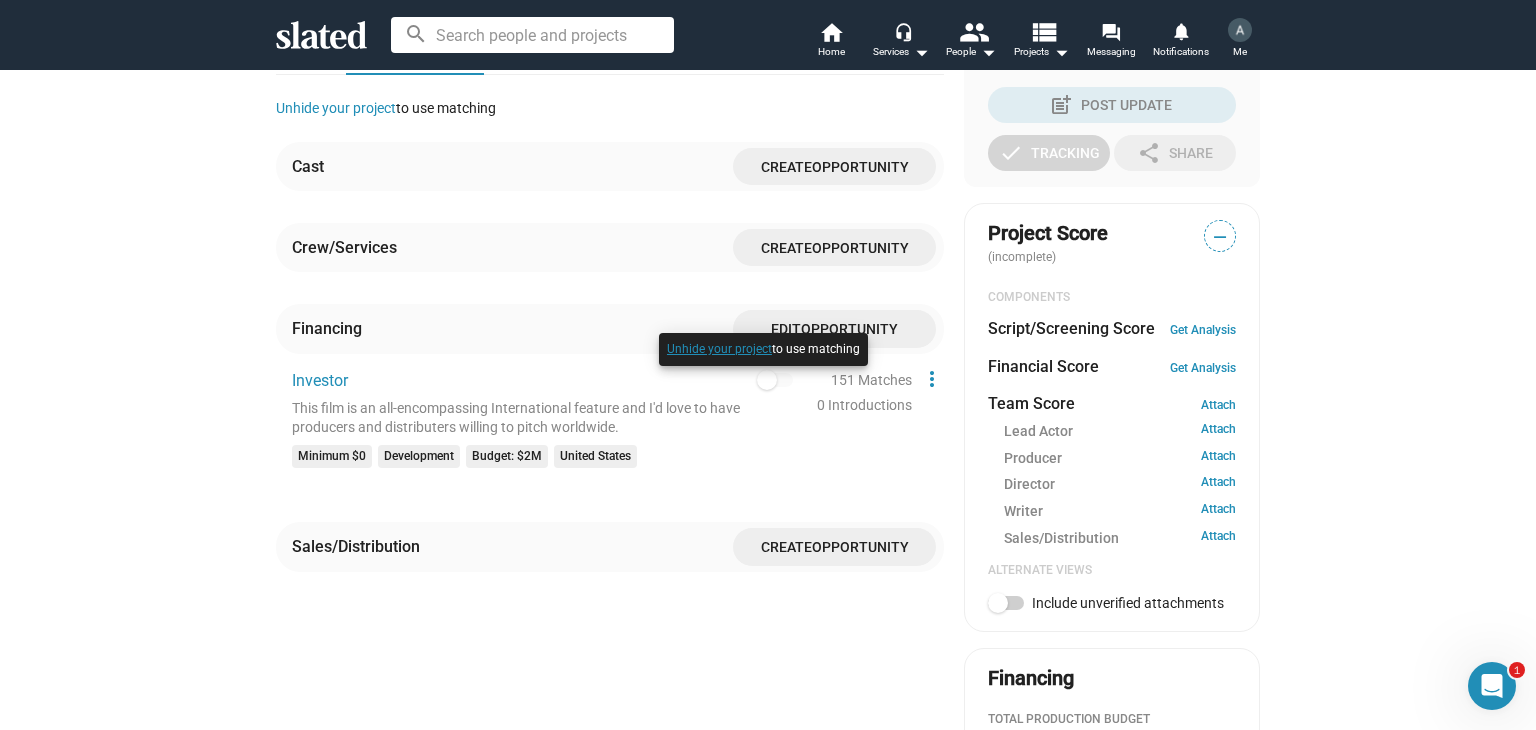 click on "Unhide your project" at bounding box center (719, 350) 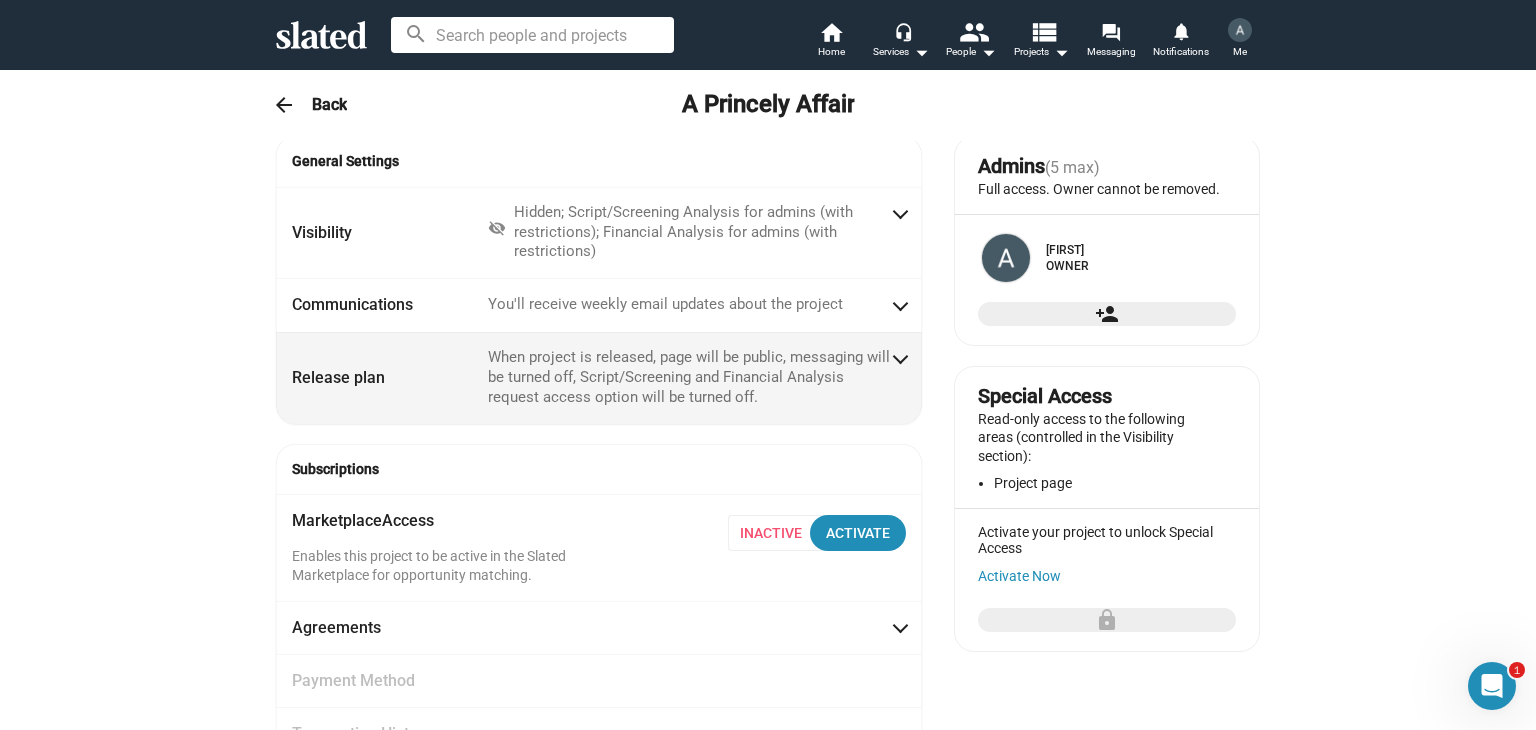 scroll, scrollTop: 44, scrollLeft: 0, axis: vertical 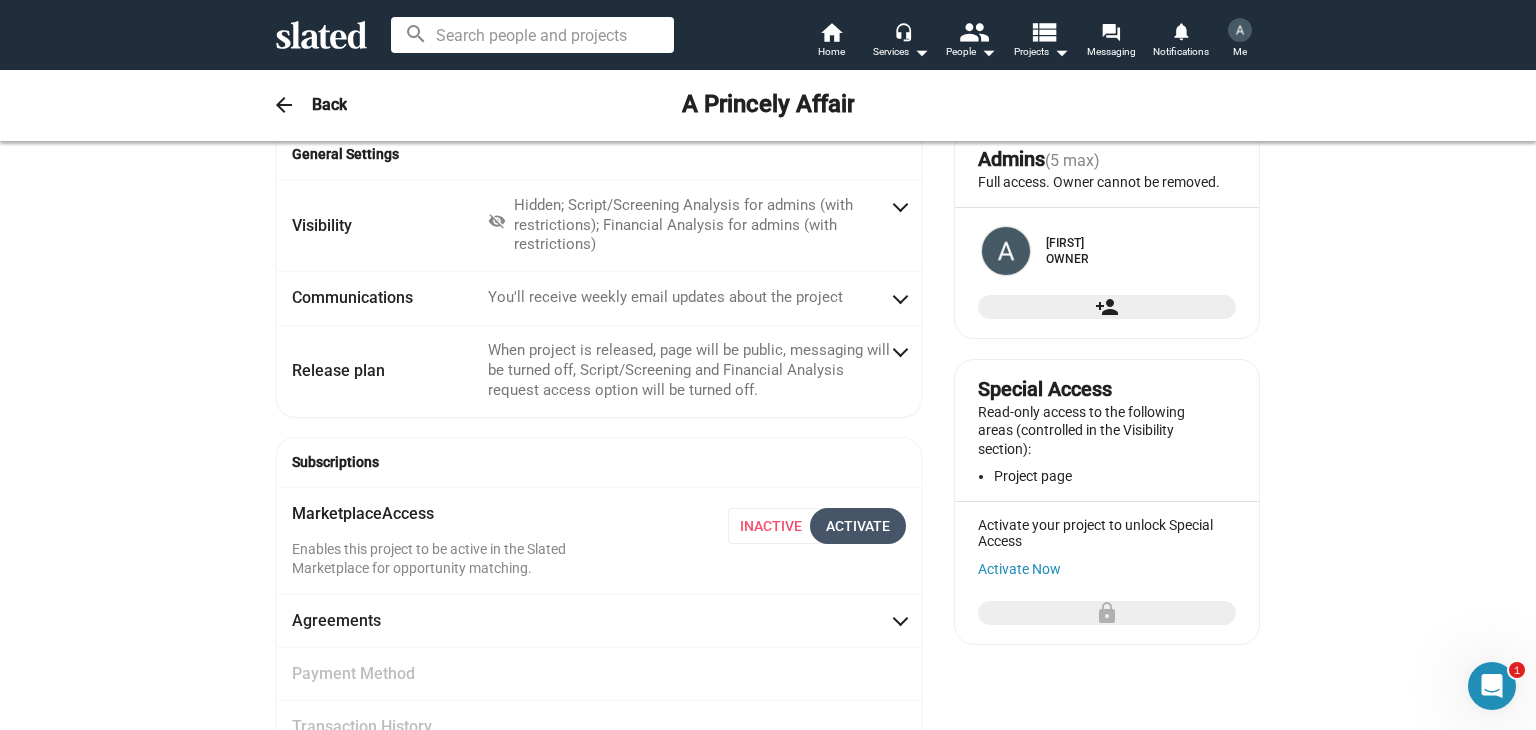 click on "Activate" at bounding box center (858, 526) 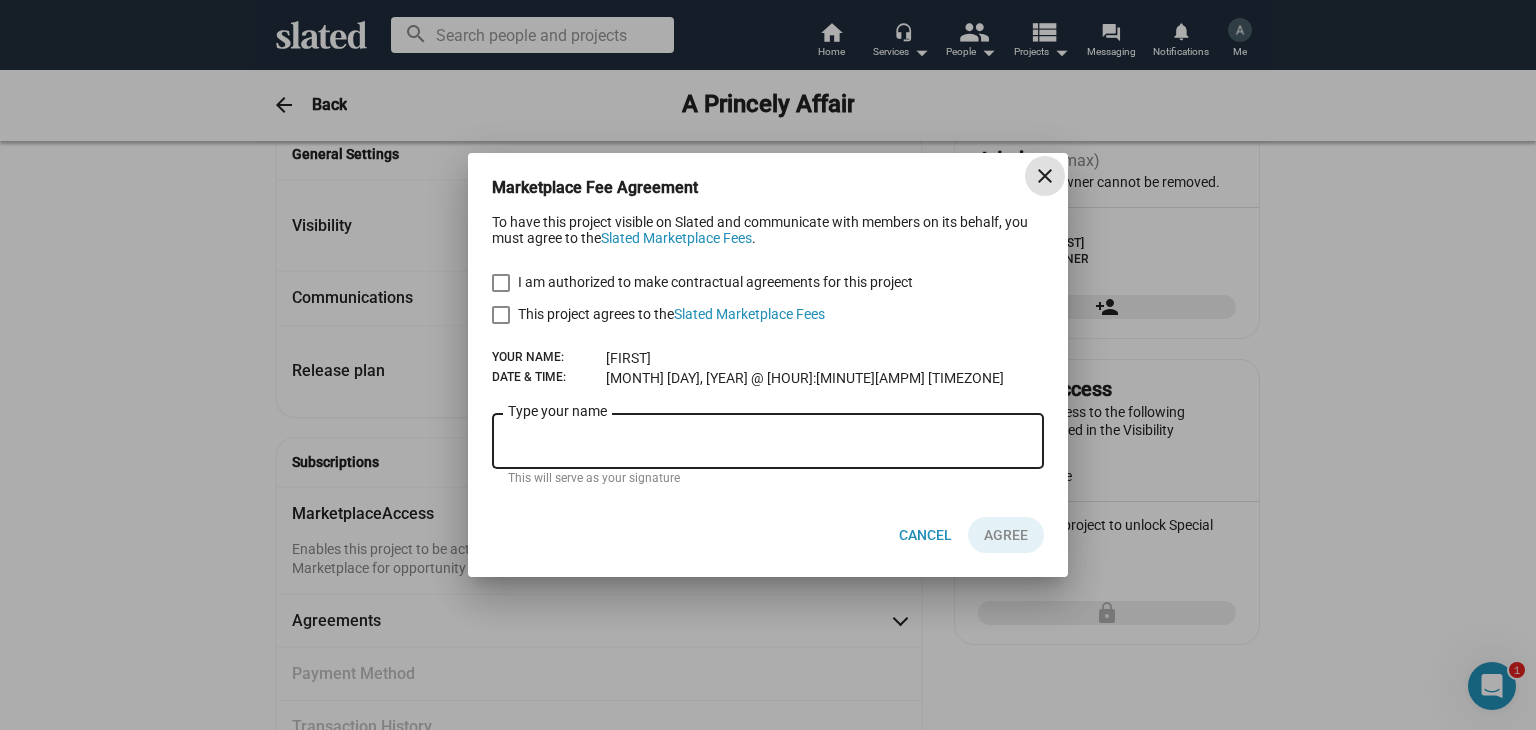 click on "I am authorized to make contractual agreements for this project" at bounding box center (702, 282) 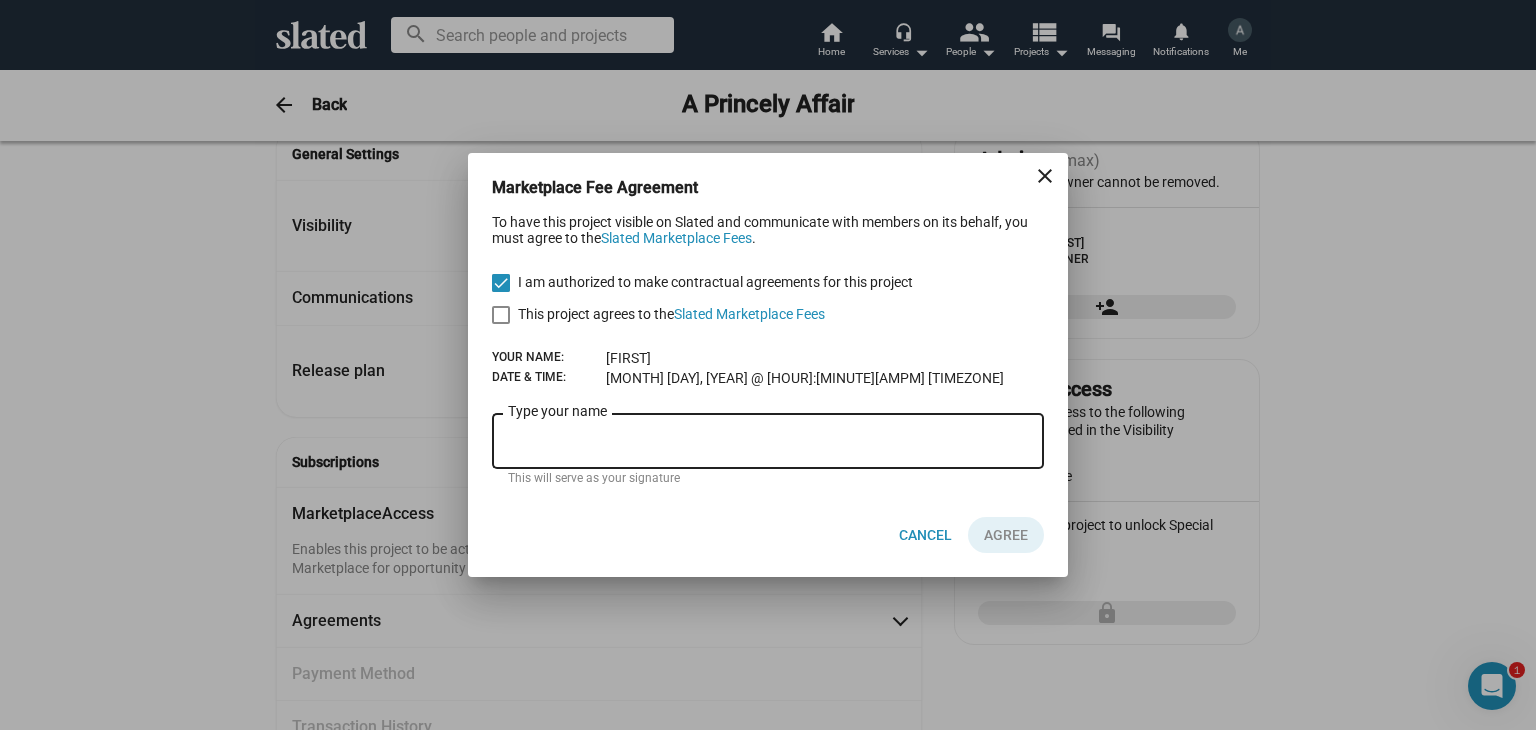 click at bounding box center [501, 315] 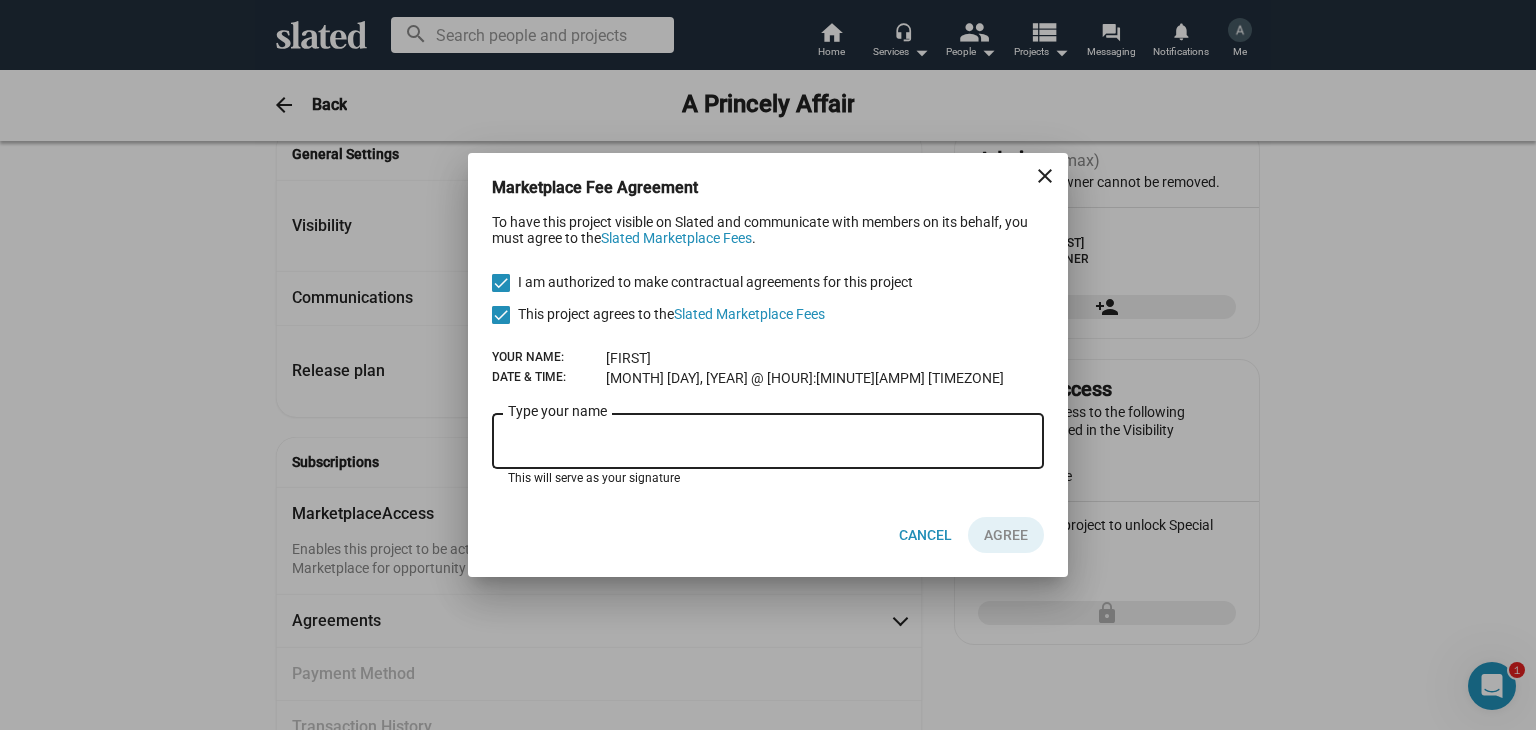 click on "Type your name" at bounding box center (768, 442) 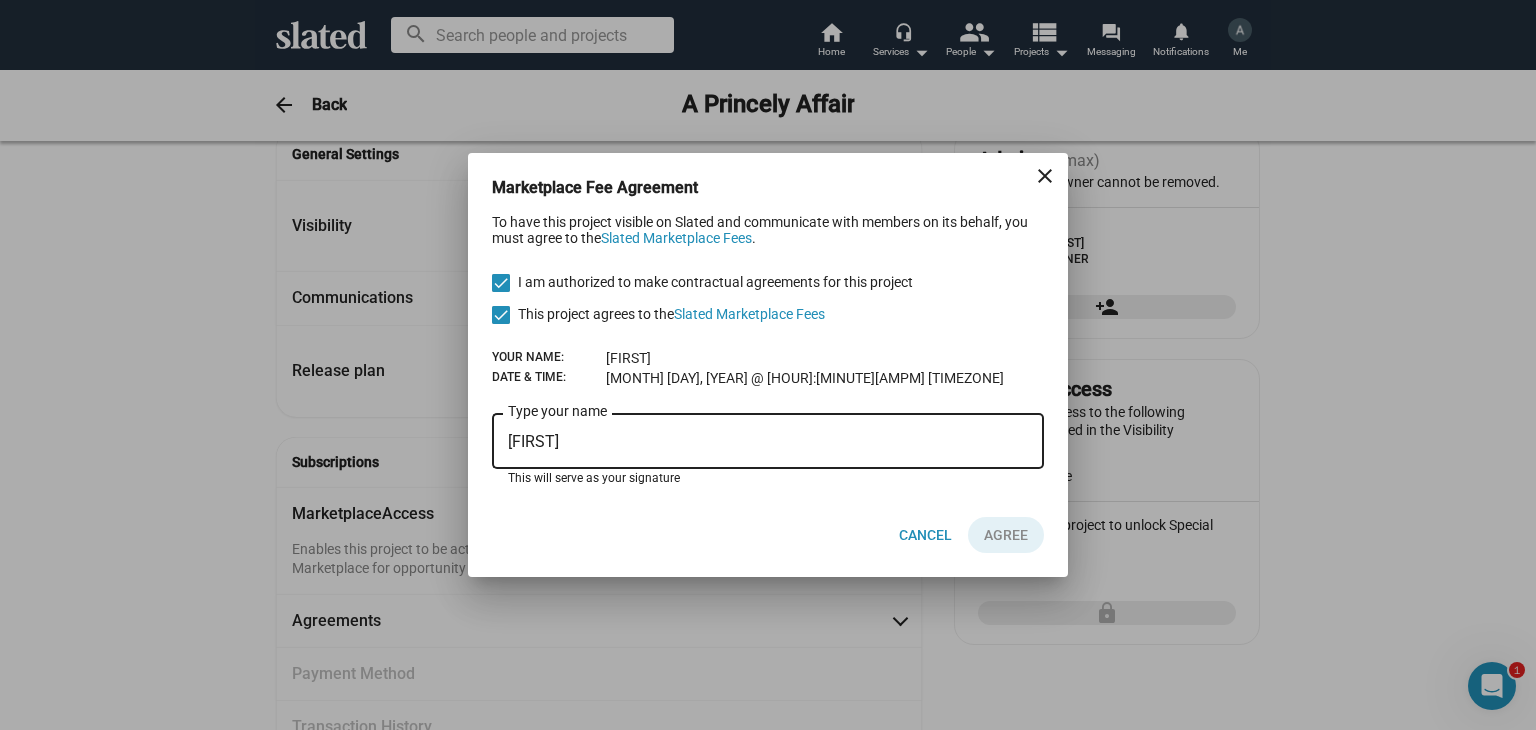 click on "[FIRST]" at bounding box center [768, 442] 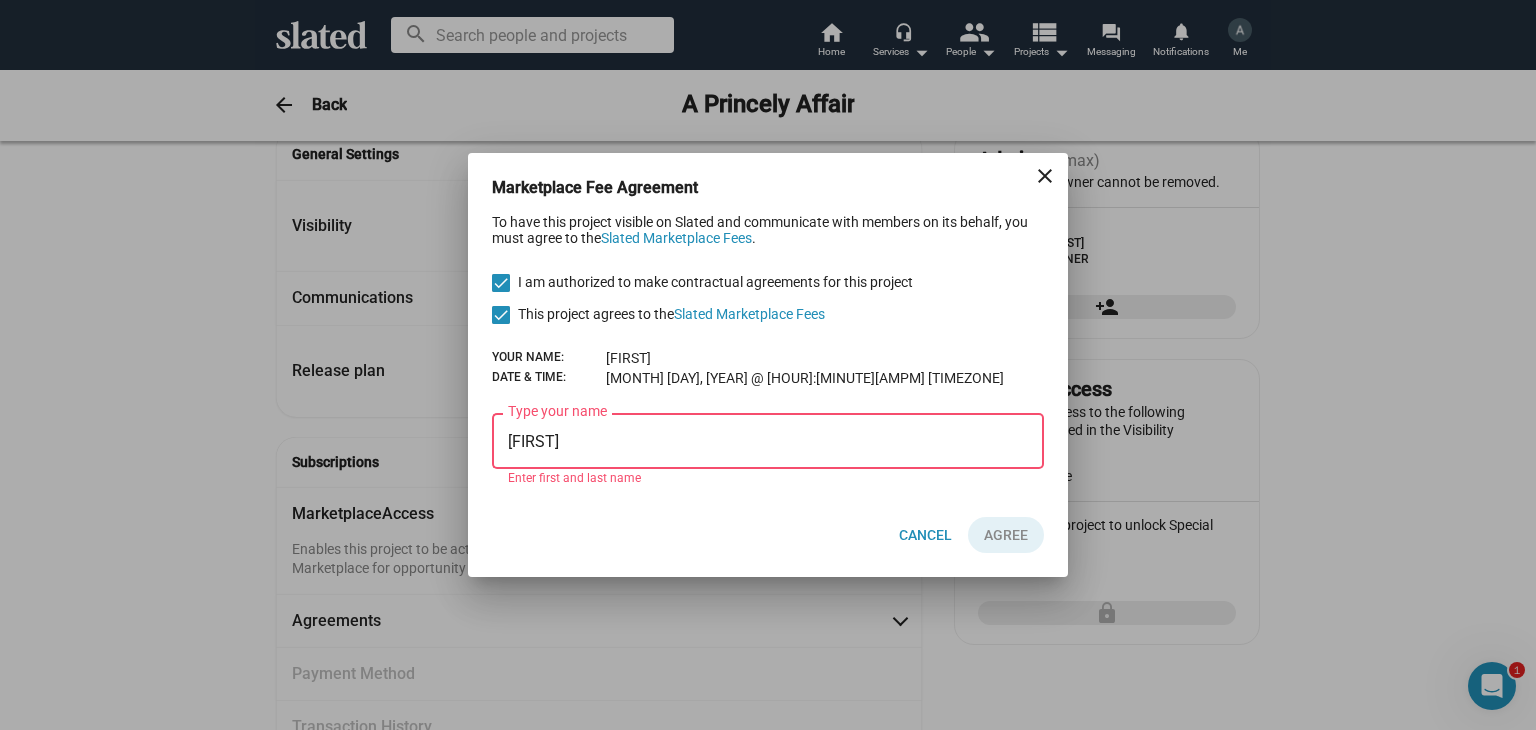 click on "[FIRST] [LAST] [VERB] your name" at bounding box center (768, 439) 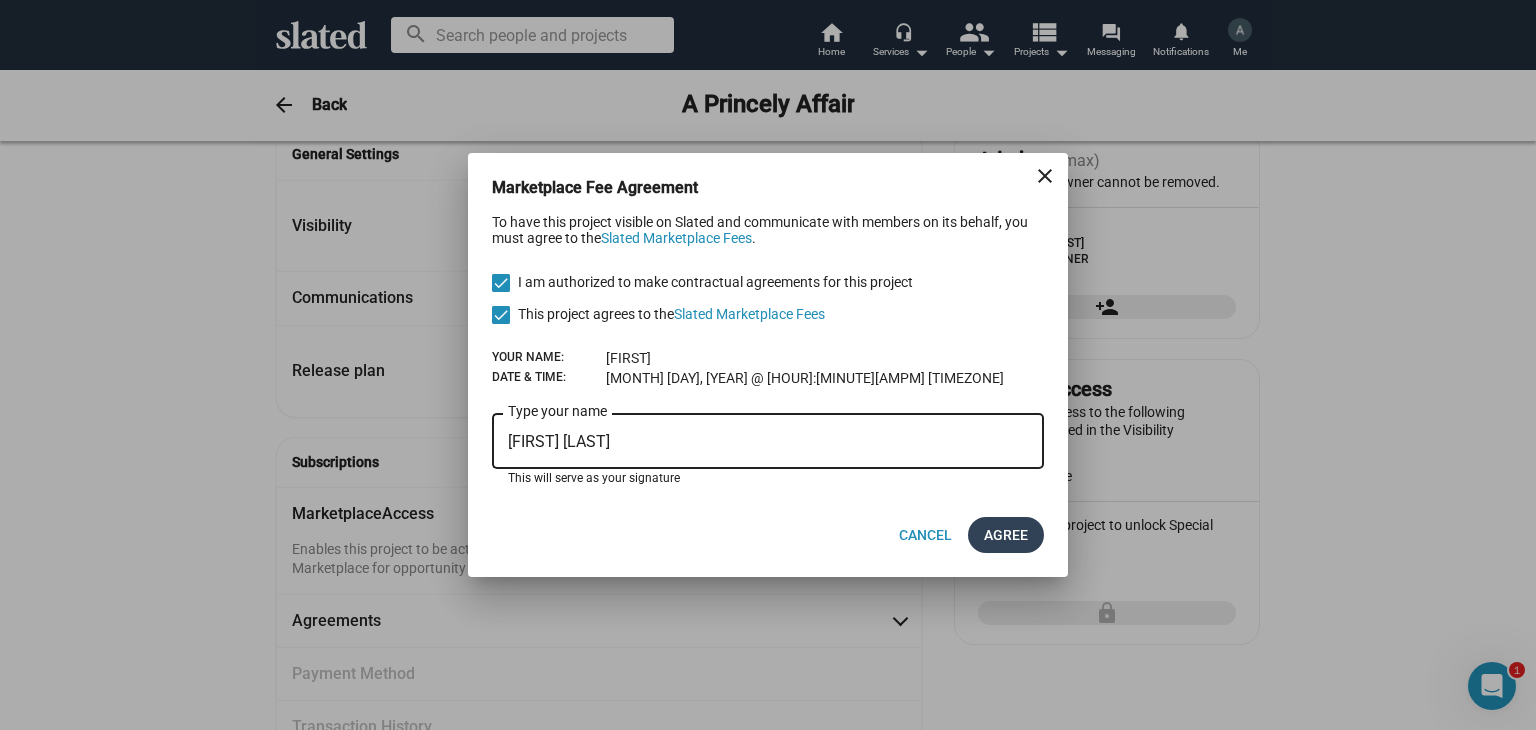type on "[FIRST] [LAST]" 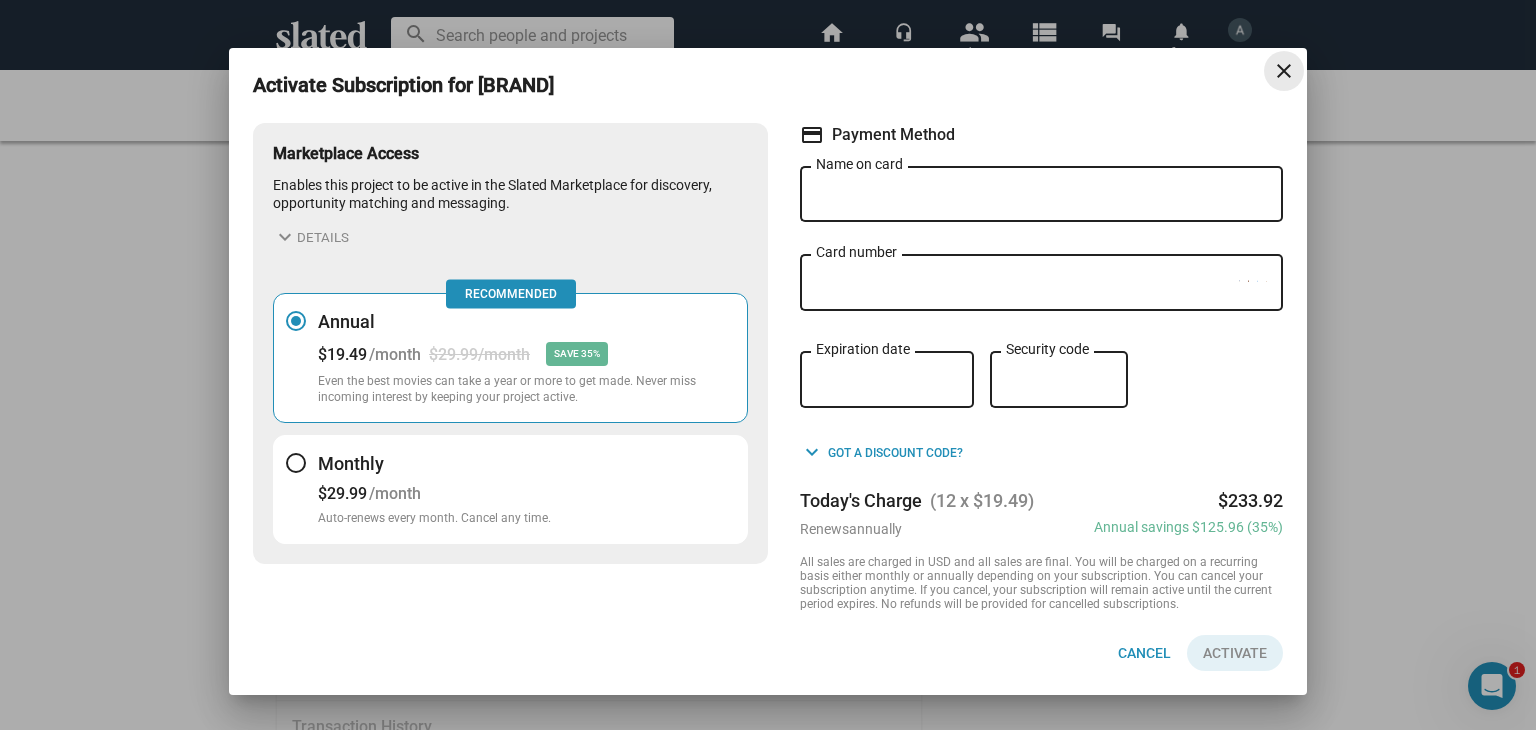 click on "close" at bounding box center [1284, 71] 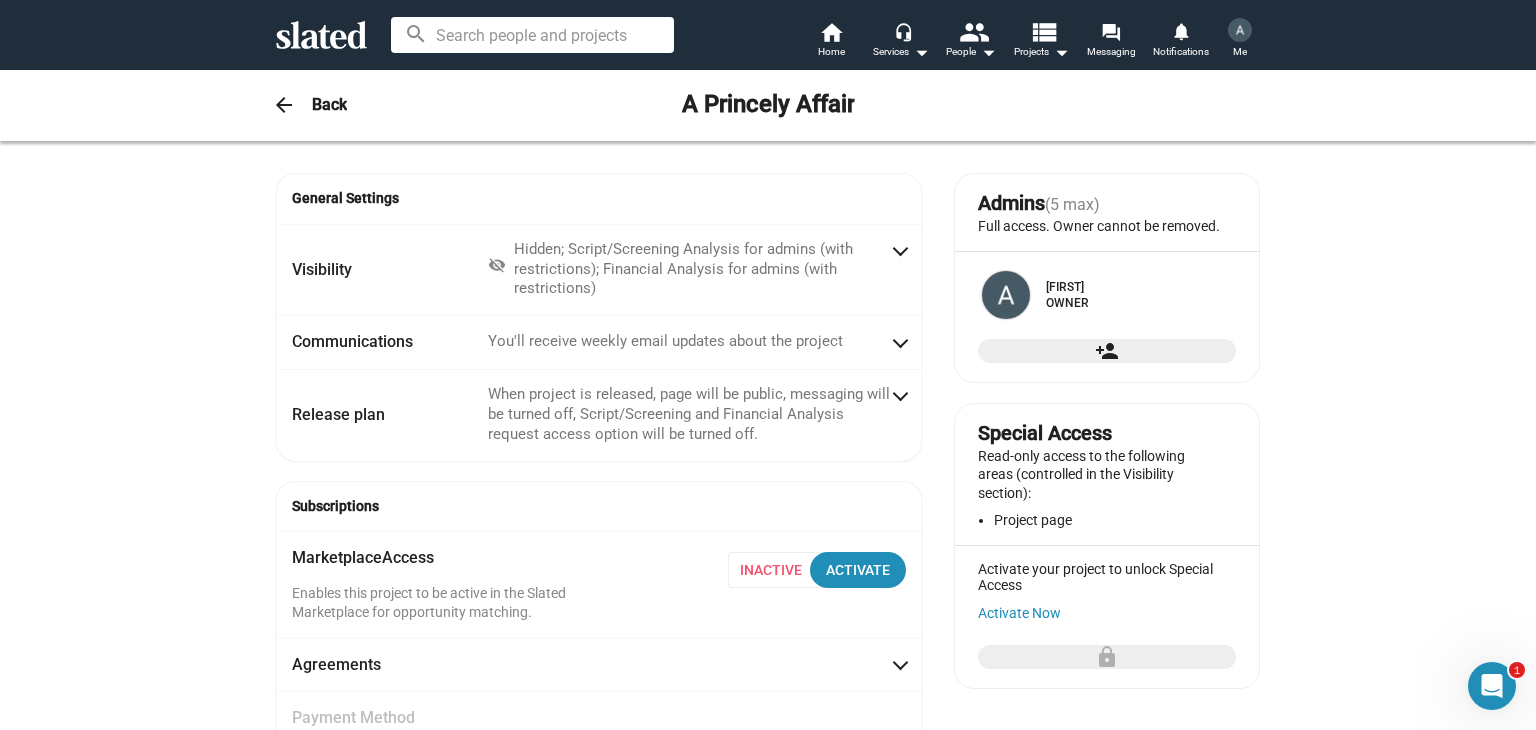 scroll, scrollTop: 0, scrollLeft: 0, axis: both 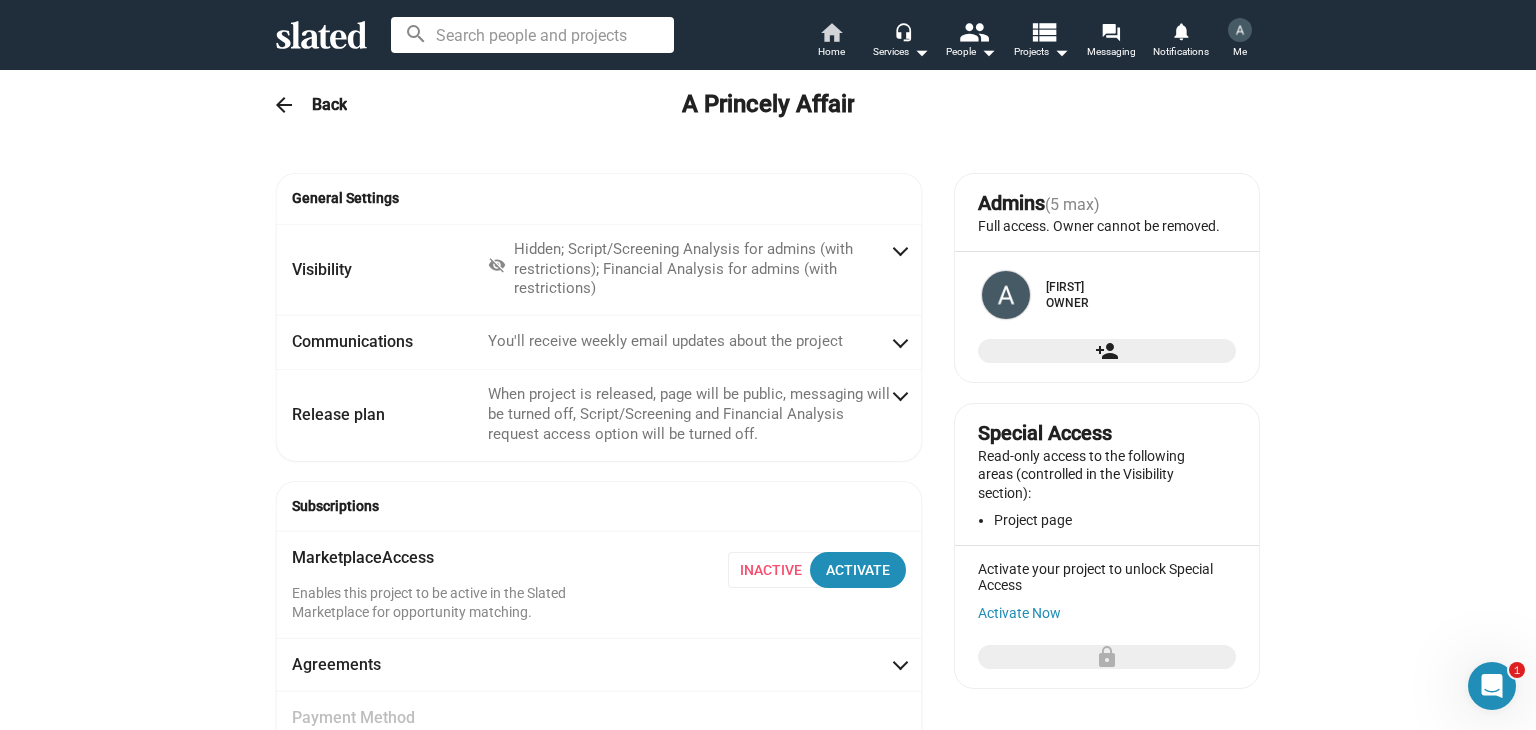 click on "home" at bounding box center [831, 32] 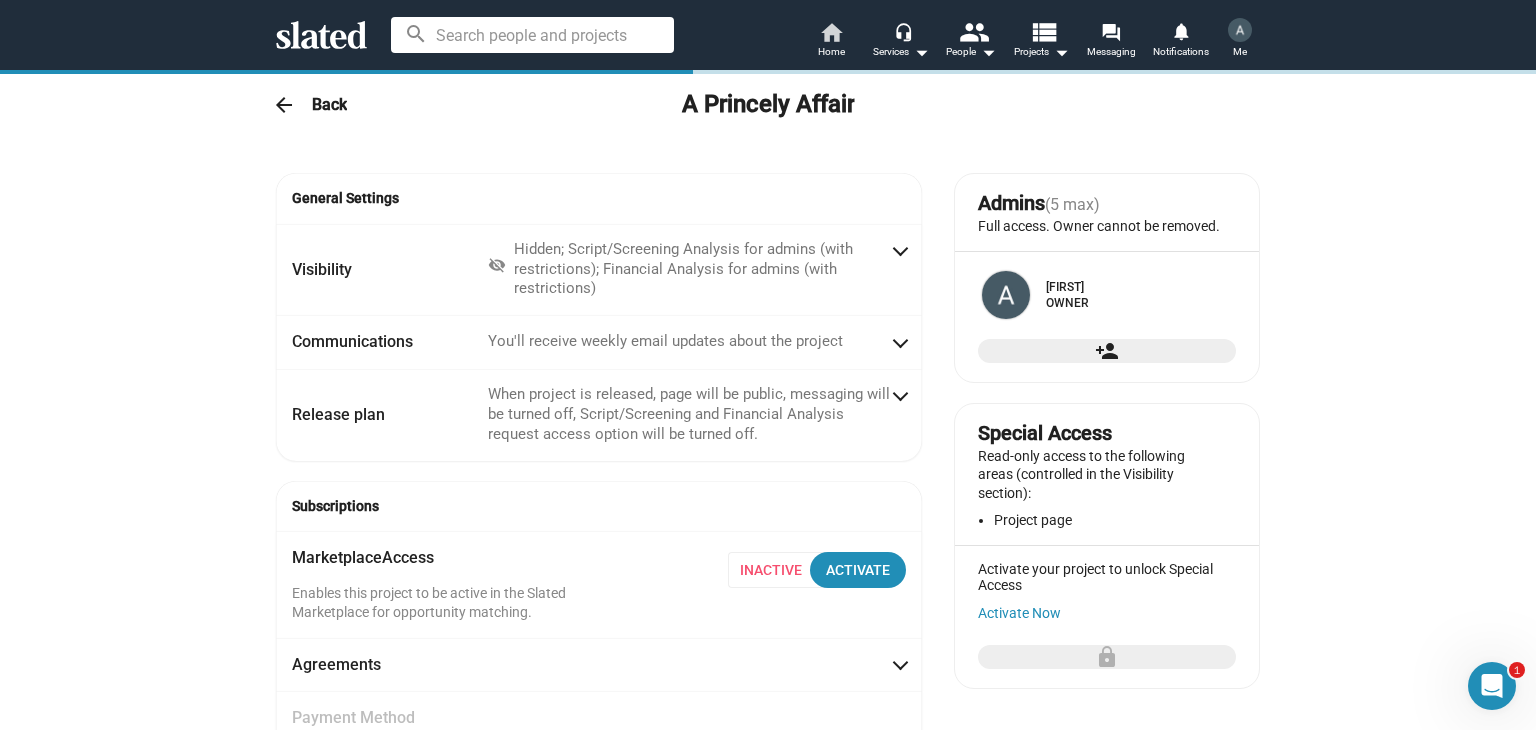 scroll, scrollTop: 458, scrollLeft: 0, axis: vertical 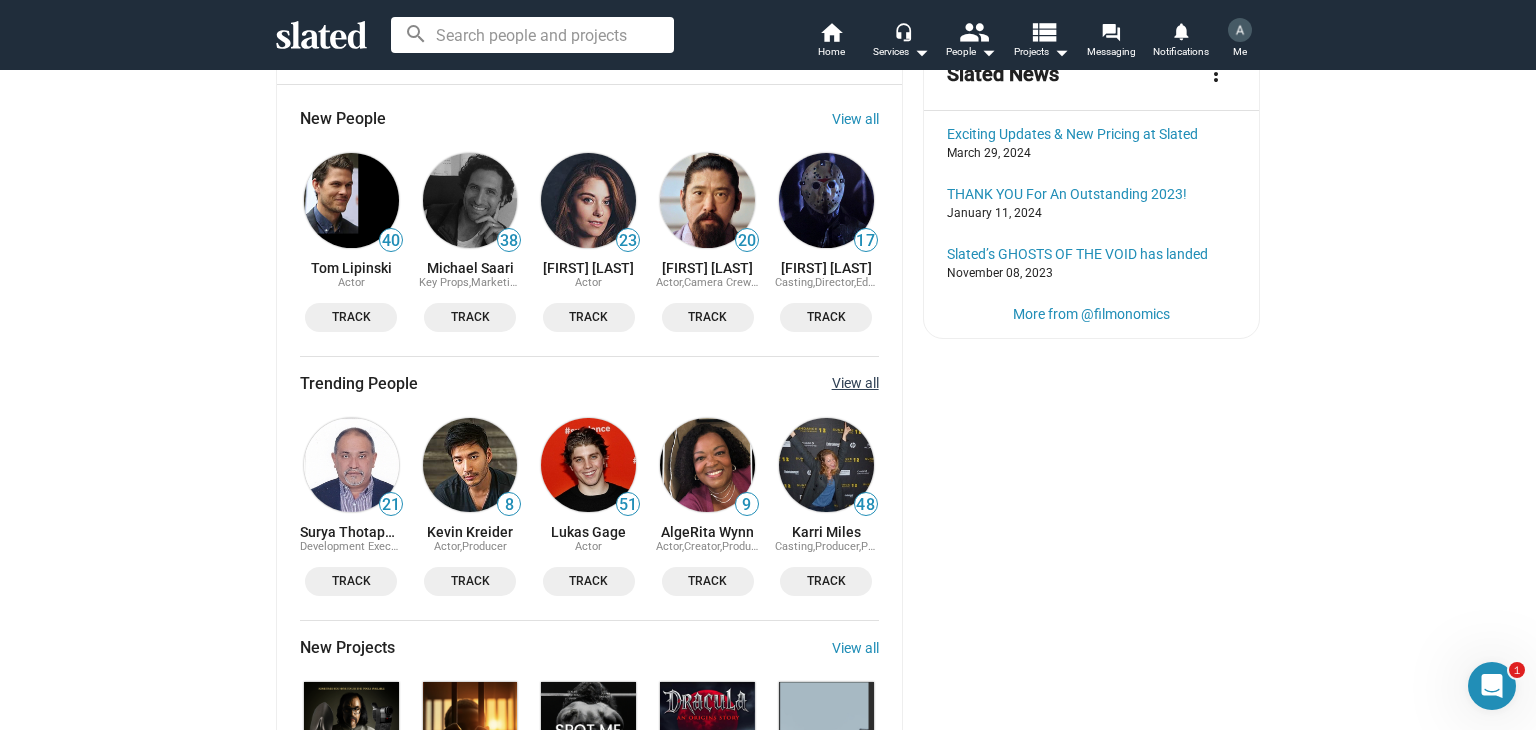 click on "View all" 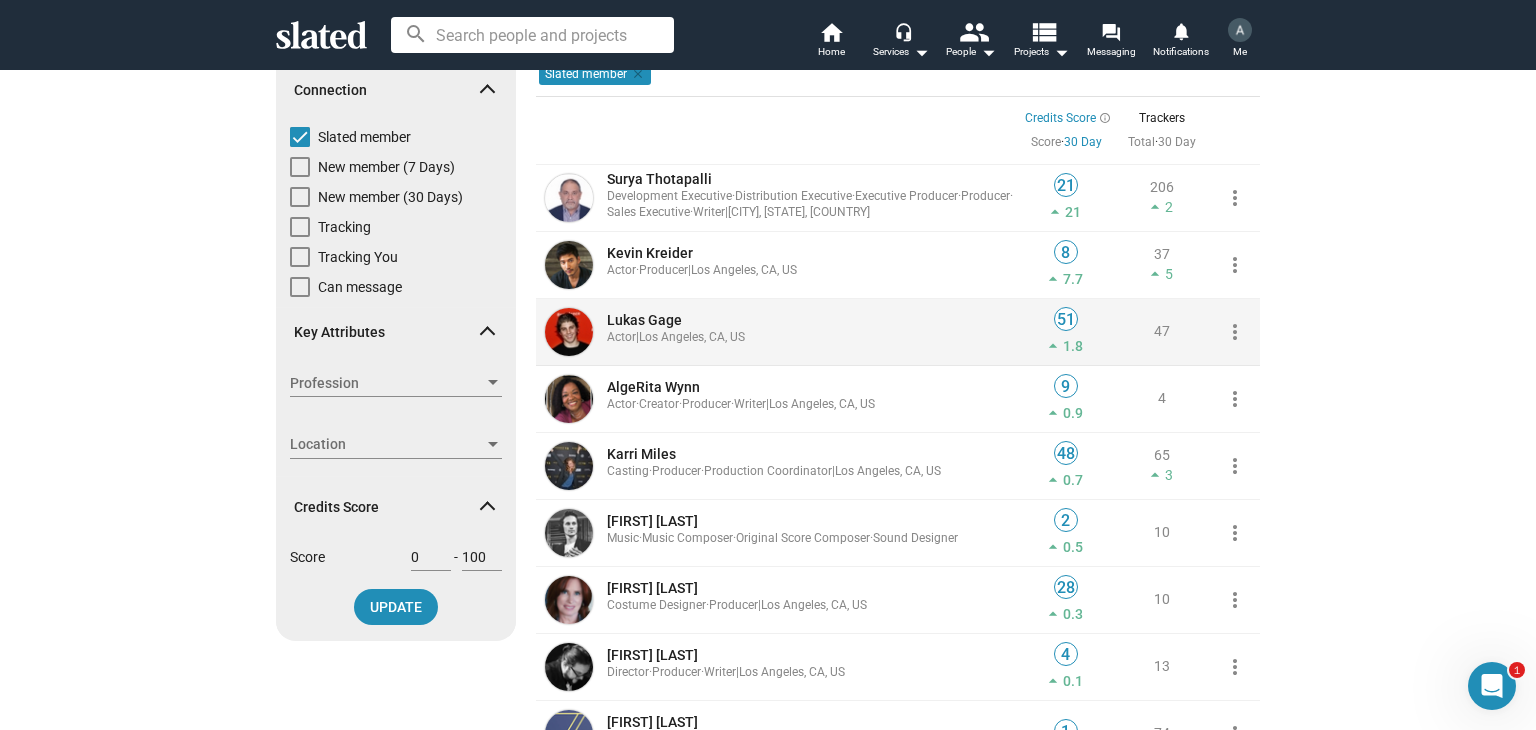 scroll, scrollTop: 100, scrollLeft: 0, axis: vertical 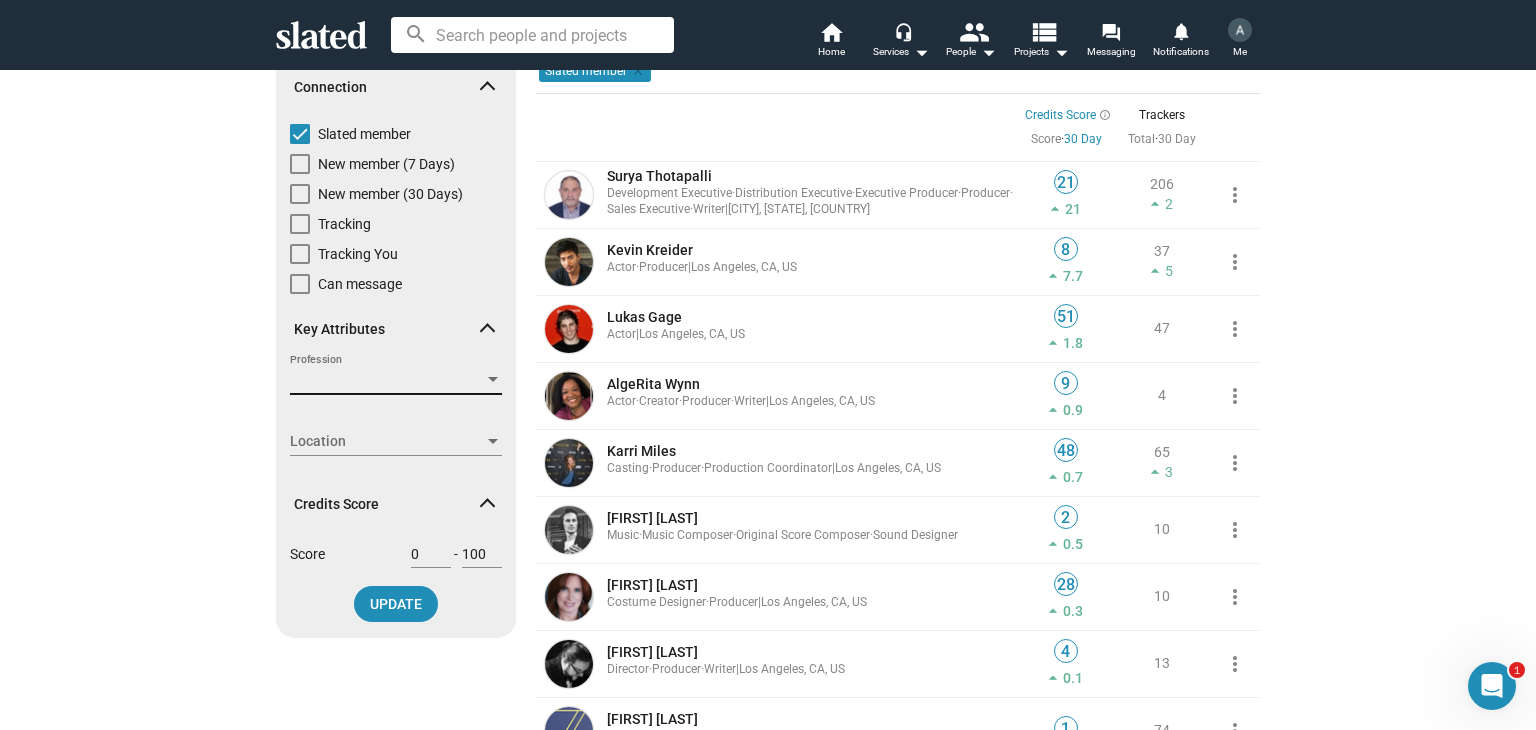 click on "Profession" at bounding box center [387, 380] 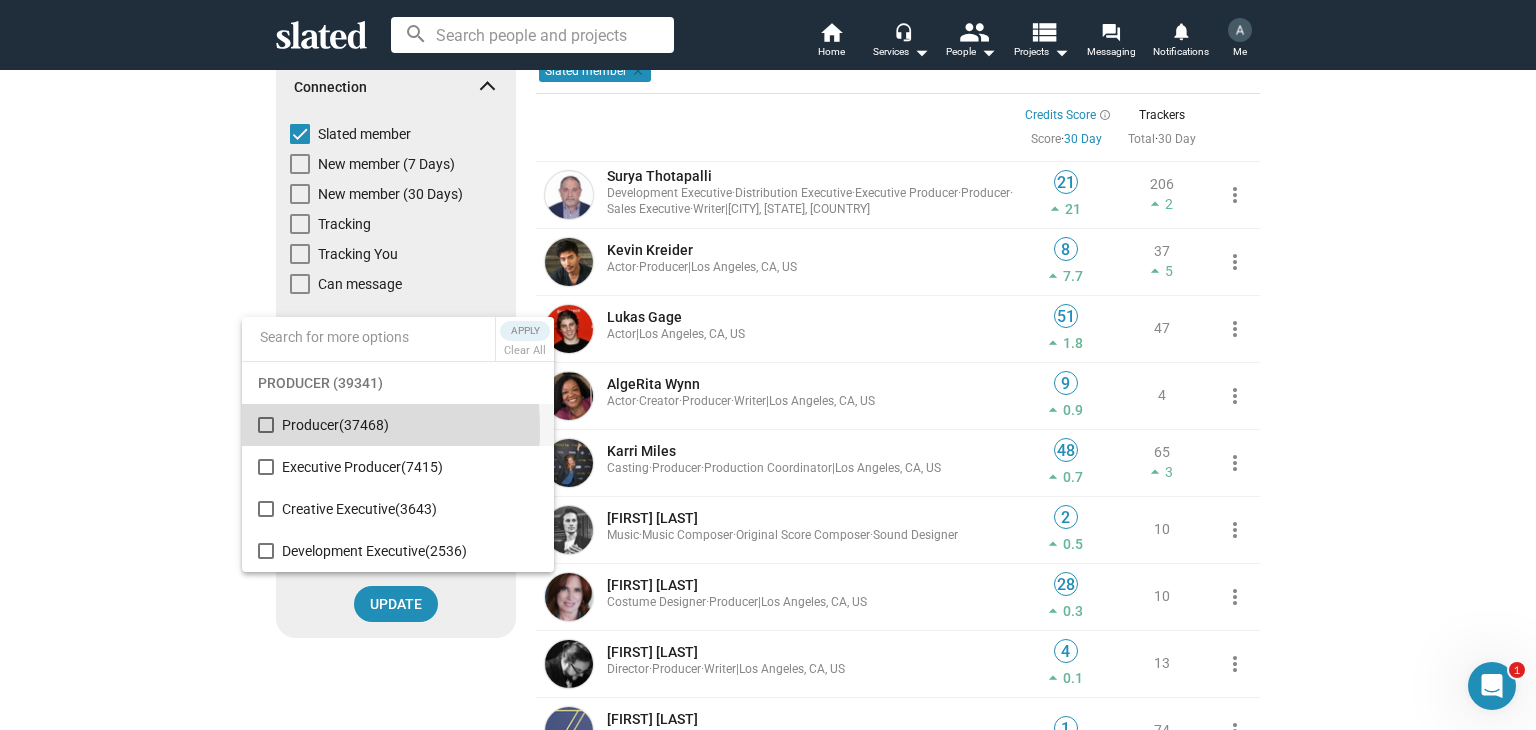 click at bounding box center (266, 425) 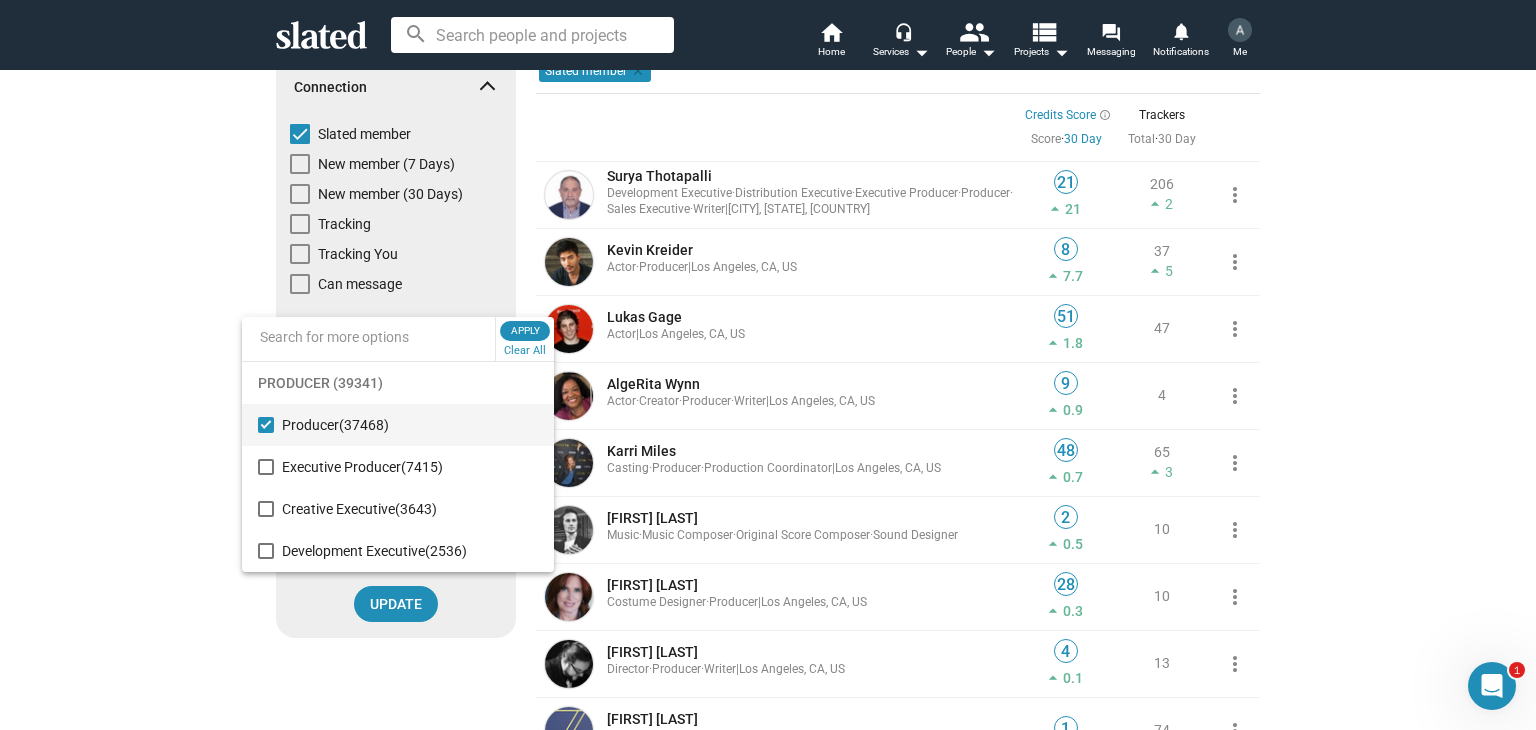 click at bounding box center (768, 365) 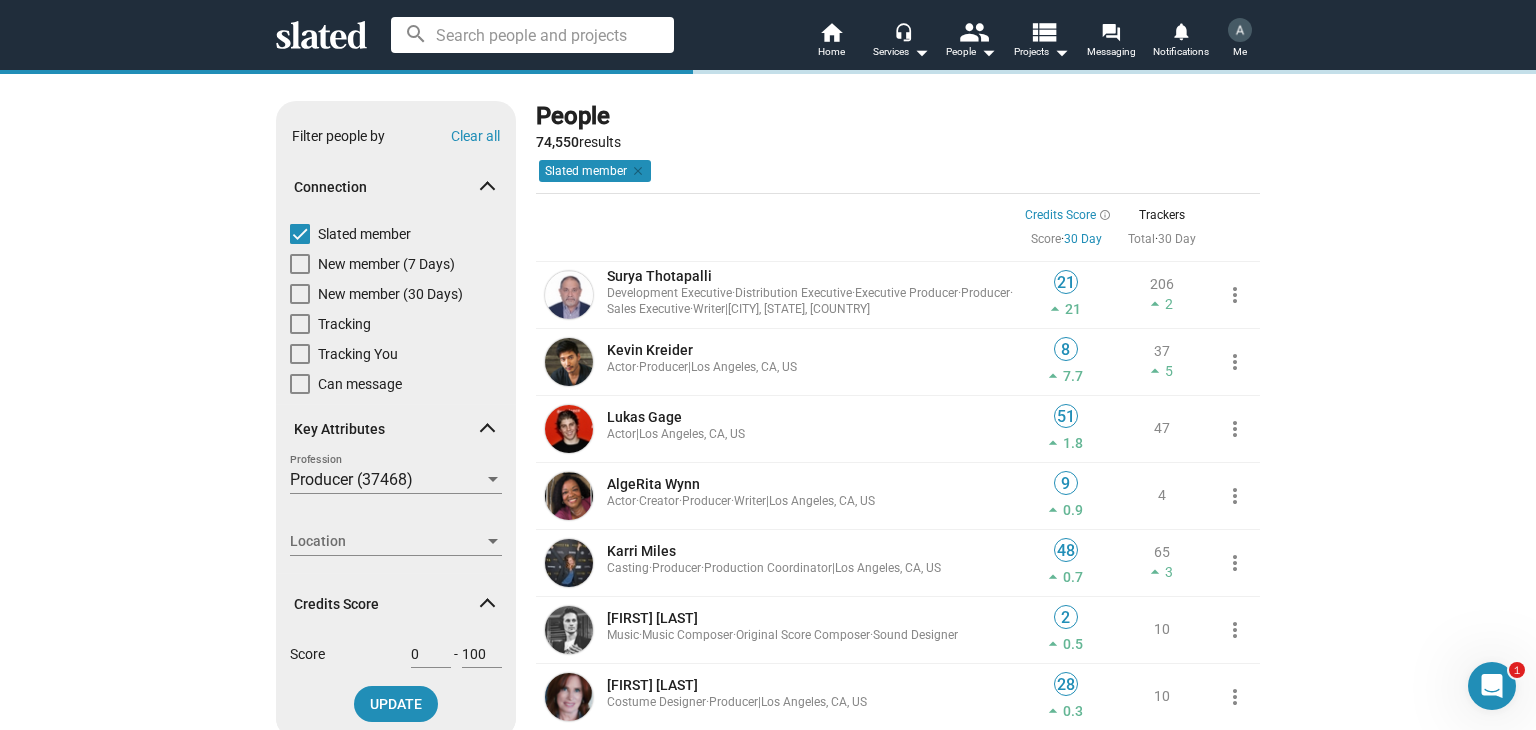 scroll, scrollTop: 0, scrollLeft: 0, axis: both 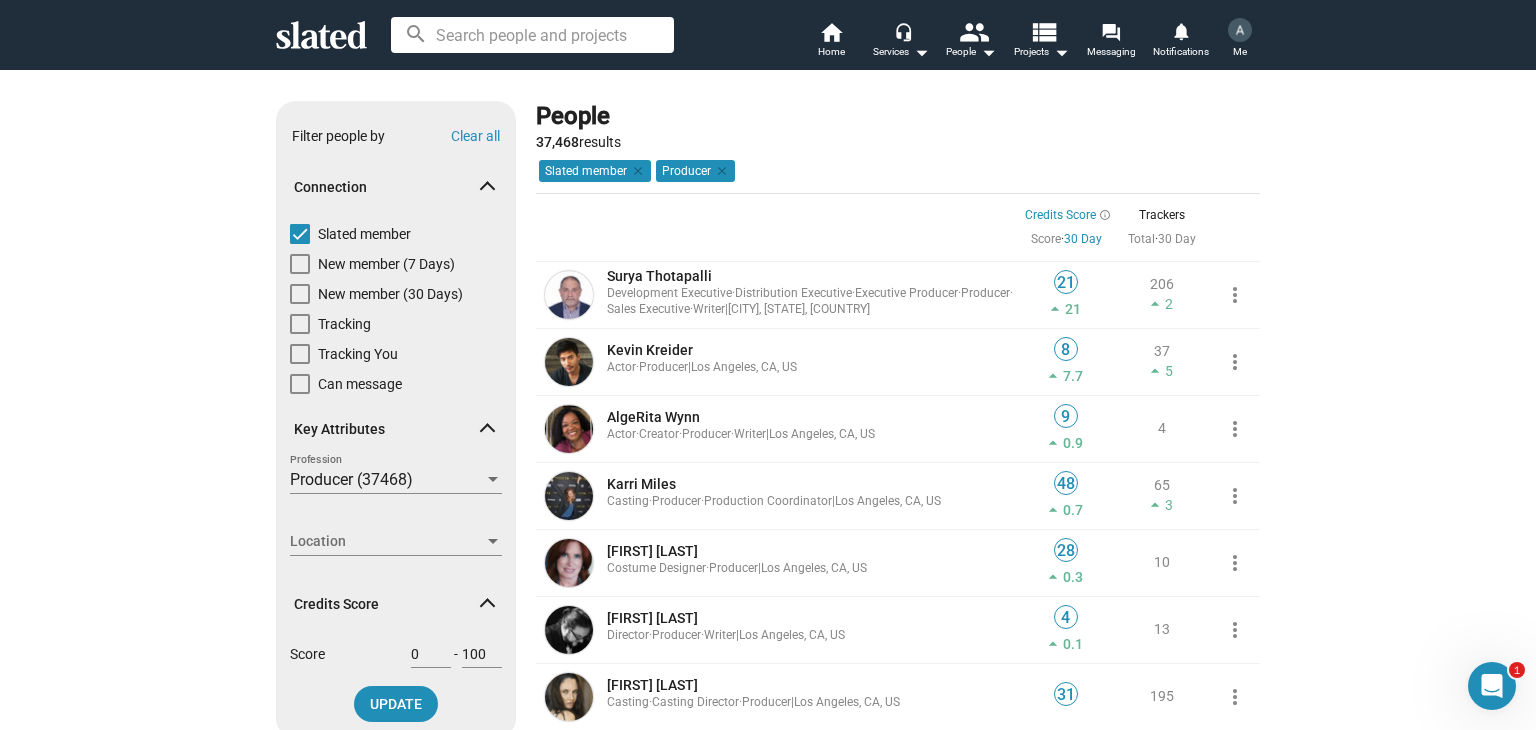 click at bounding box center [300, 384] 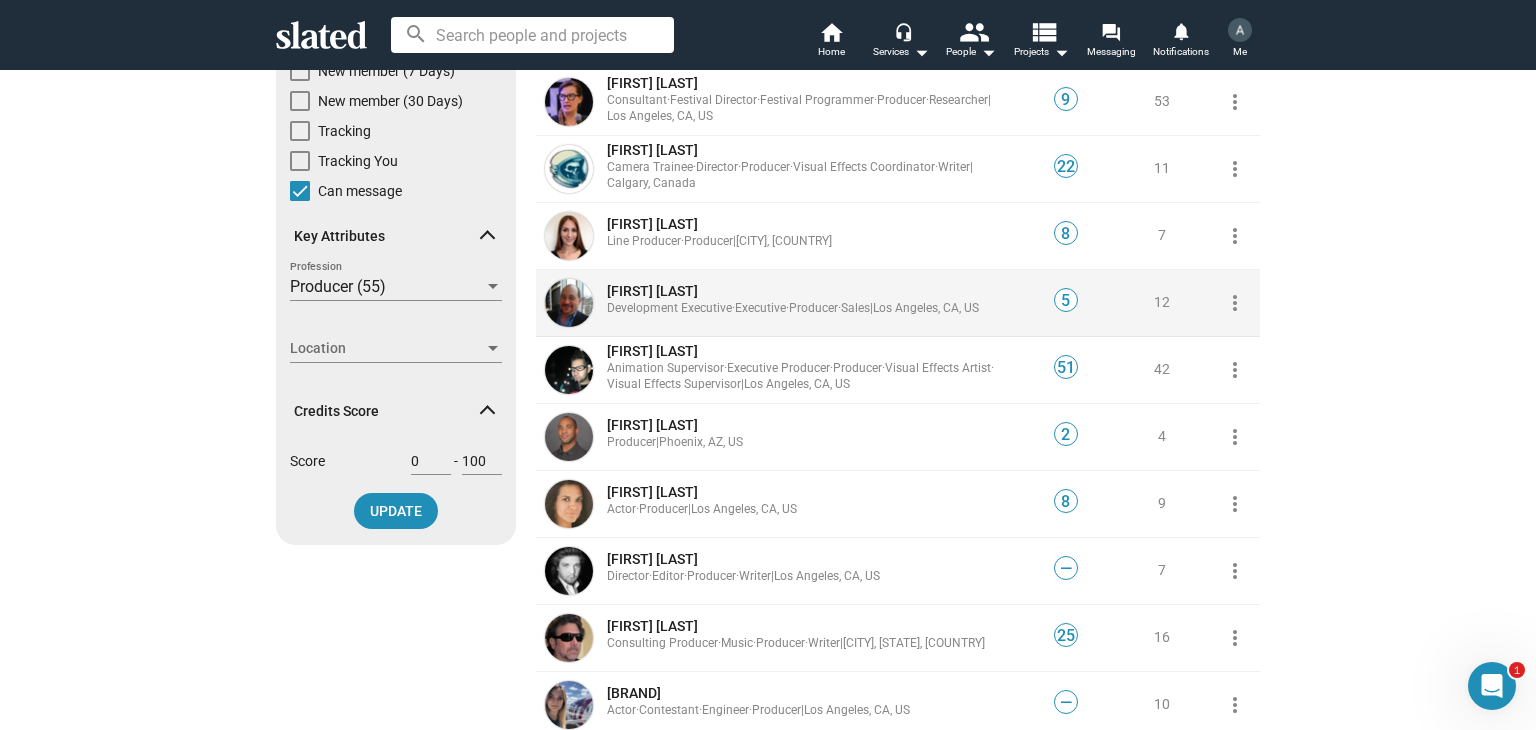 scroll, scrollTop: 200, scrollLeft: 0, axis: vertical 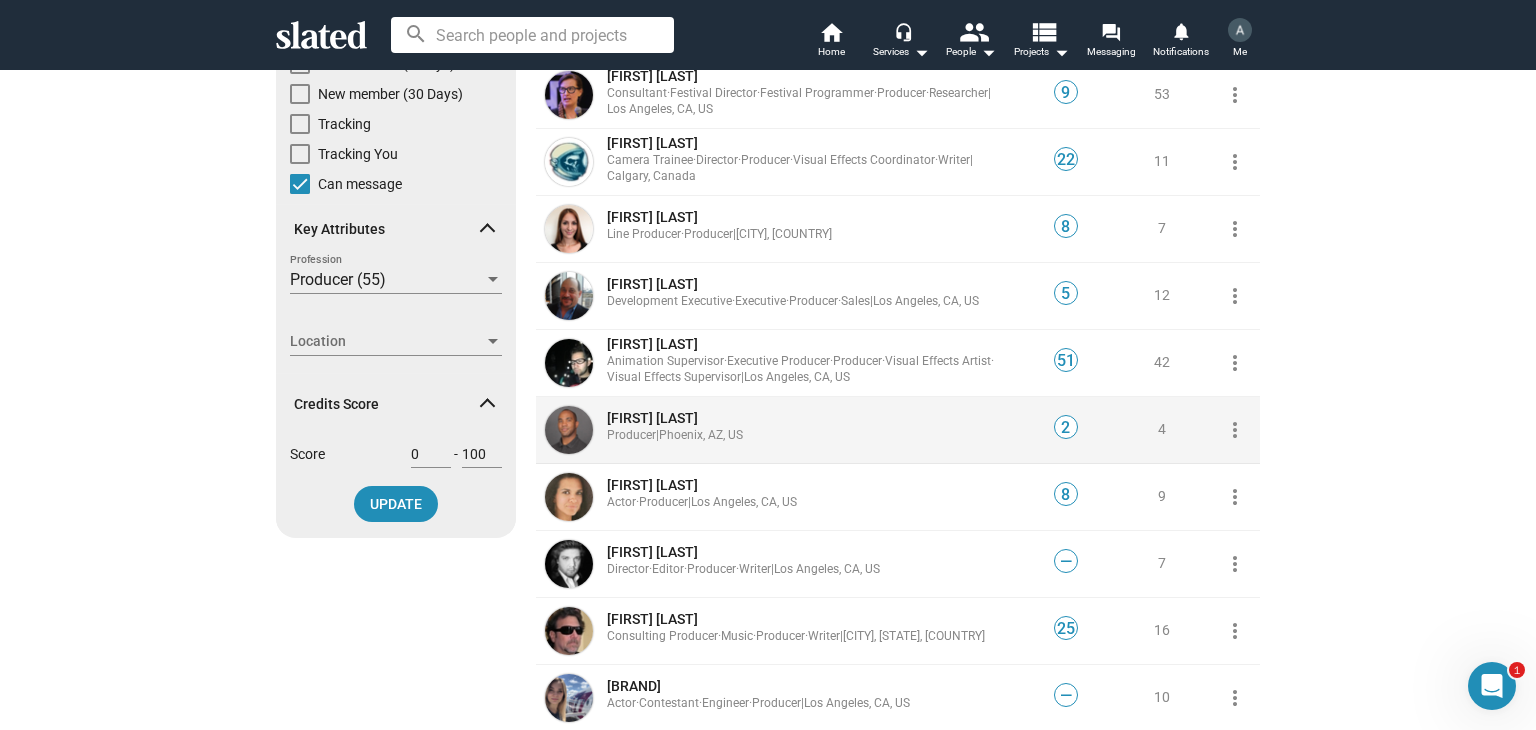 click on "[FIRST] [LAST]" 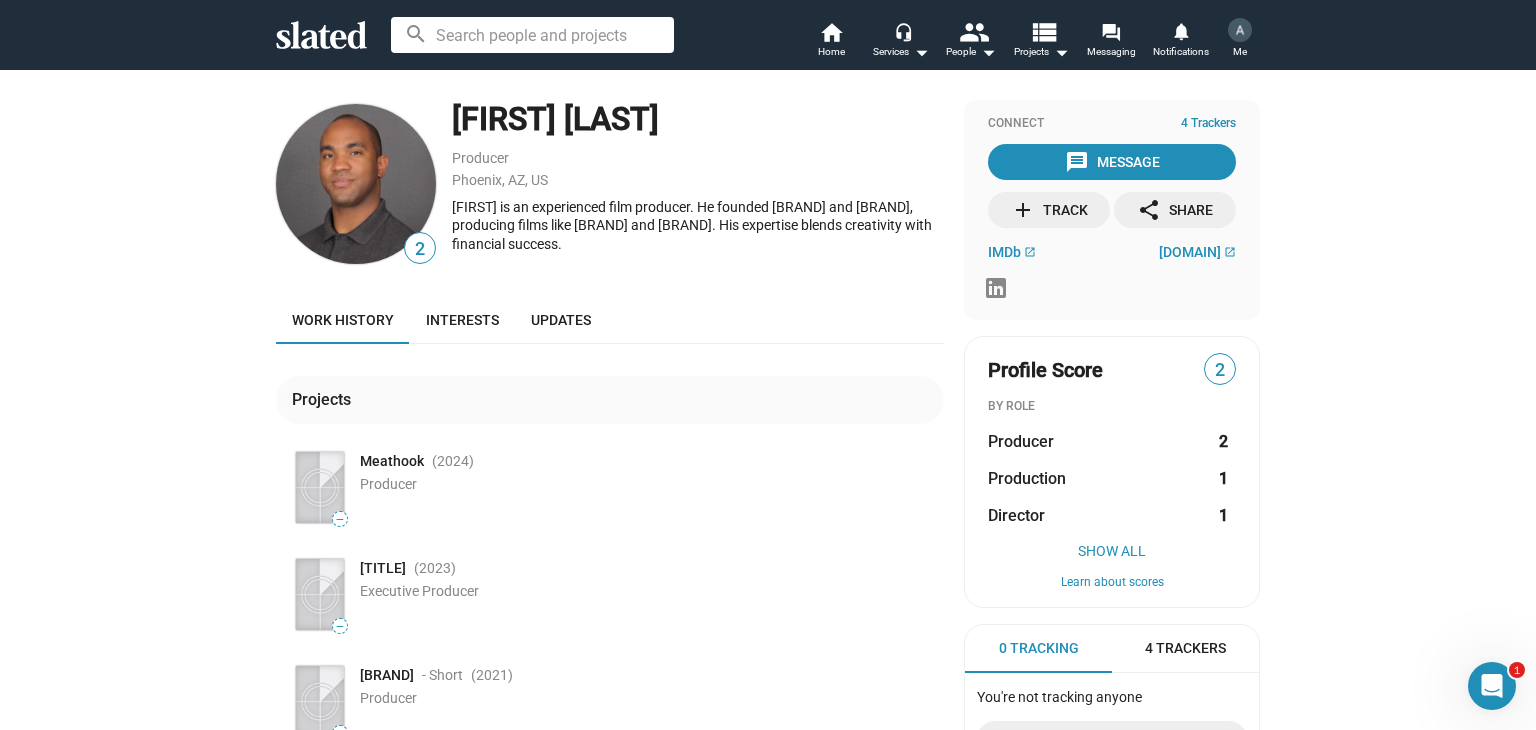 scroll, scrollTop: 0, scrollLeft: 0, axis: both 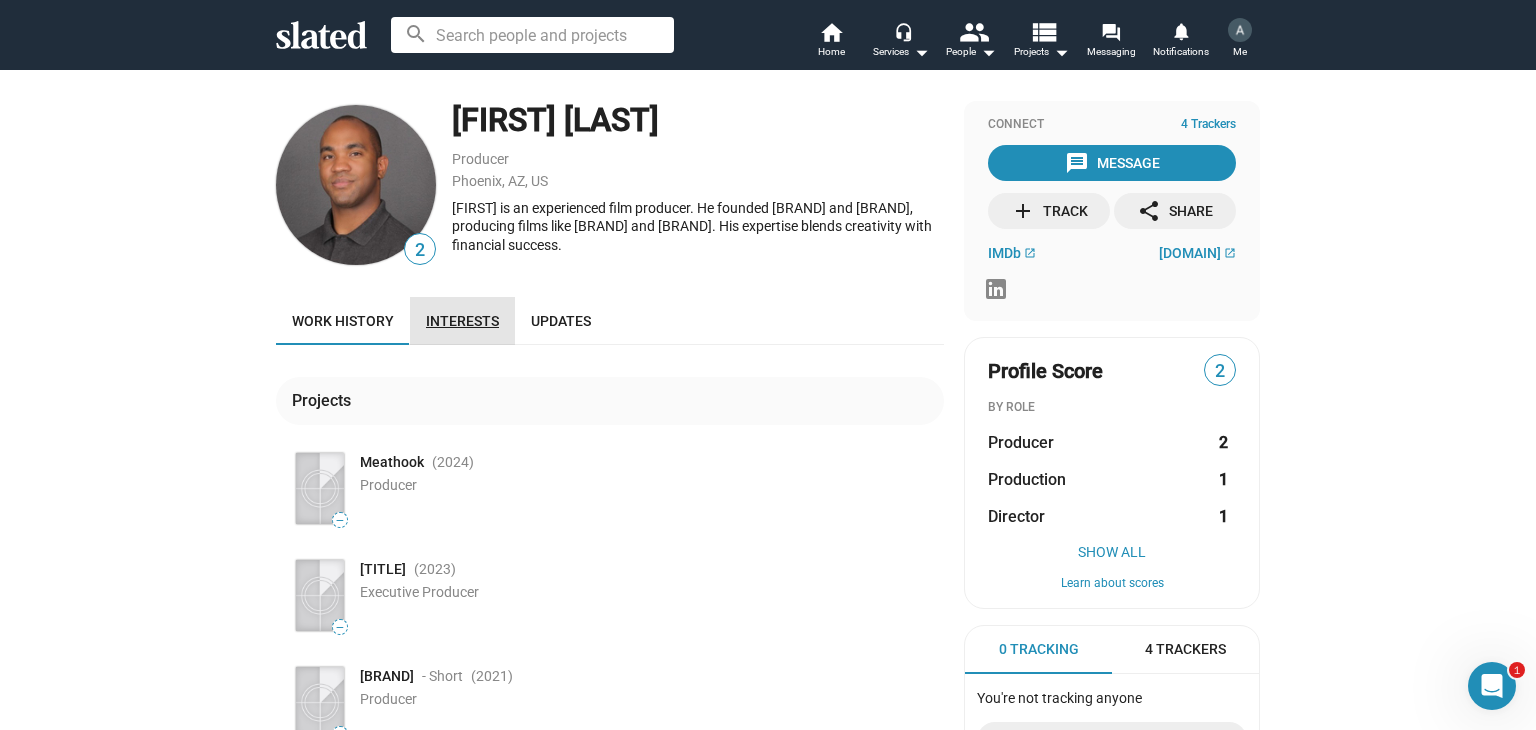 click on "Interests" at bounding box center [462, 321] 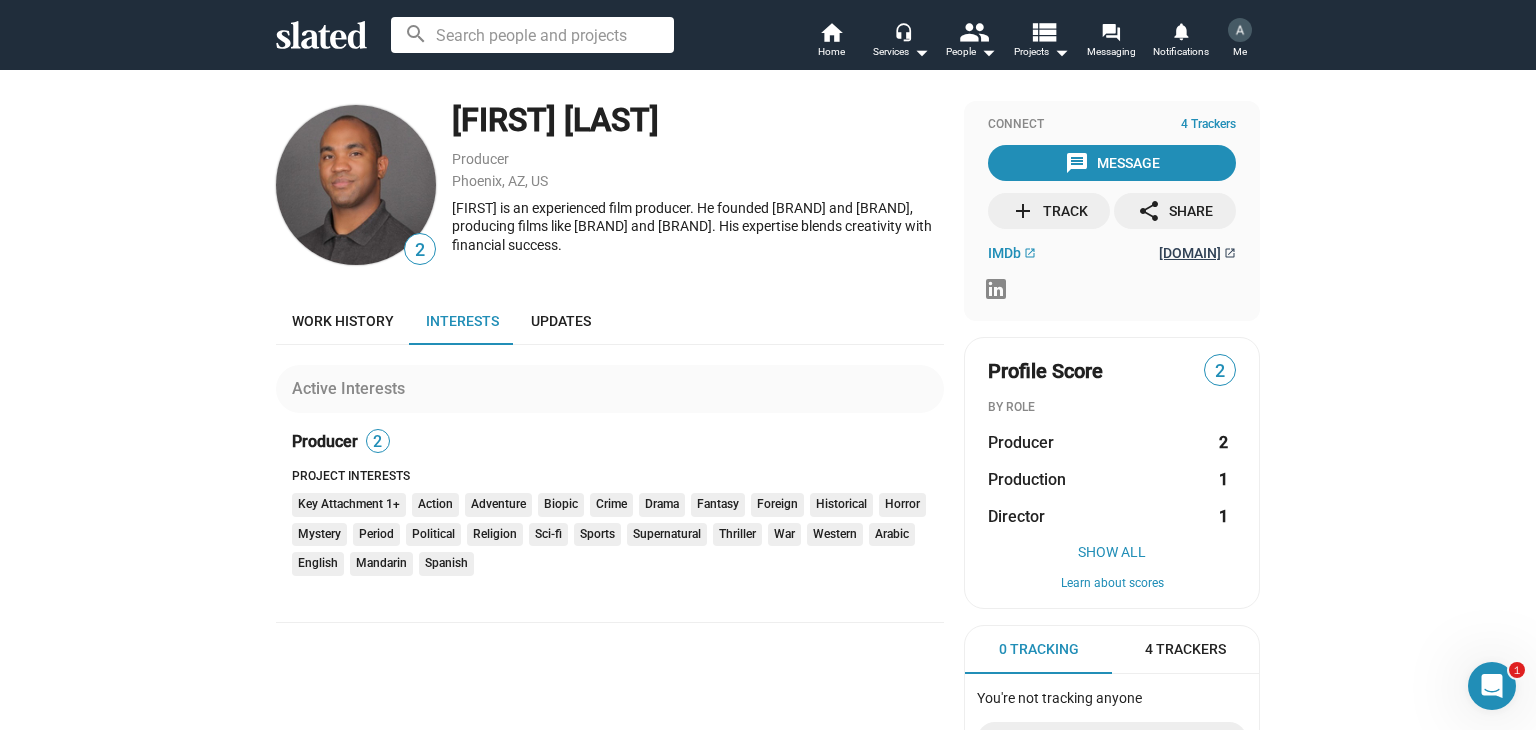 click on "[DOMAIN]" 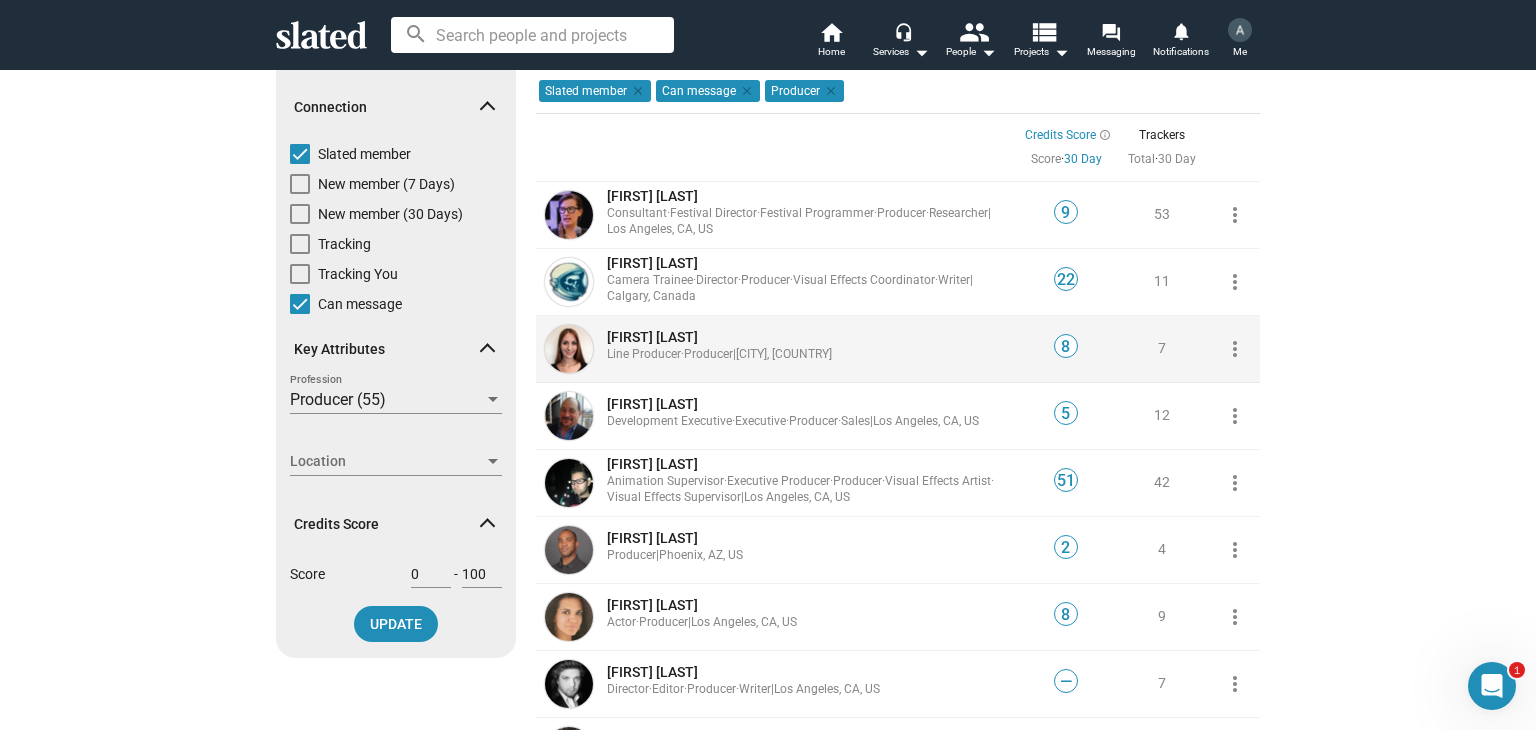 scroll, scrollTop: 0, scrollLeft: 0, axis: both 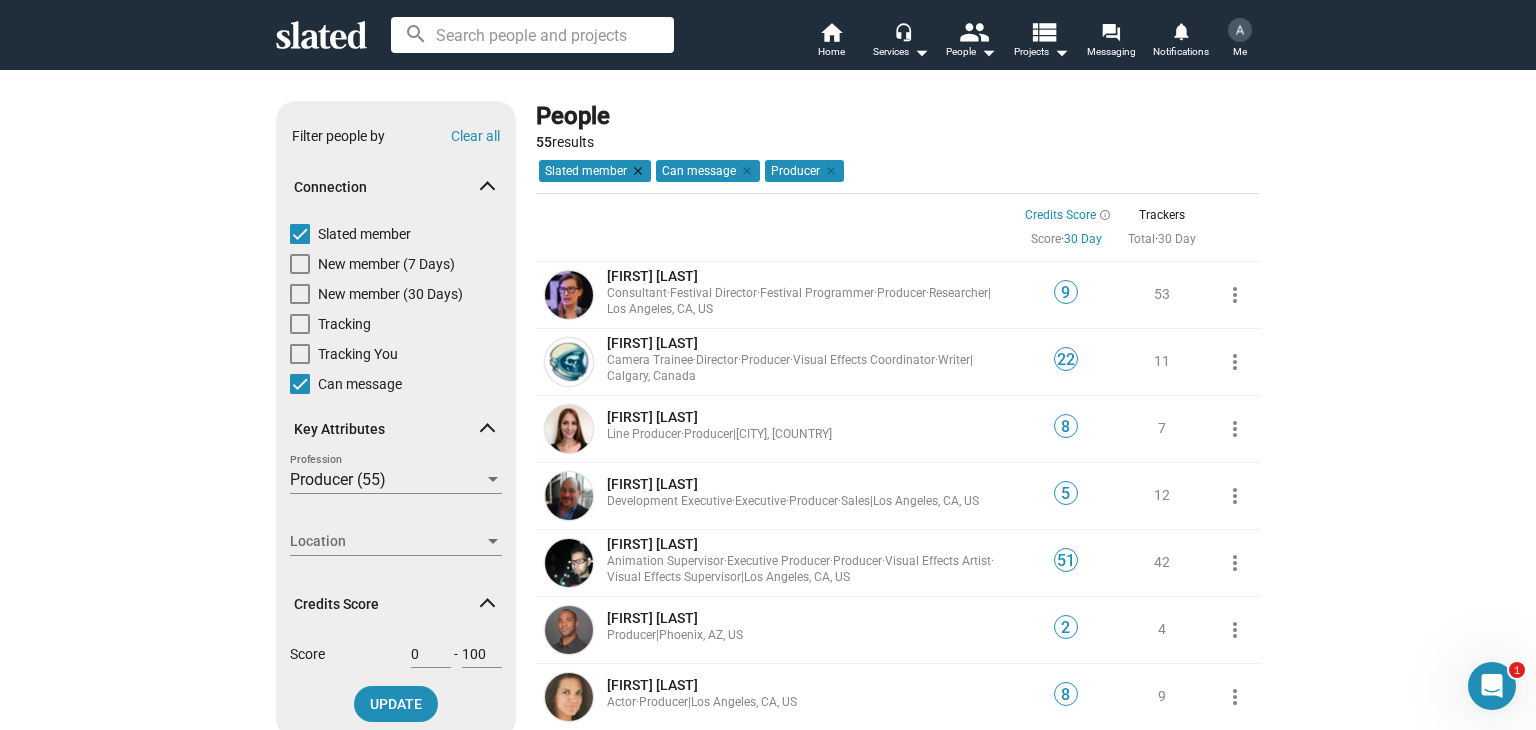 click on "clear" at bounding box center [636, 171] 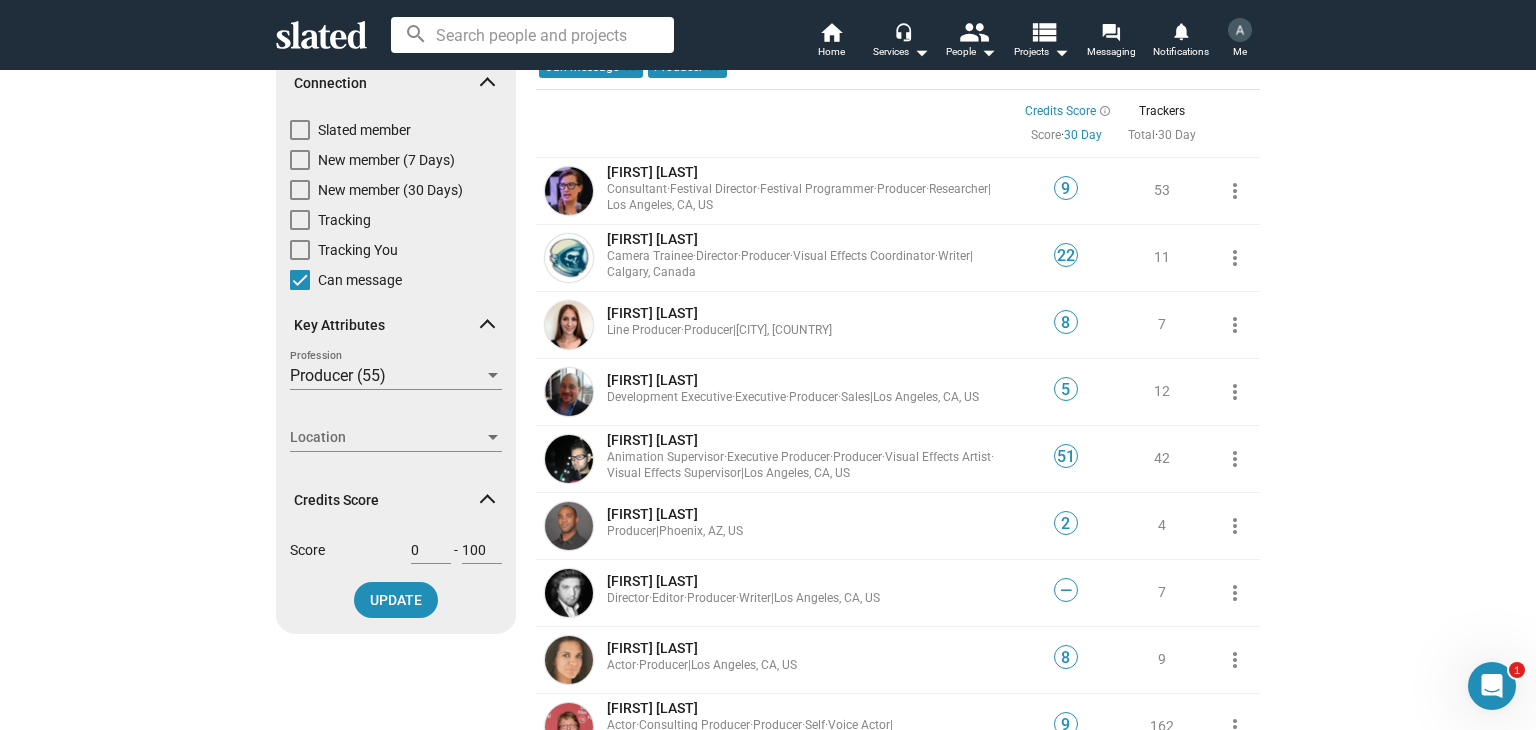 scroll, scrollTop: 100, scrollLeft: 0, axis: vertical 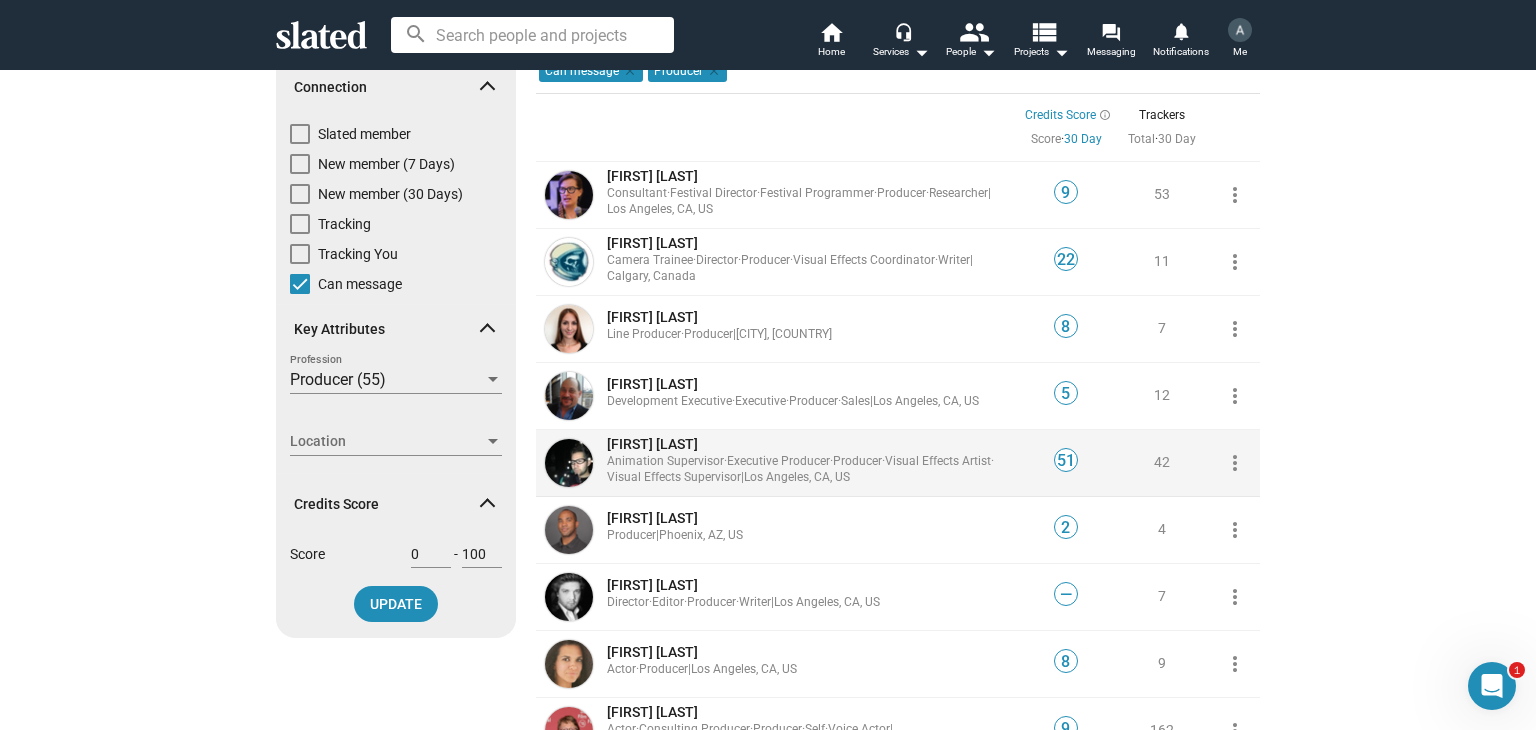 click on "[FIRST] [LAST] [ROLE]  ·  [ROLE]  ·  [ROLE]  ·  [ROLE]  ·  [ROLE]  |  [CITY], [STATE], [COUNTRY]" 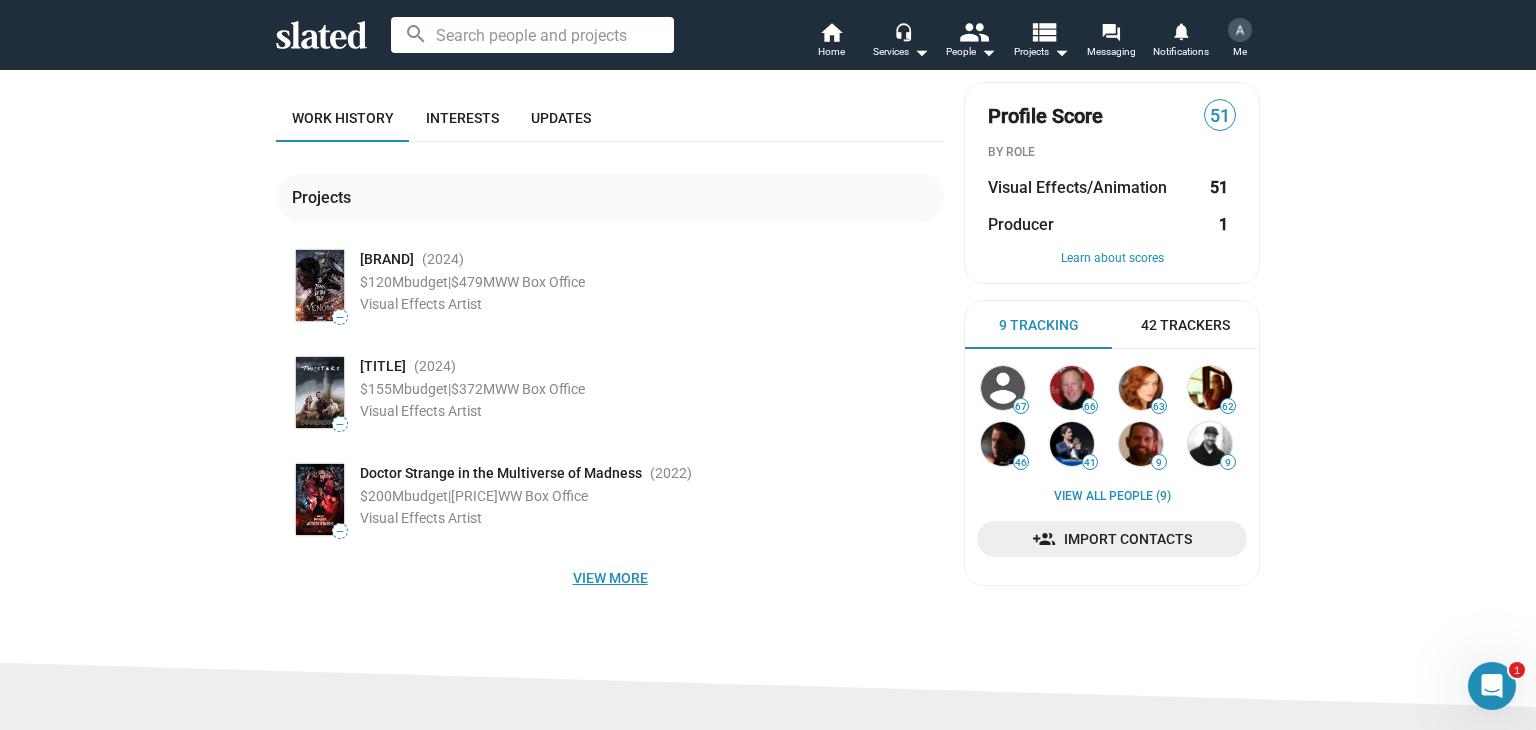 scroll, scrollTop: 300, scrollLeft: 0, axis: vertical 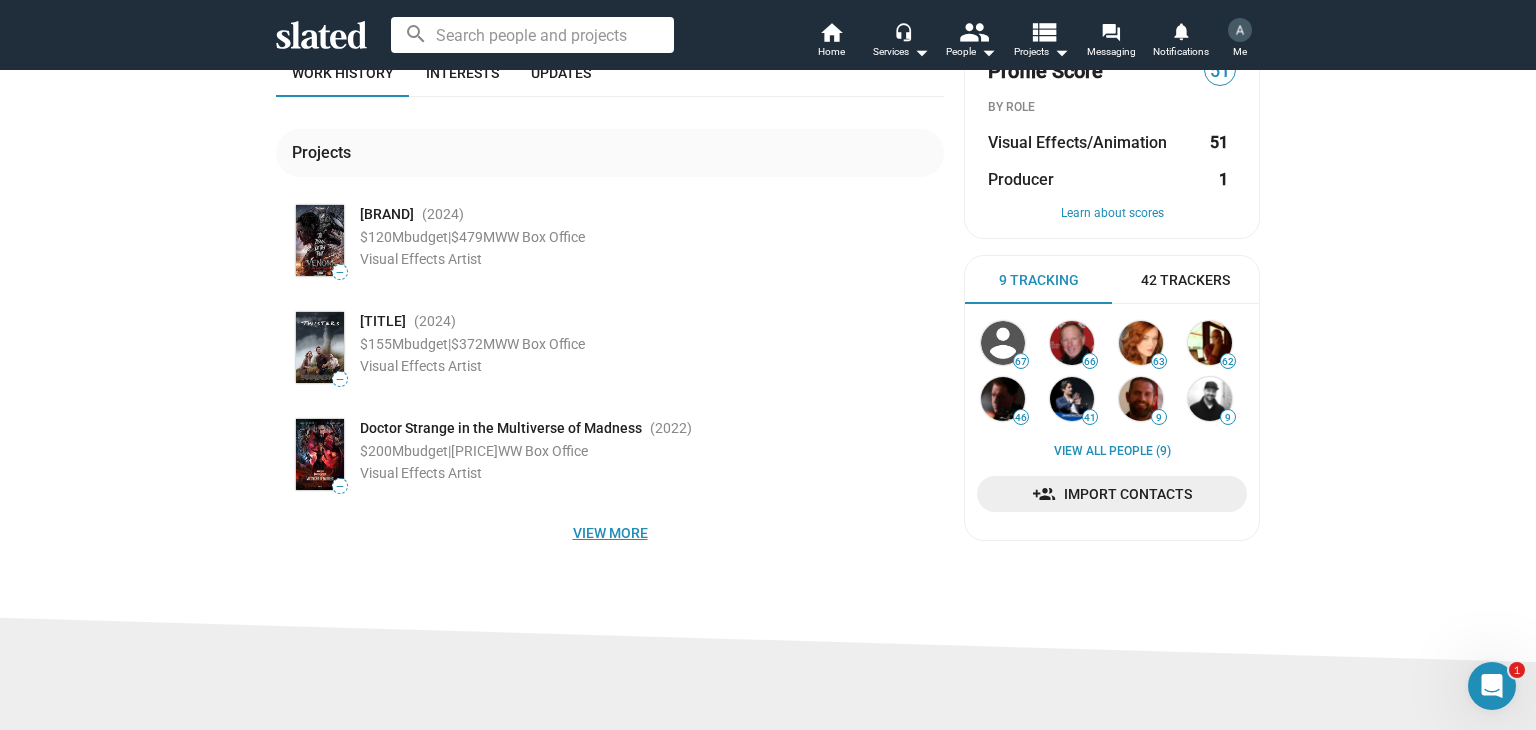 click on "View more" 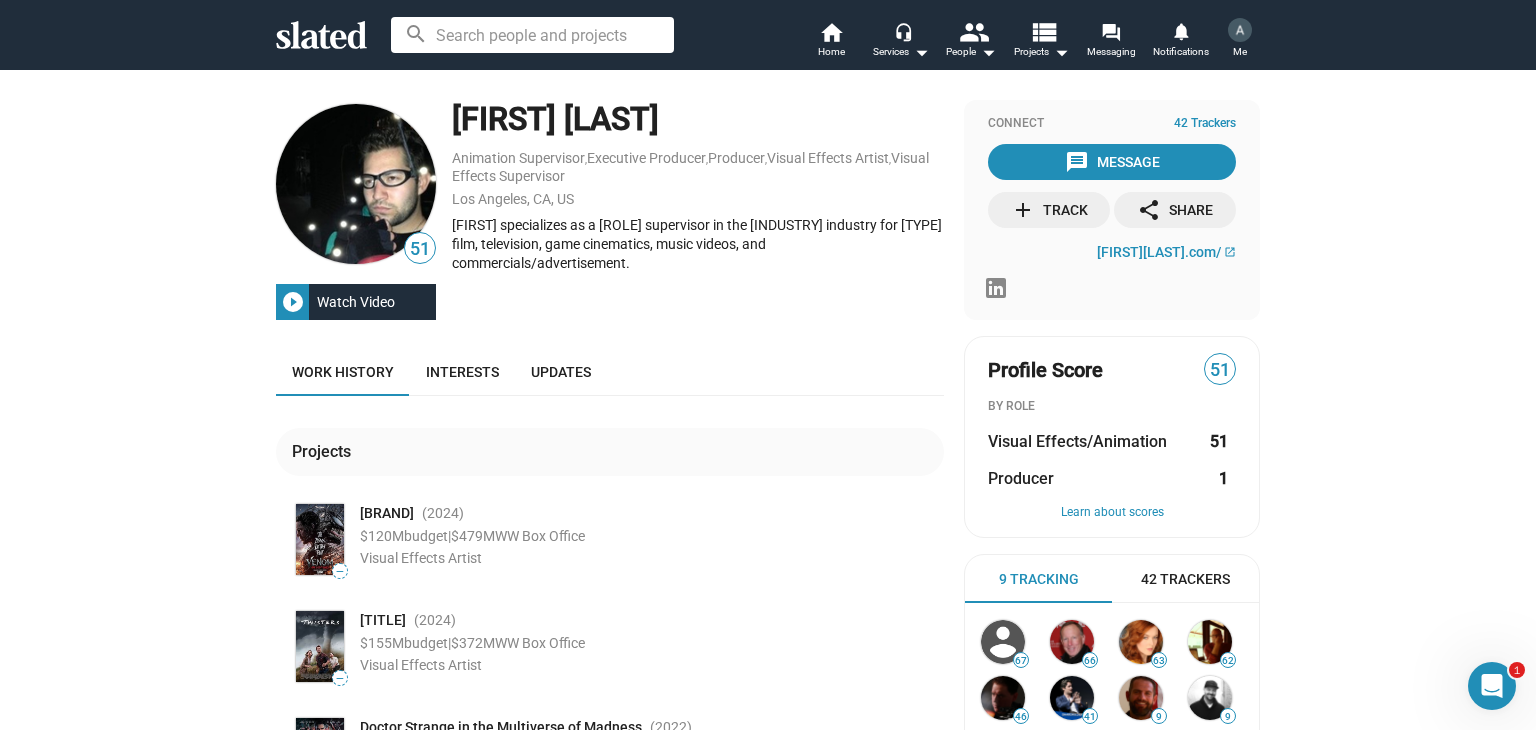 scroll, scrollTop: 0, scrollLeft: 0, axis: both 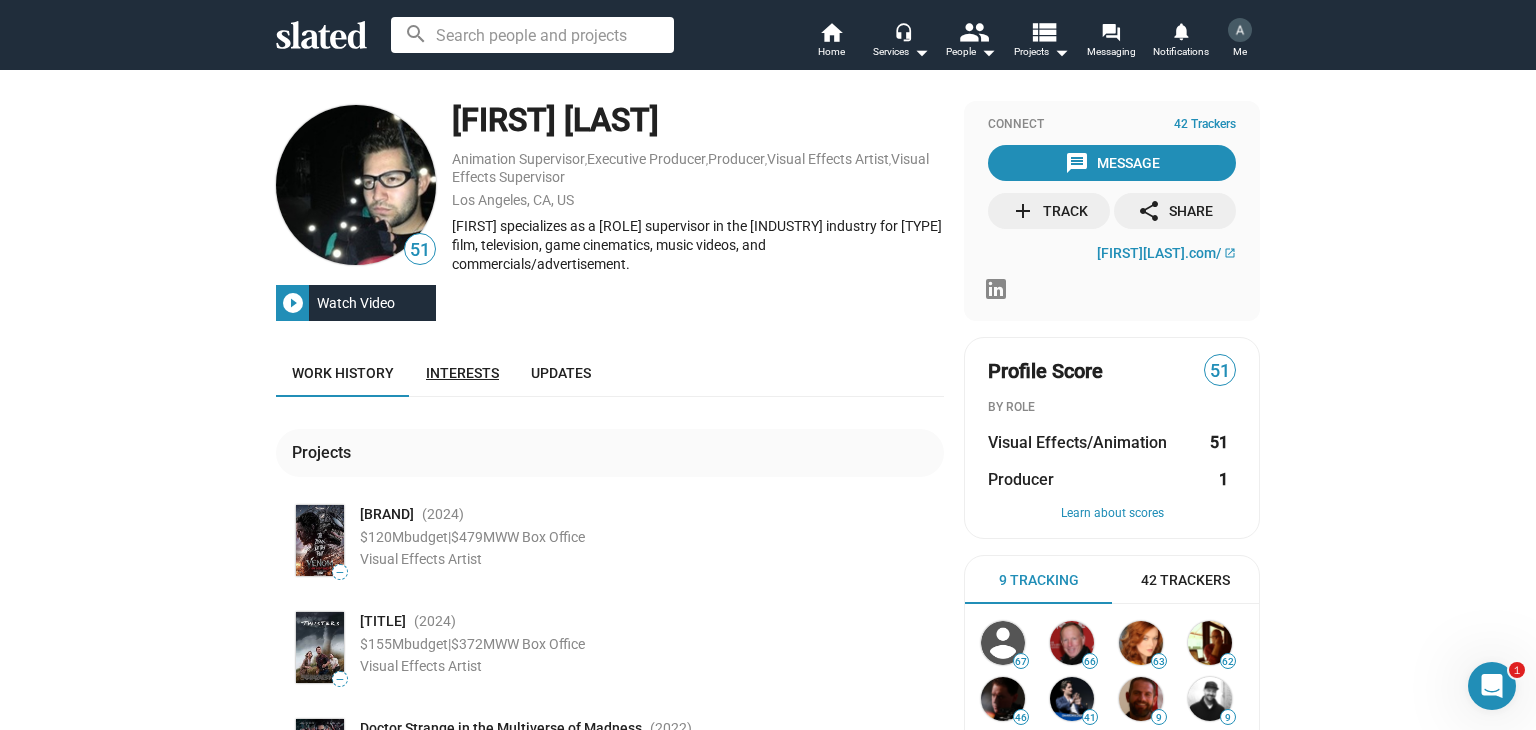 click on "Interests" at bounding box center (462, 373) 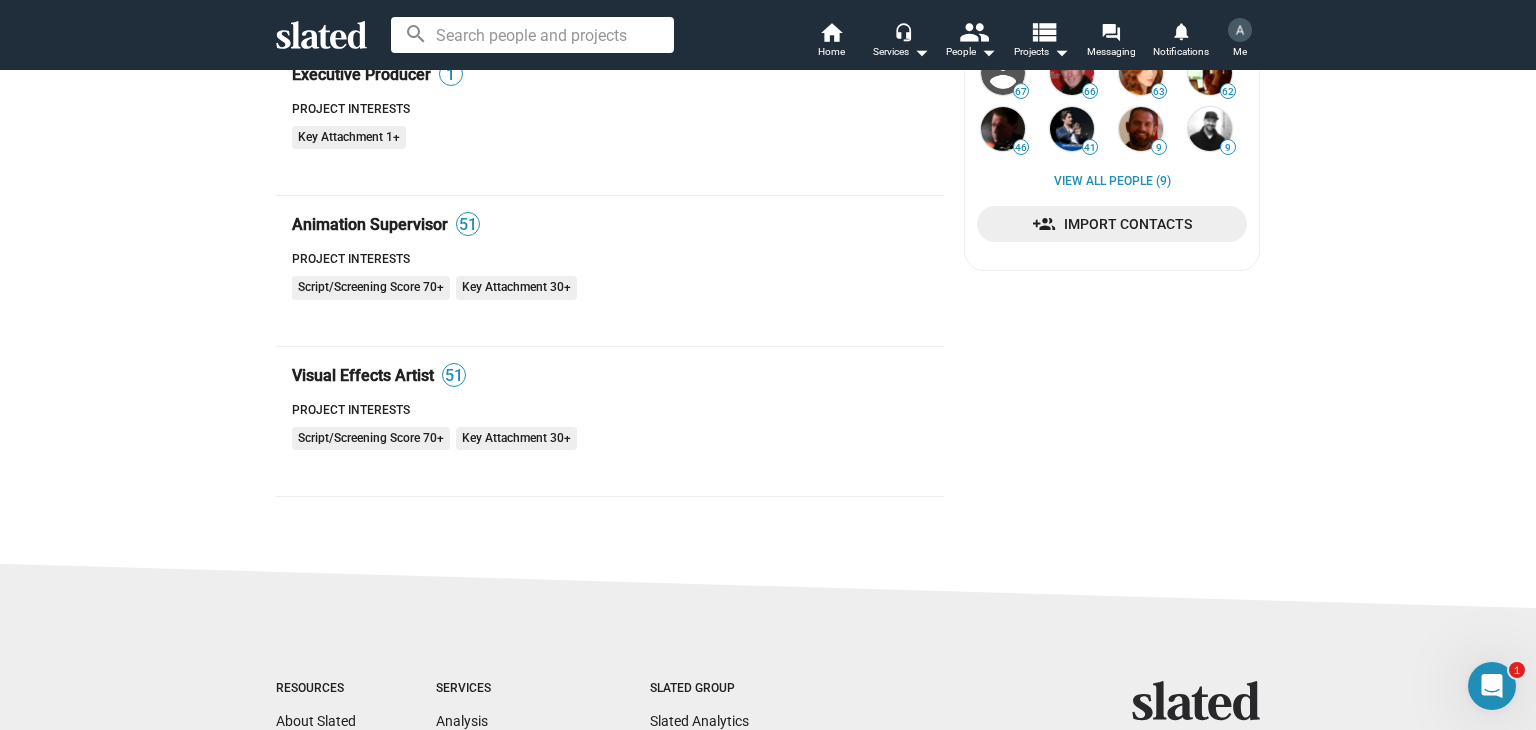 scroll, scrollTop: 600, scrollLeft: 0, axis: vertical 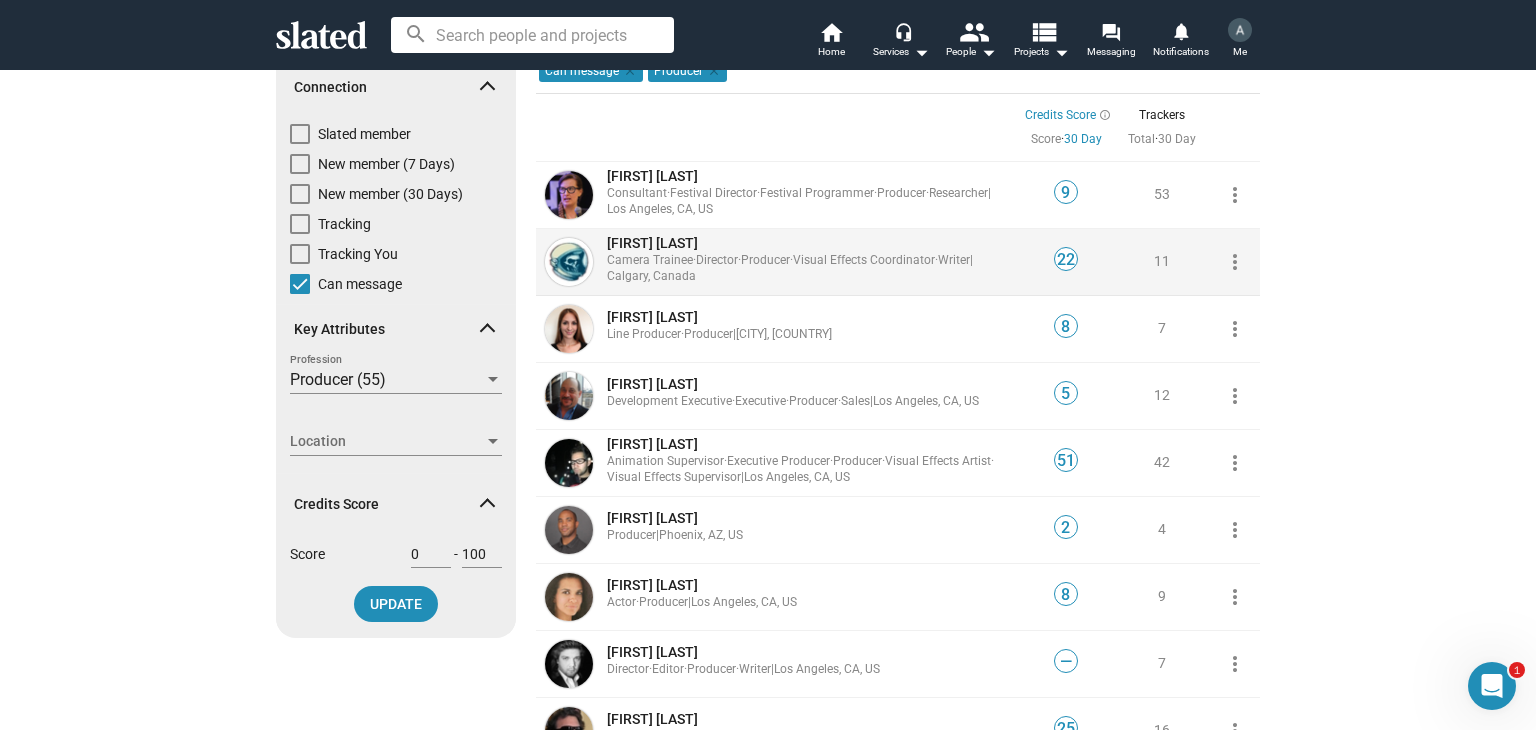 click on "[FIRST] [LAST]" 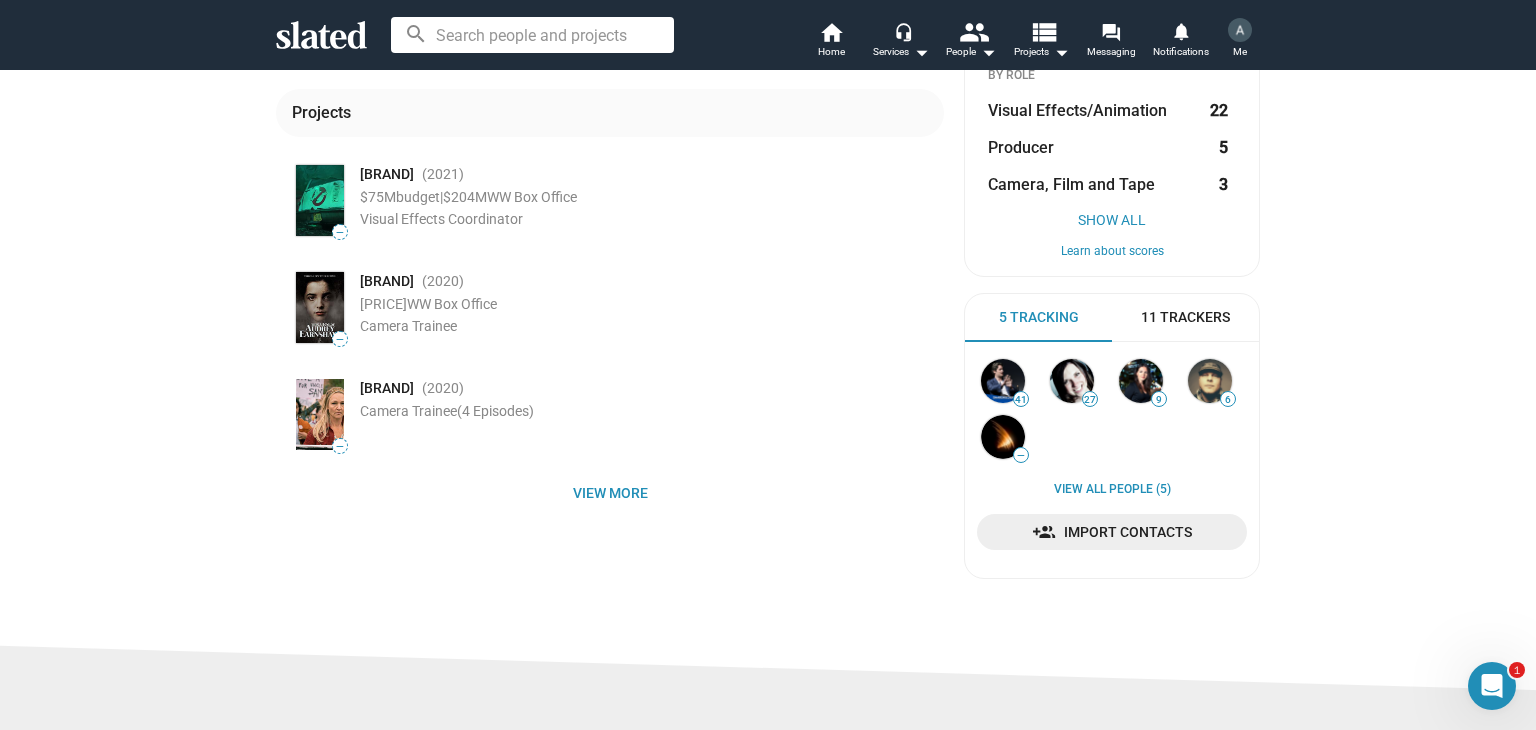 scroll, scrollTop: 300, scrollLeft: 0, axis: vertical 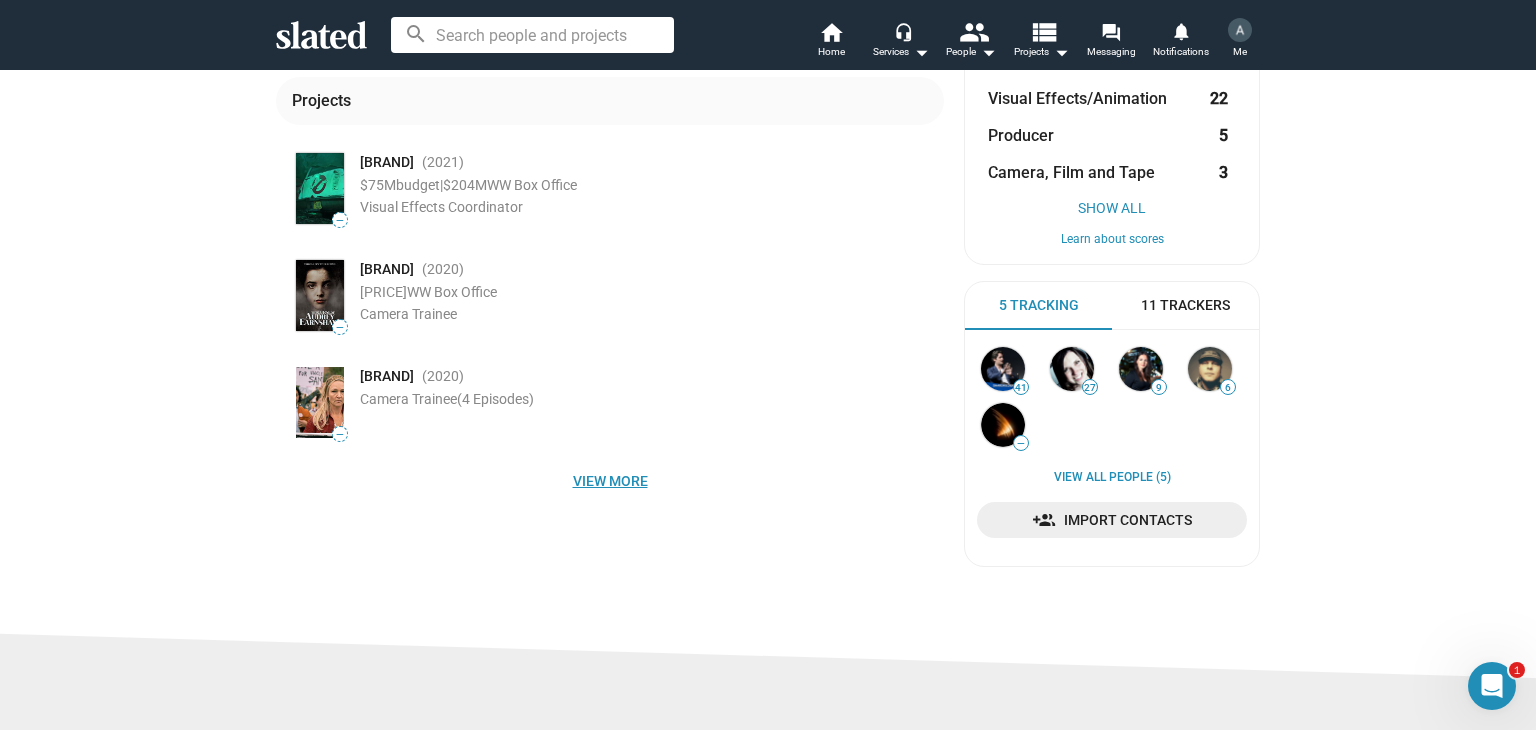 click on "View more" 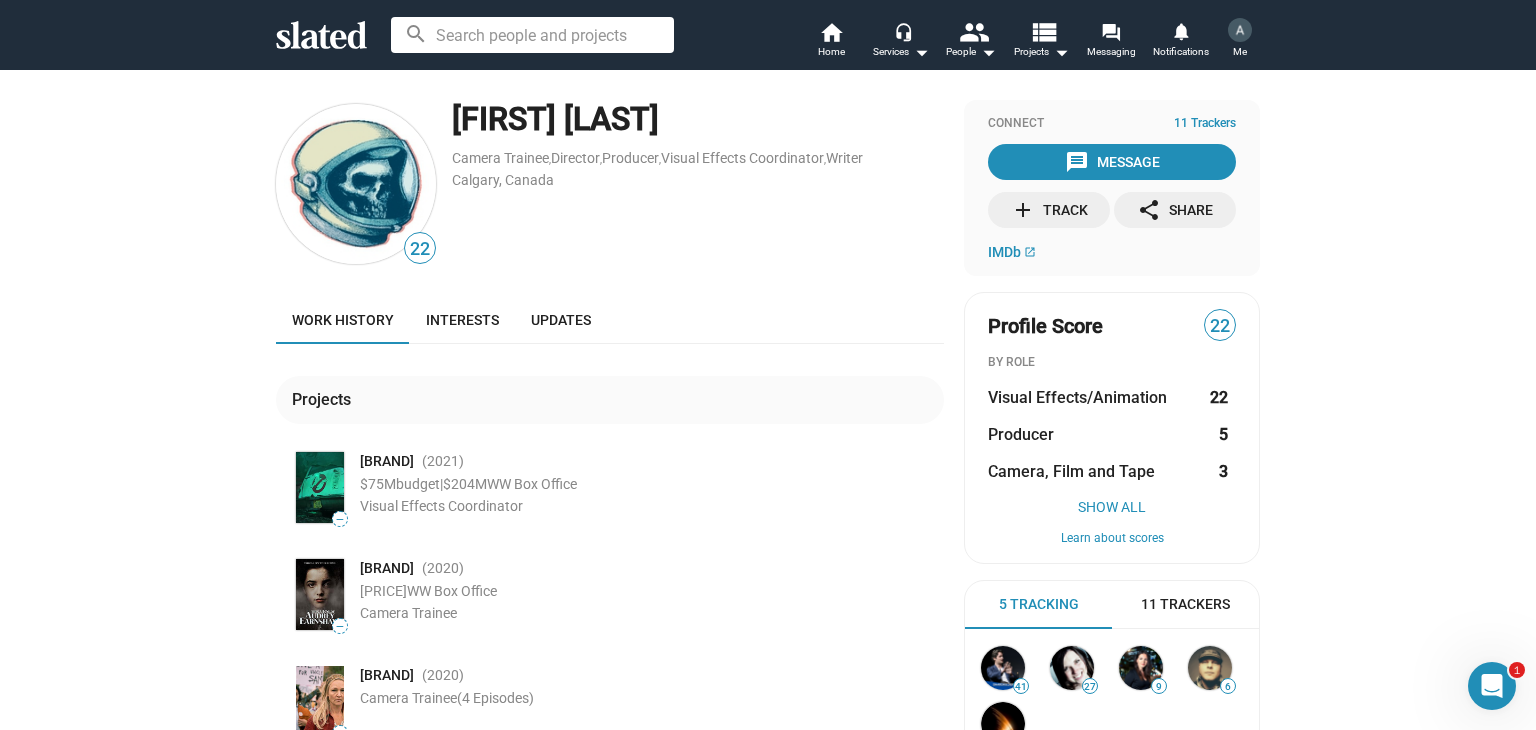 scroll, scrollTop: 0, scrollLeft: 0, axis: both 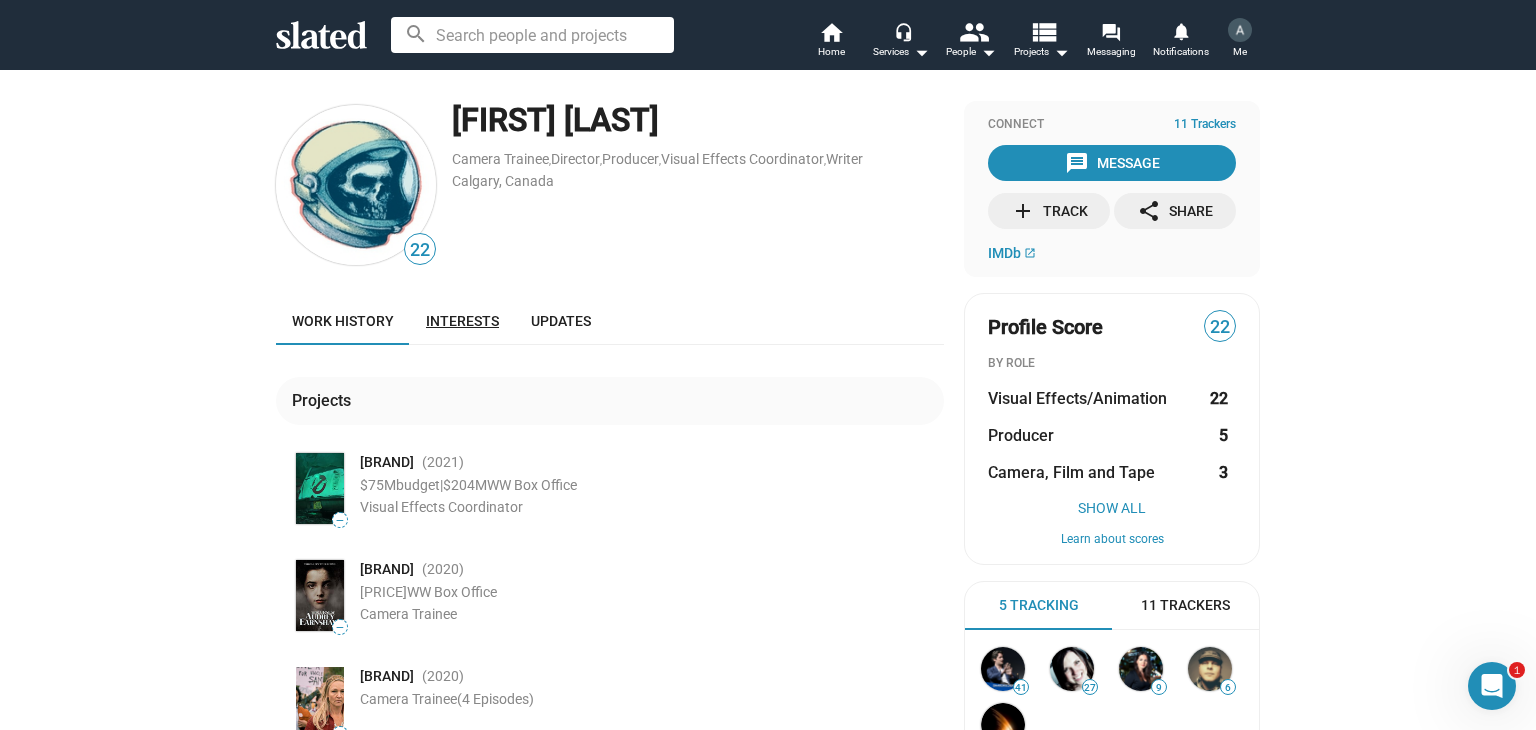 click on "Interests" at bounding box center (462, 321) 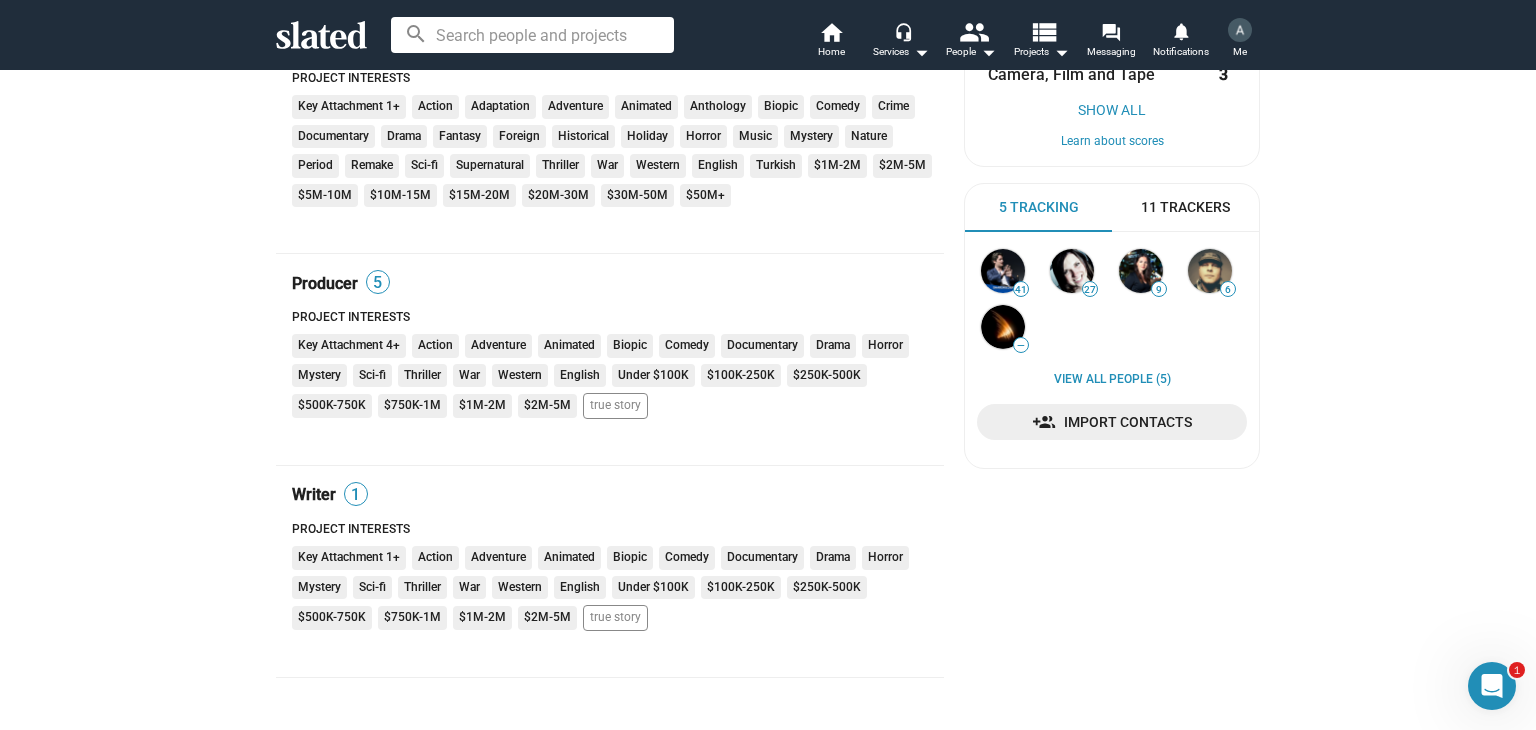 scroll, scrollTop: 400, scrollLeft: 0, axis: vertical 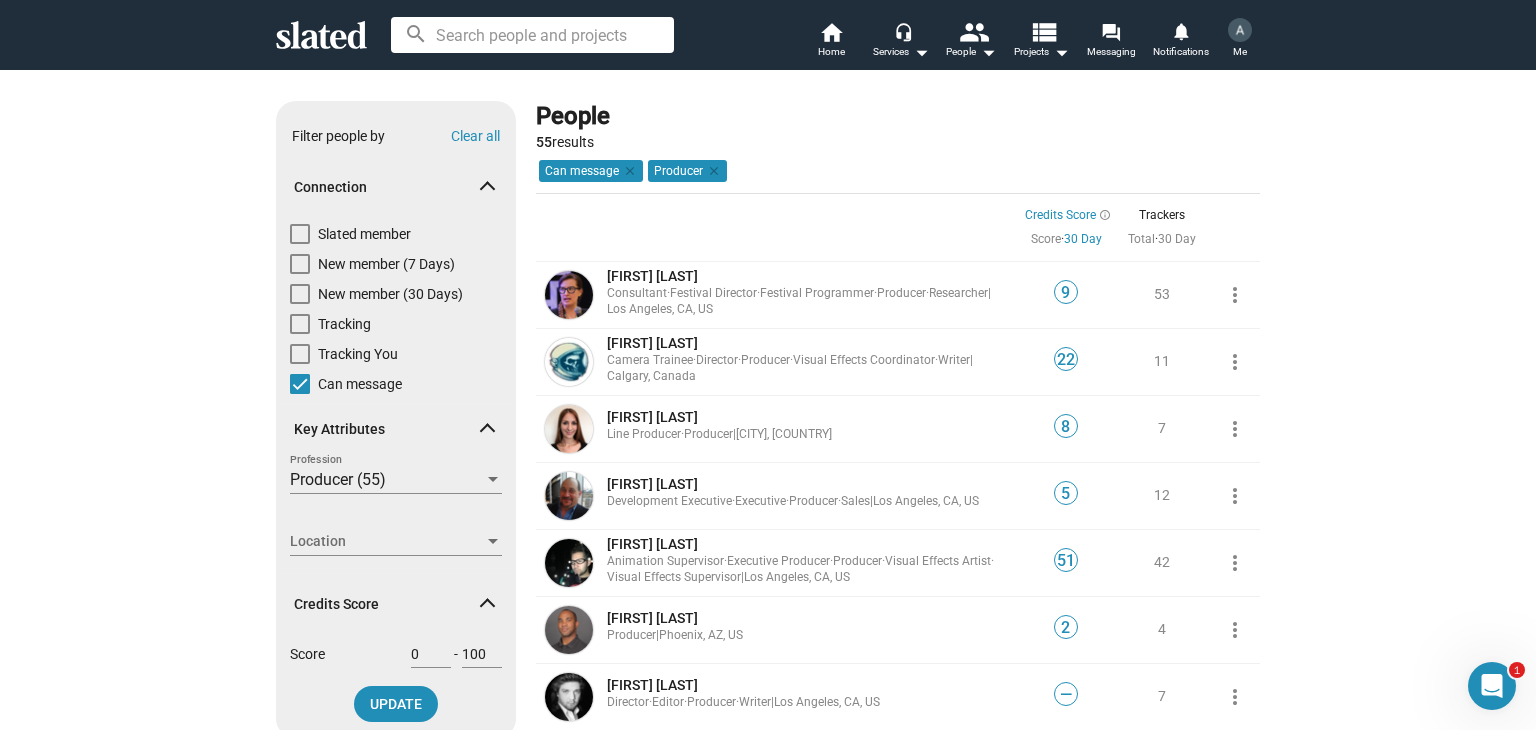 click on "Location" at bounding box center [387, 541] 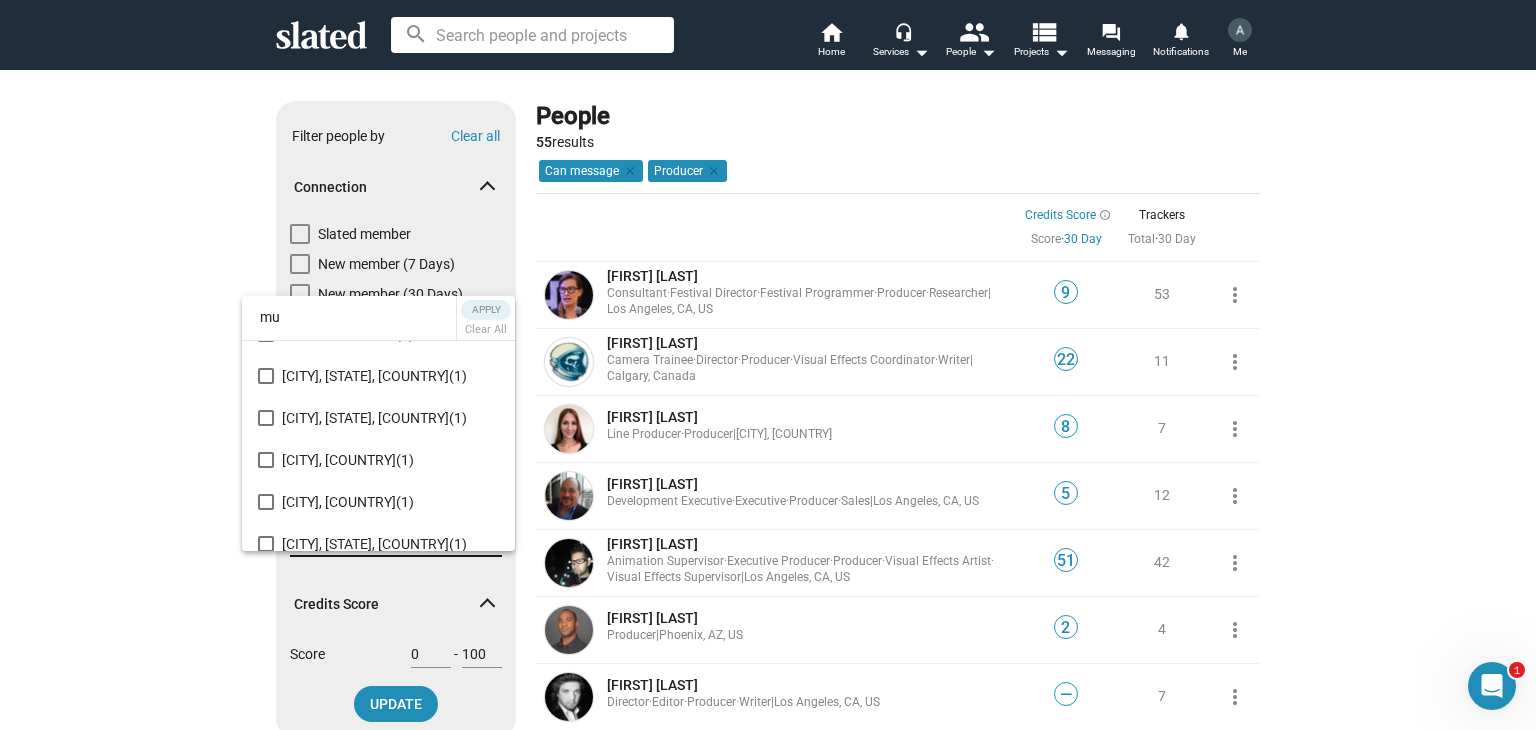 scroll, scrollTop: 0, scrollLeft: 0, axis: both 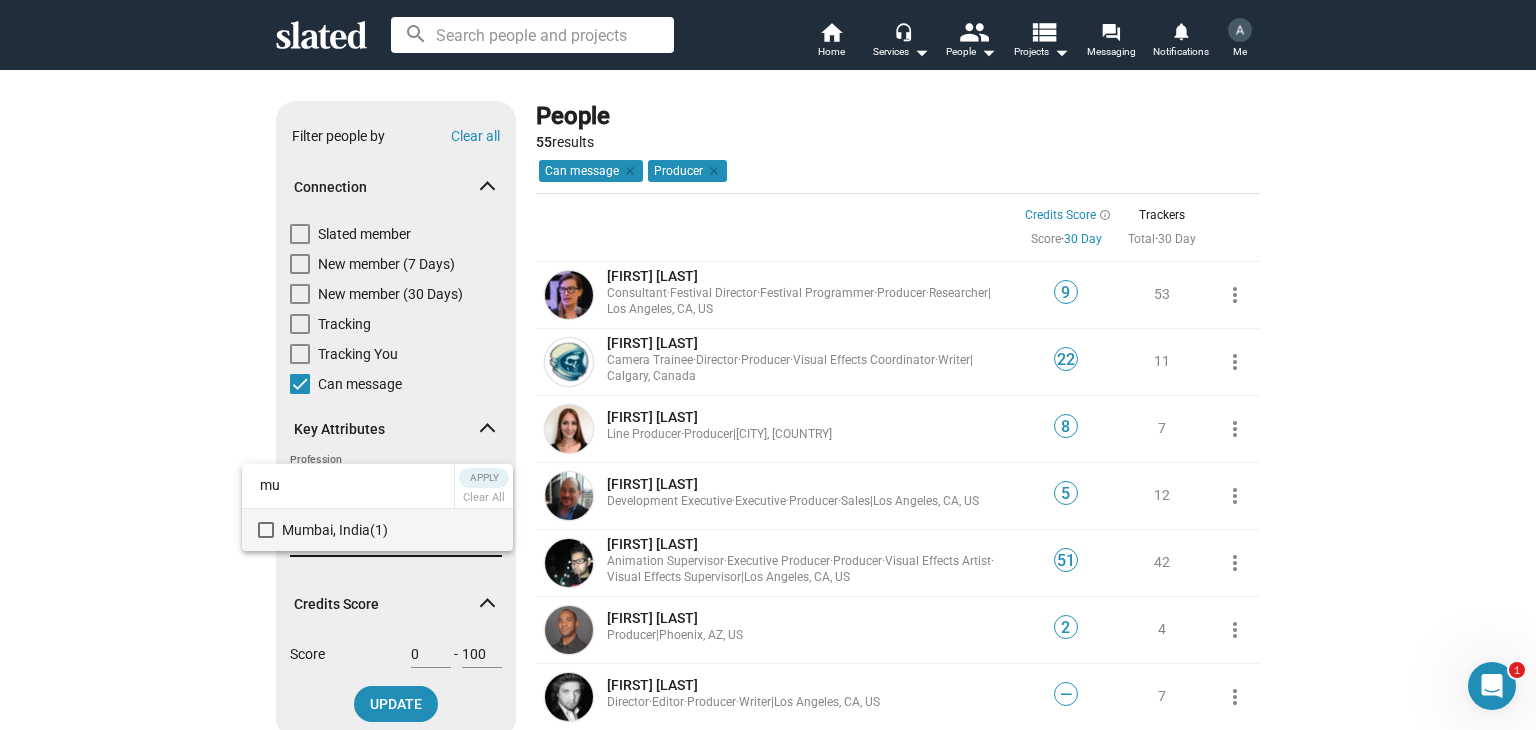 type on "mu" 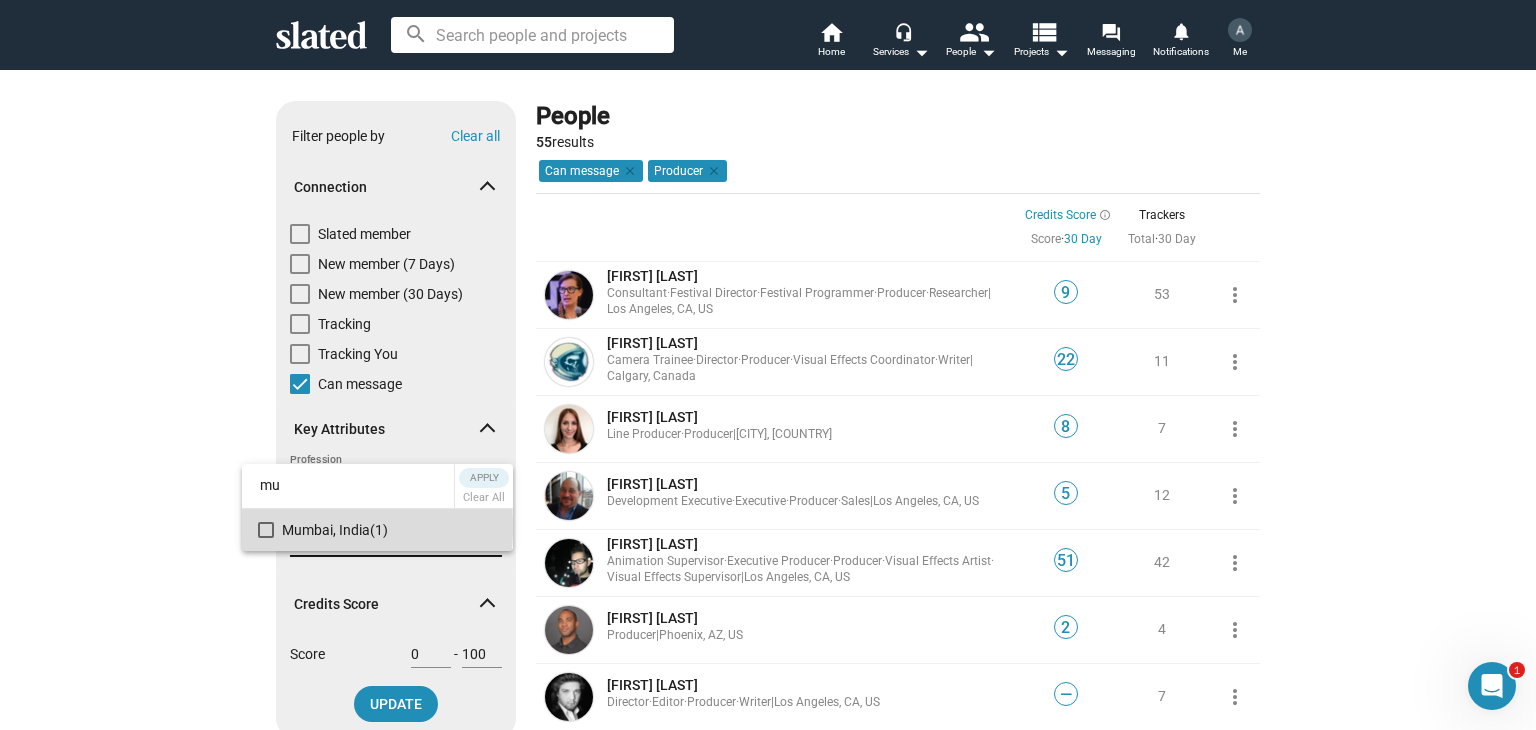 click at bounding box center [266, 530] 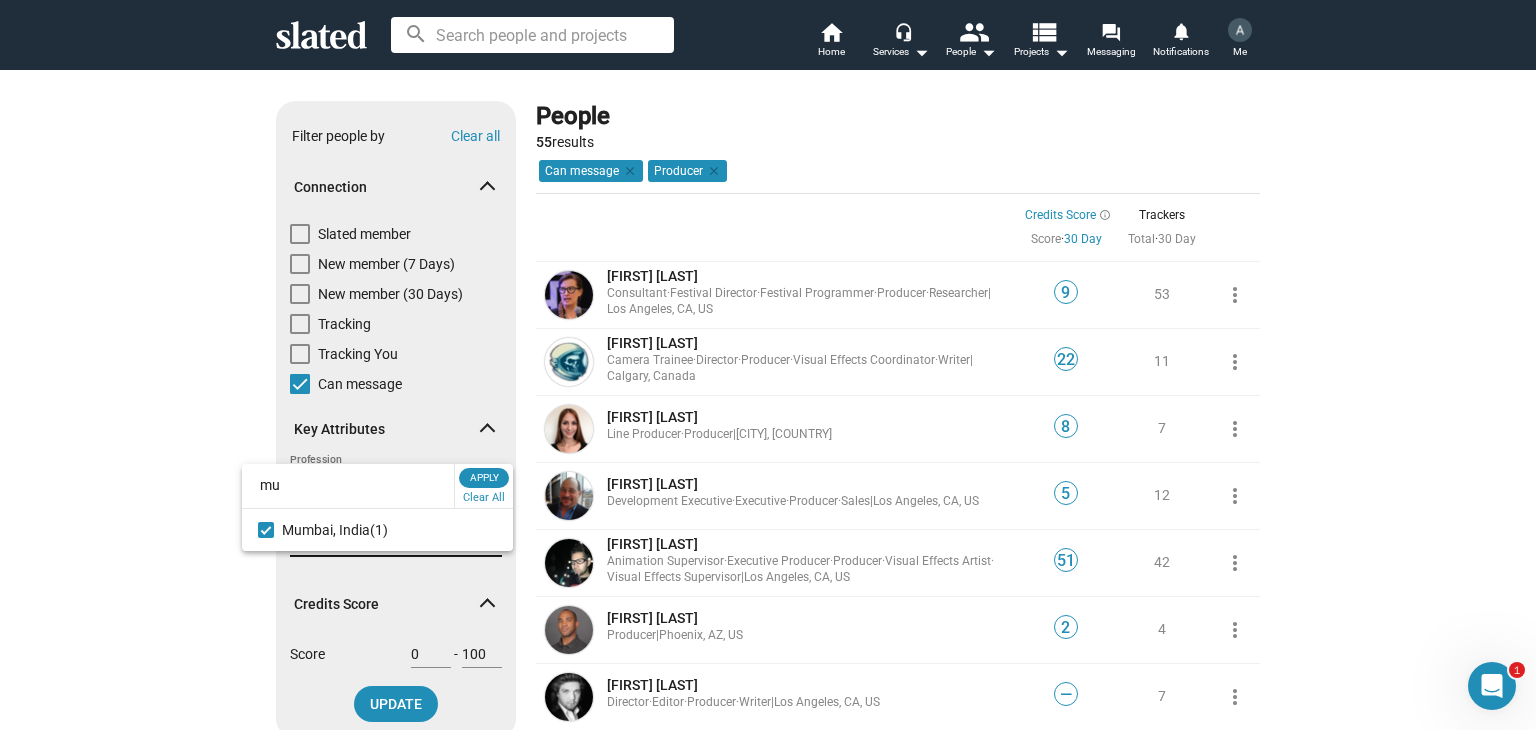 click at bounding box center [768, 365] 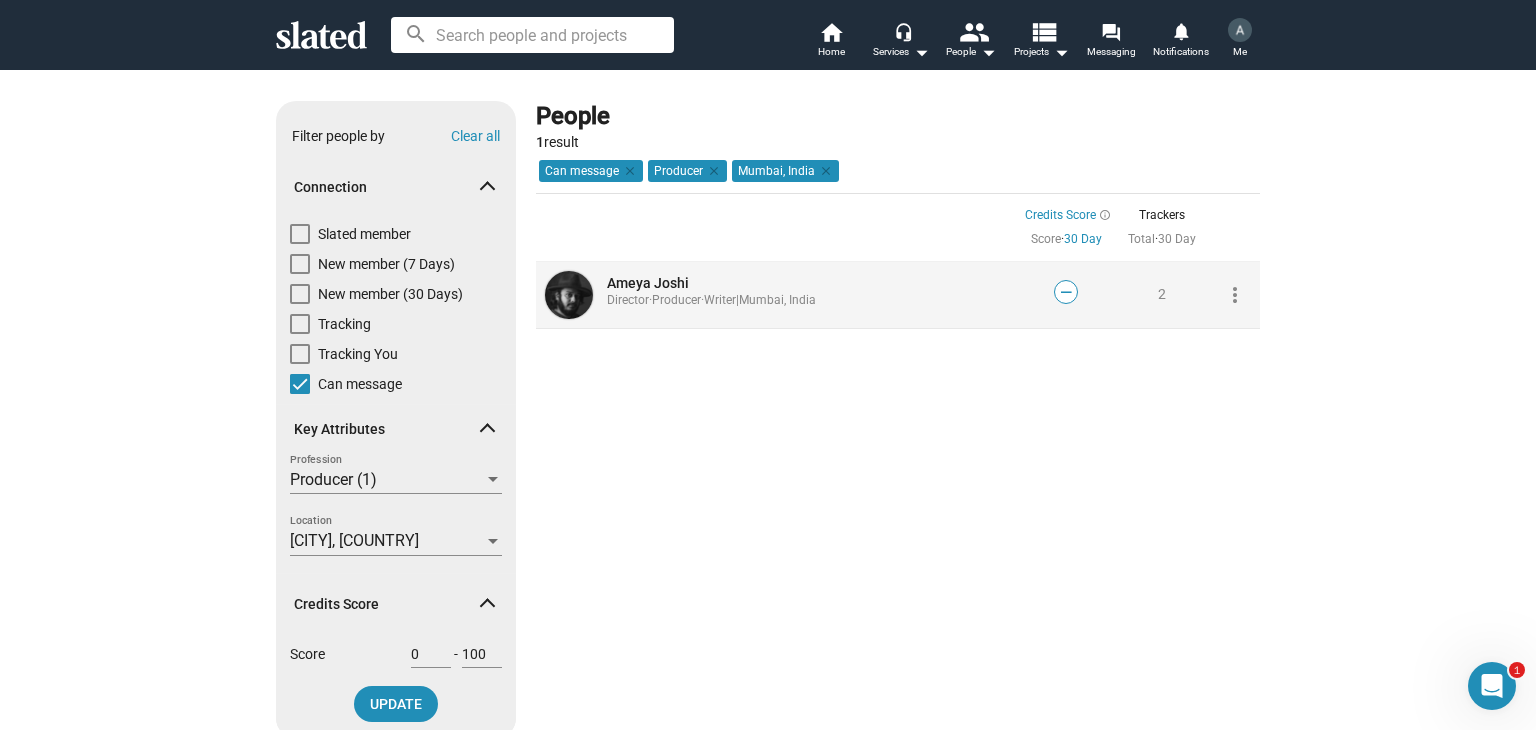 click on "Ameya Joshi" 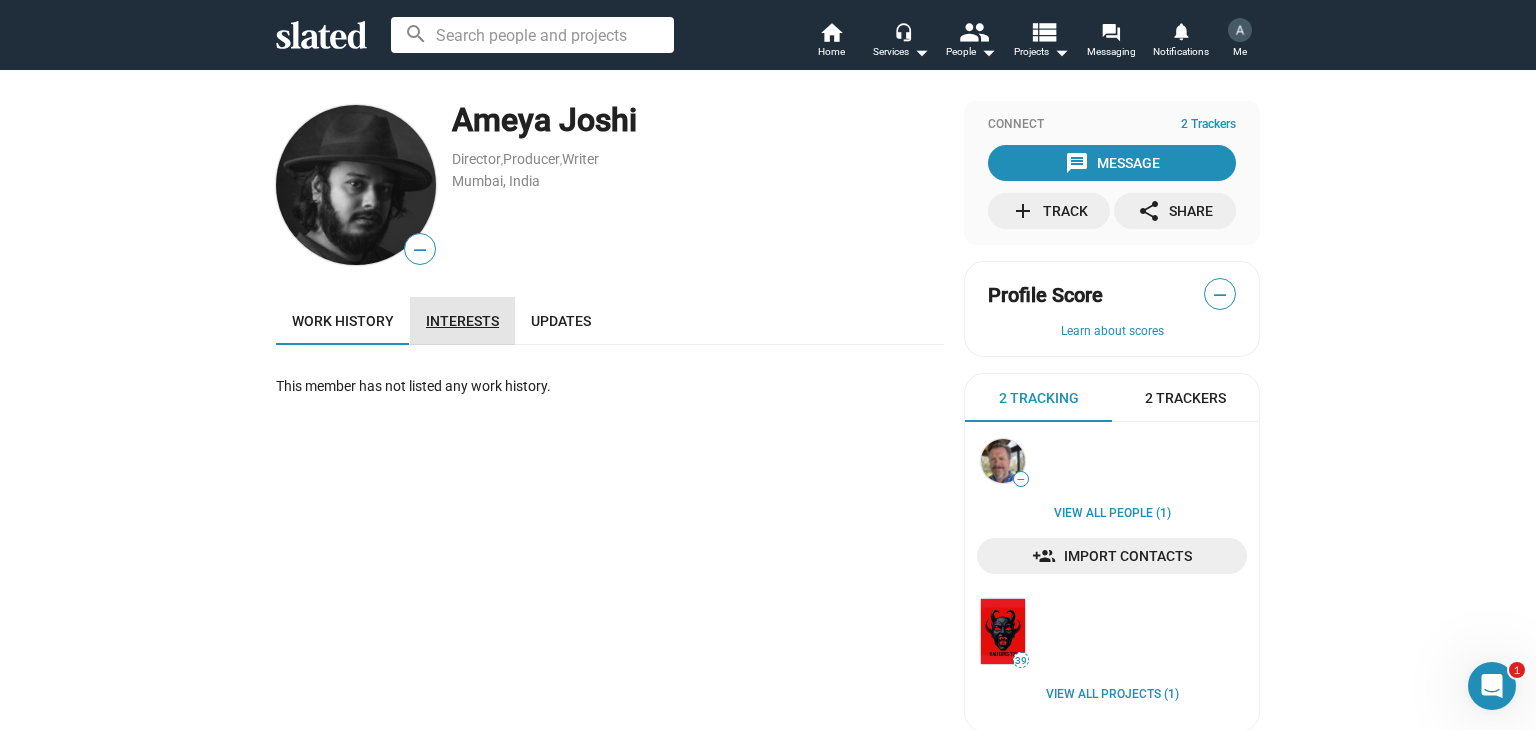 click on "Interests" at bounding box center (462, 321) 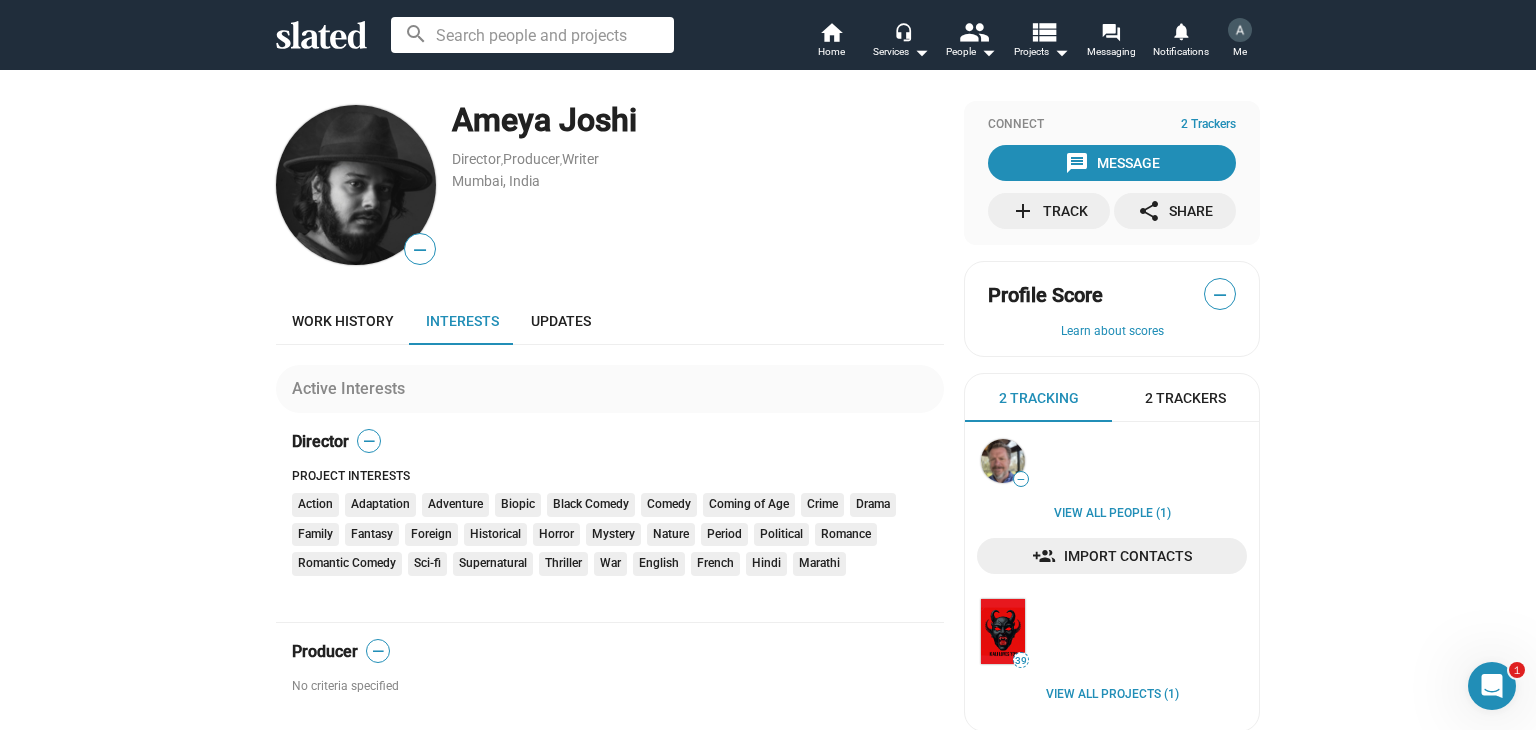 scroll, scrollTop: 100, scrollLeft: 0, axis: vertical 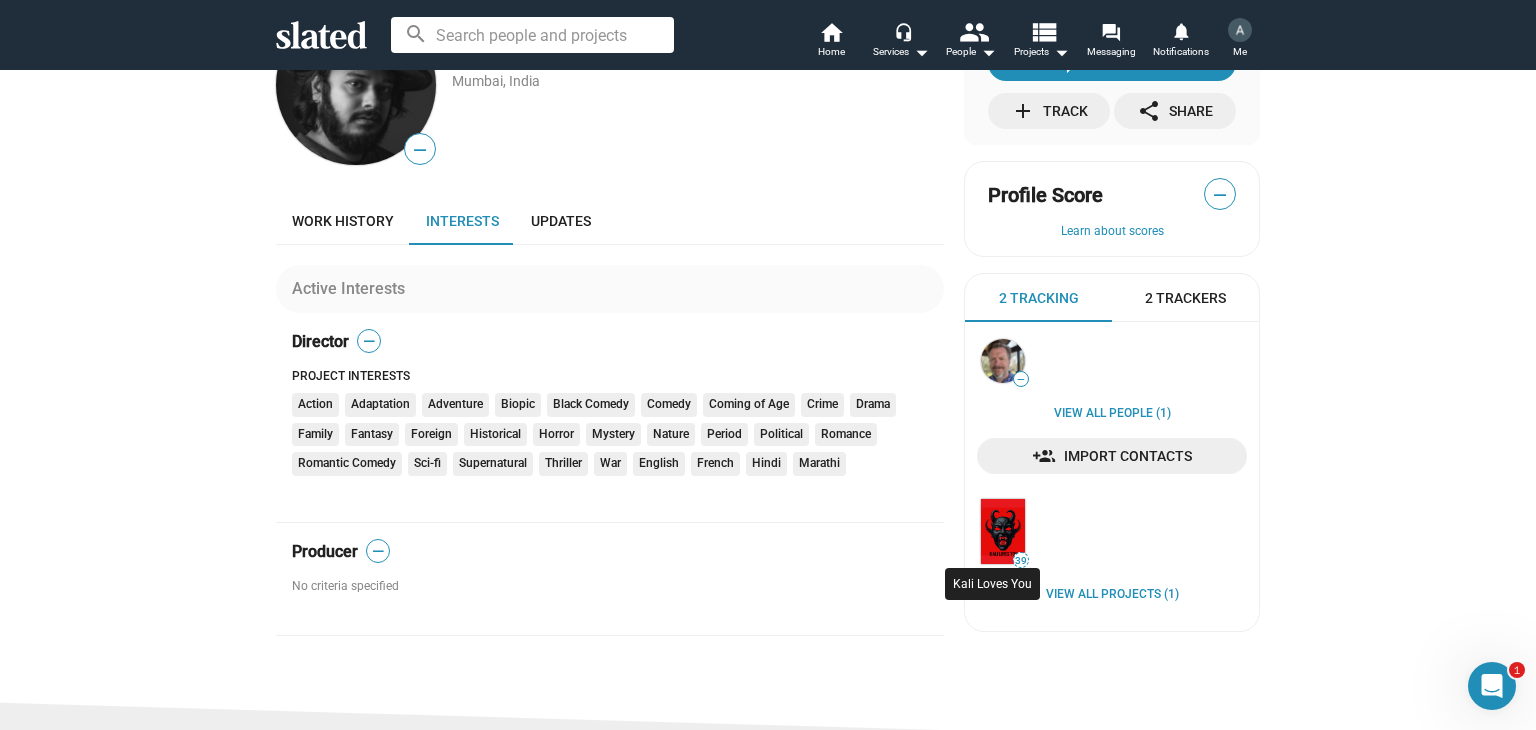 click at bounding box center [1003, 531] 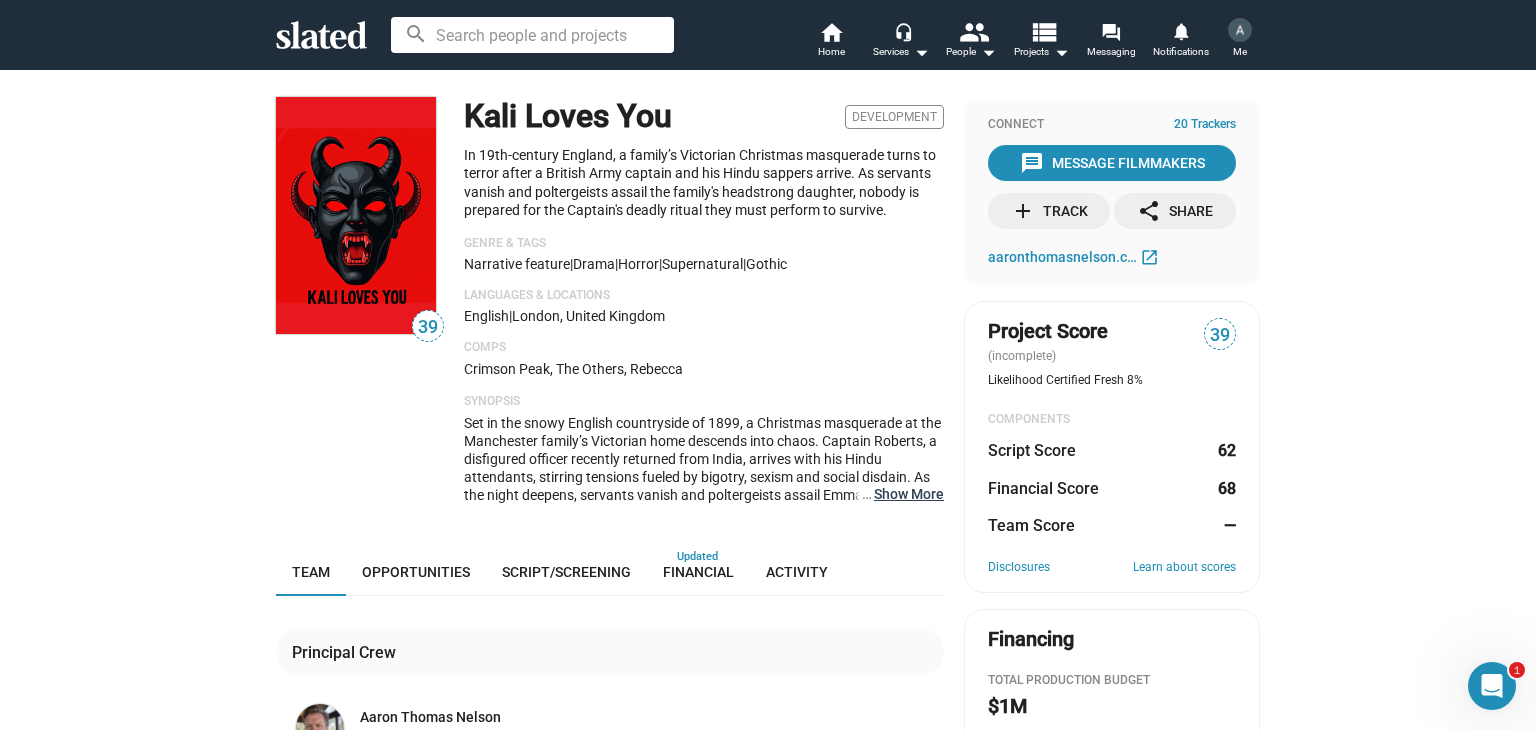 click on "… Show More" 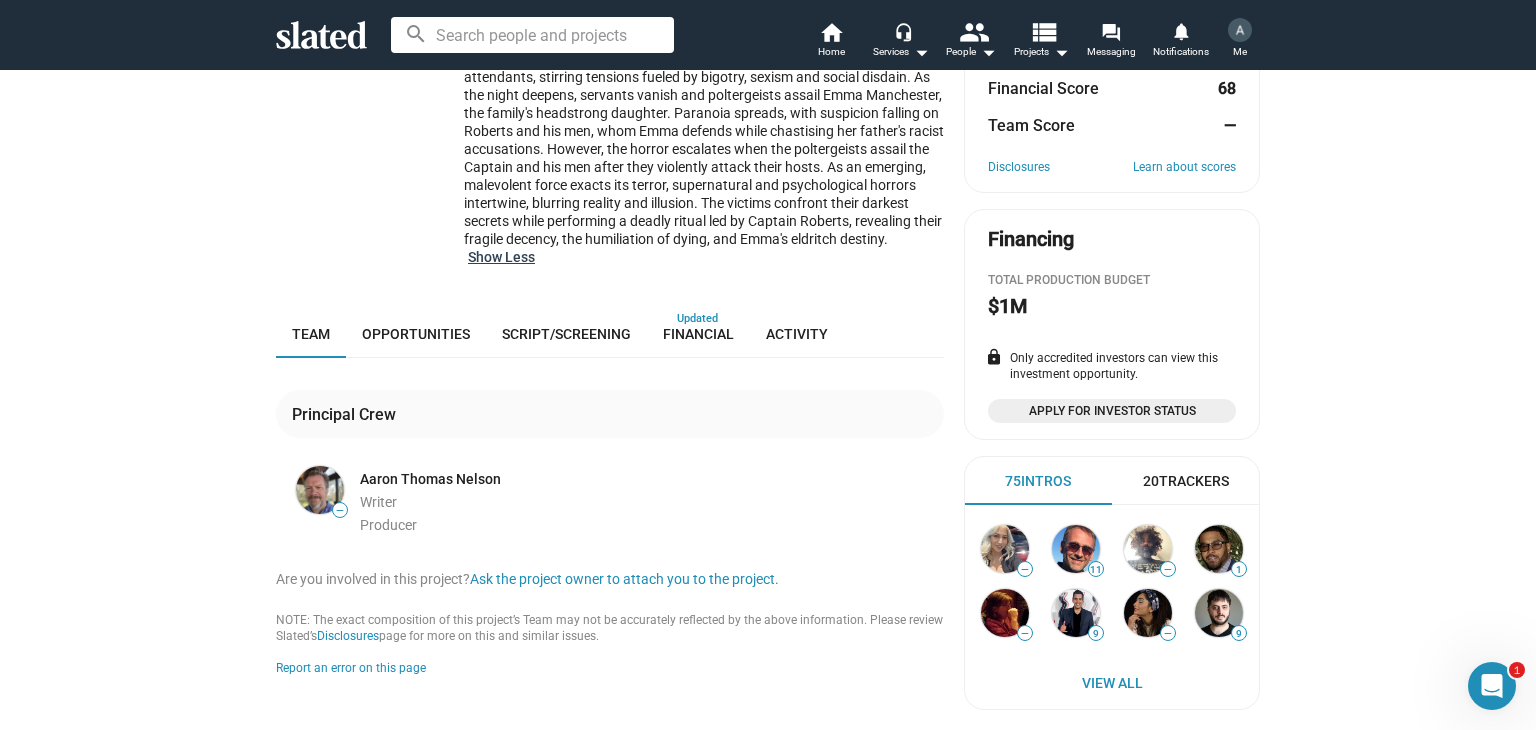 scroll, scrollTop: 0, scrollLeft: 0, axis: both 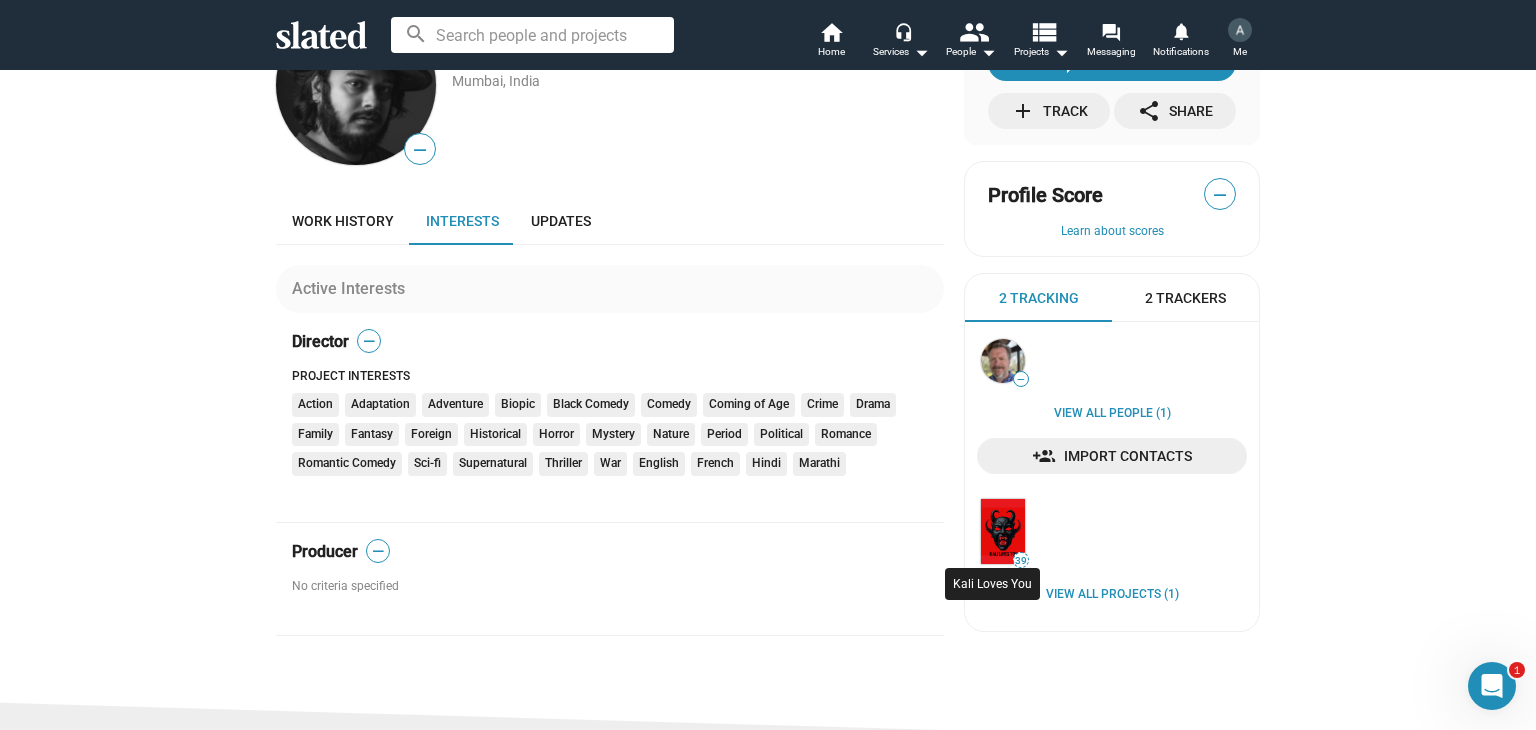 click at bounding box center [1003, 531] 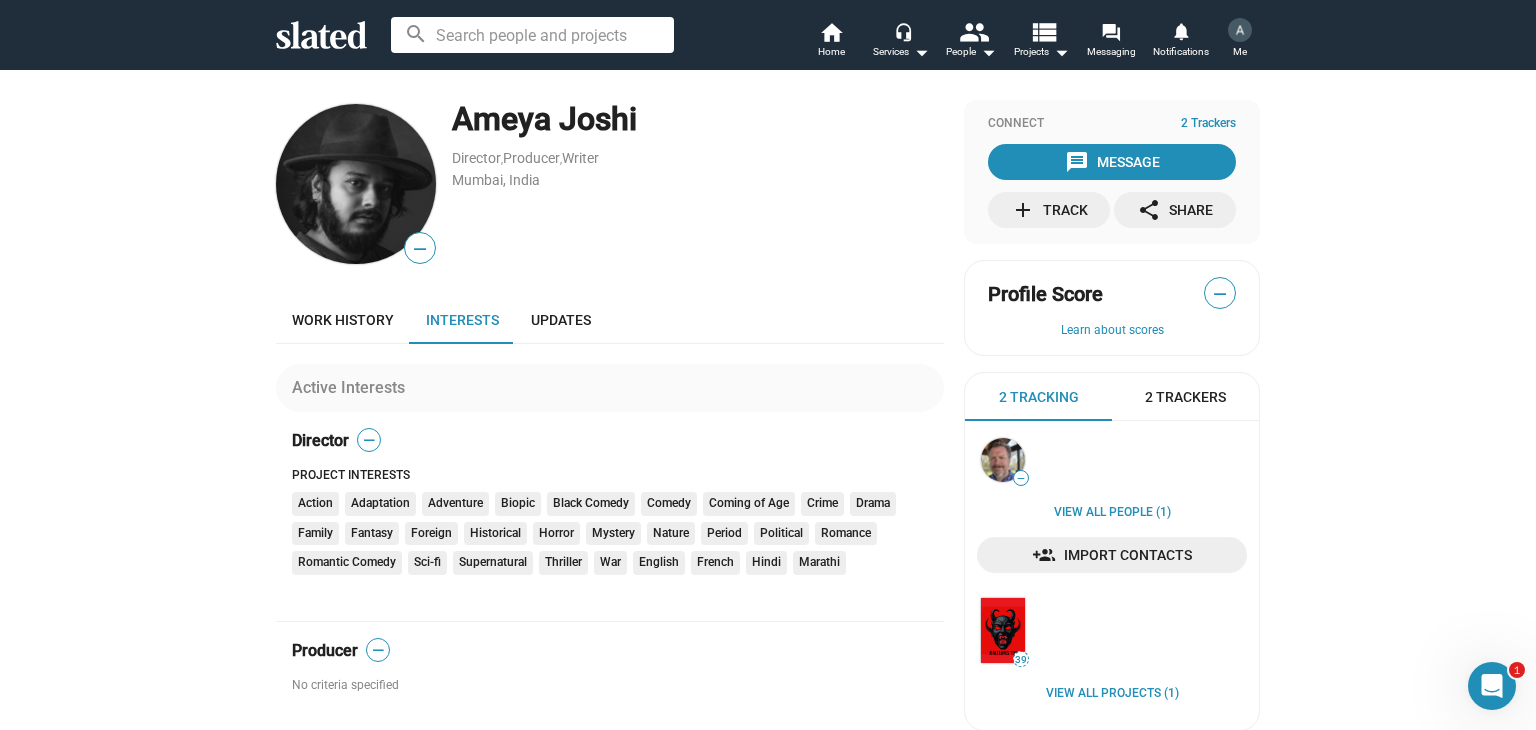 scroll, scrollTop: 0, scrollLeft: 0, axis: both 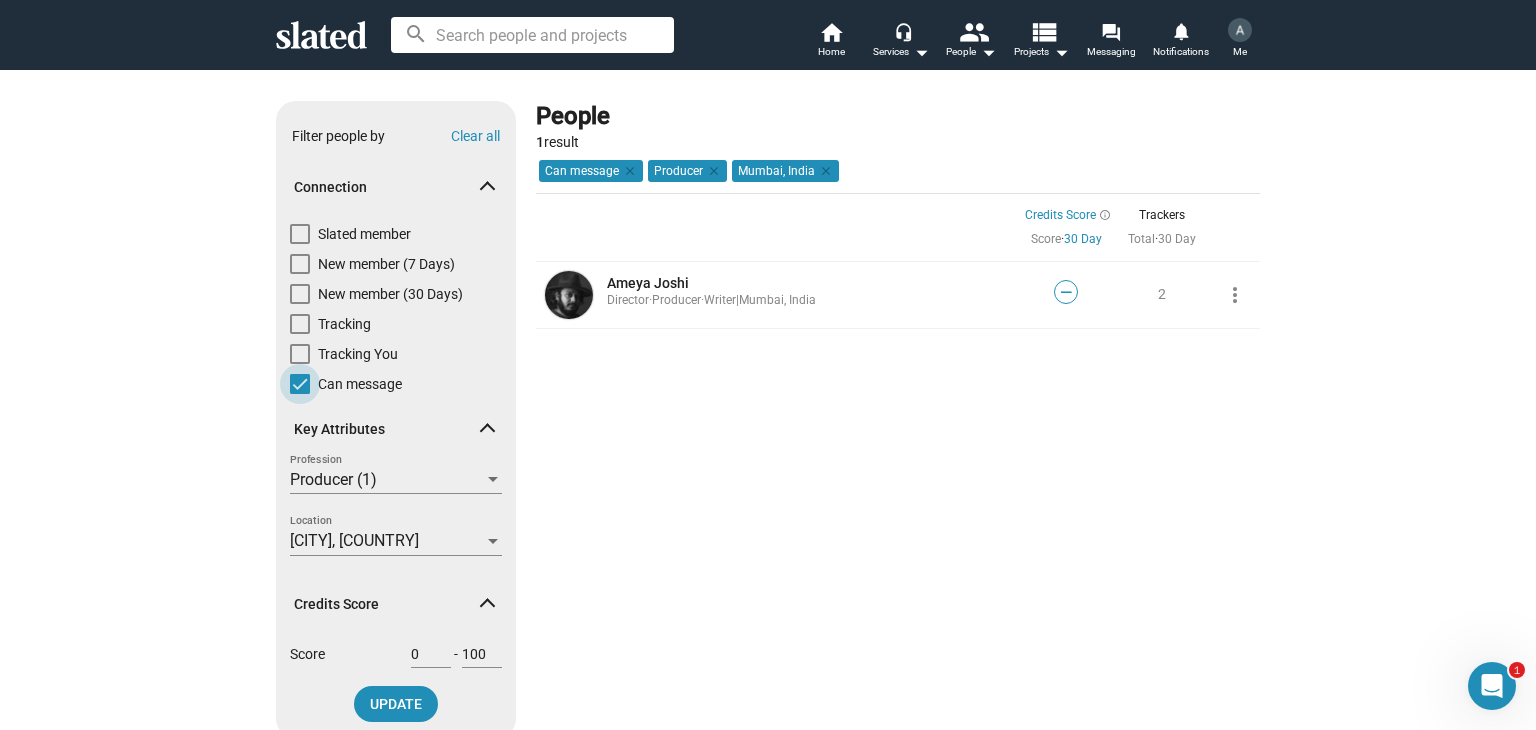 click at bounding box center (300, 384) 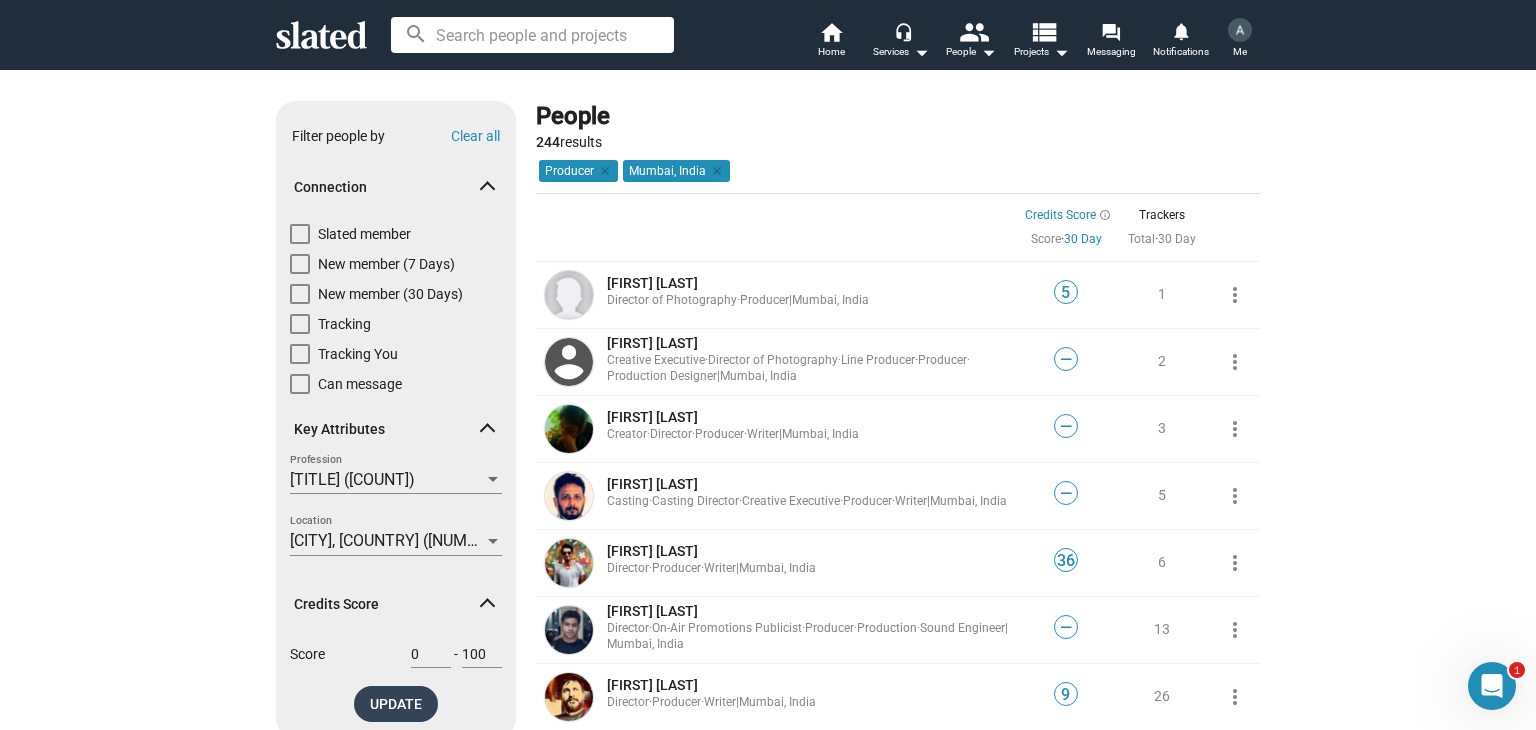 click on "UPDATE" at bounding box center [396, 704] 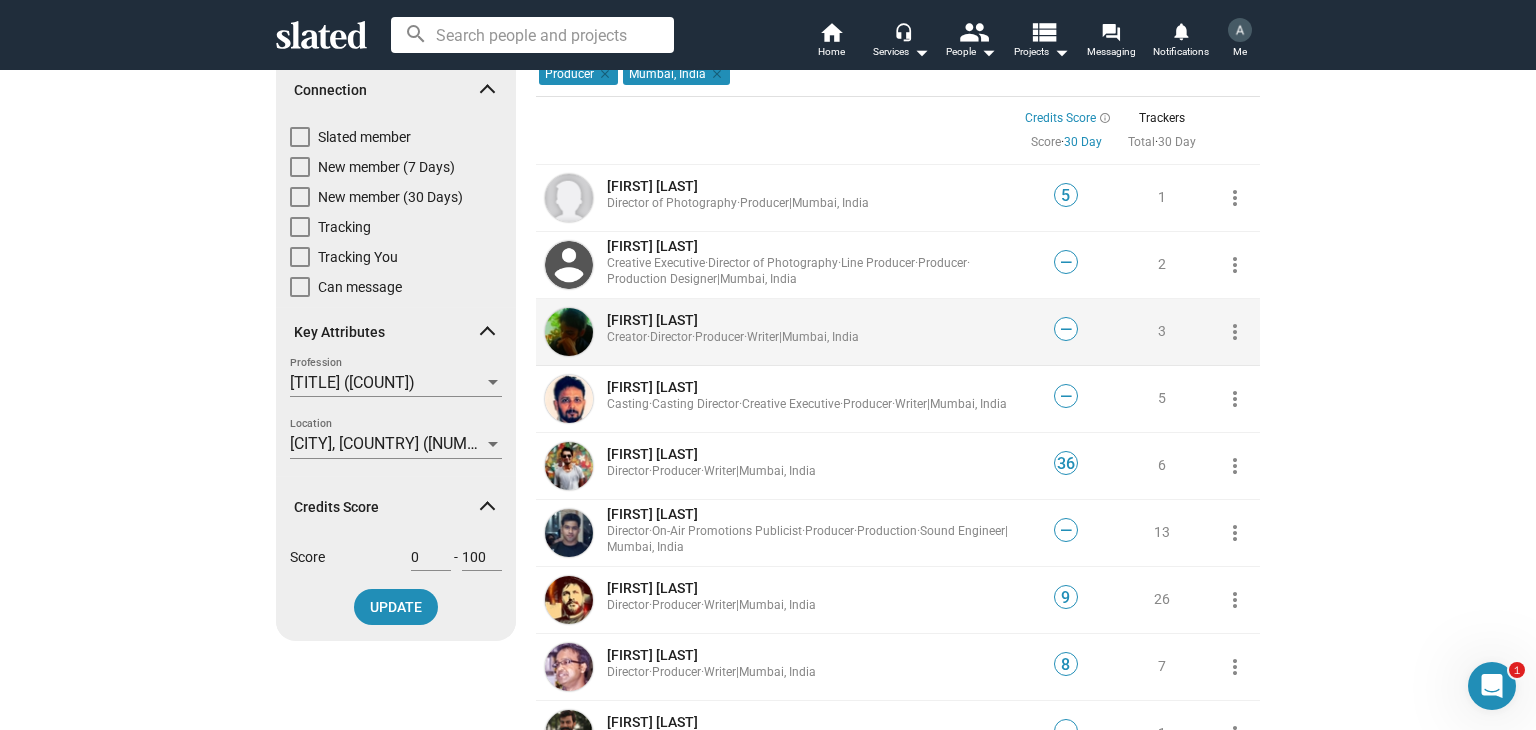 scroll, scrollTop: 100, scrollLeft: 0, axis: vertical 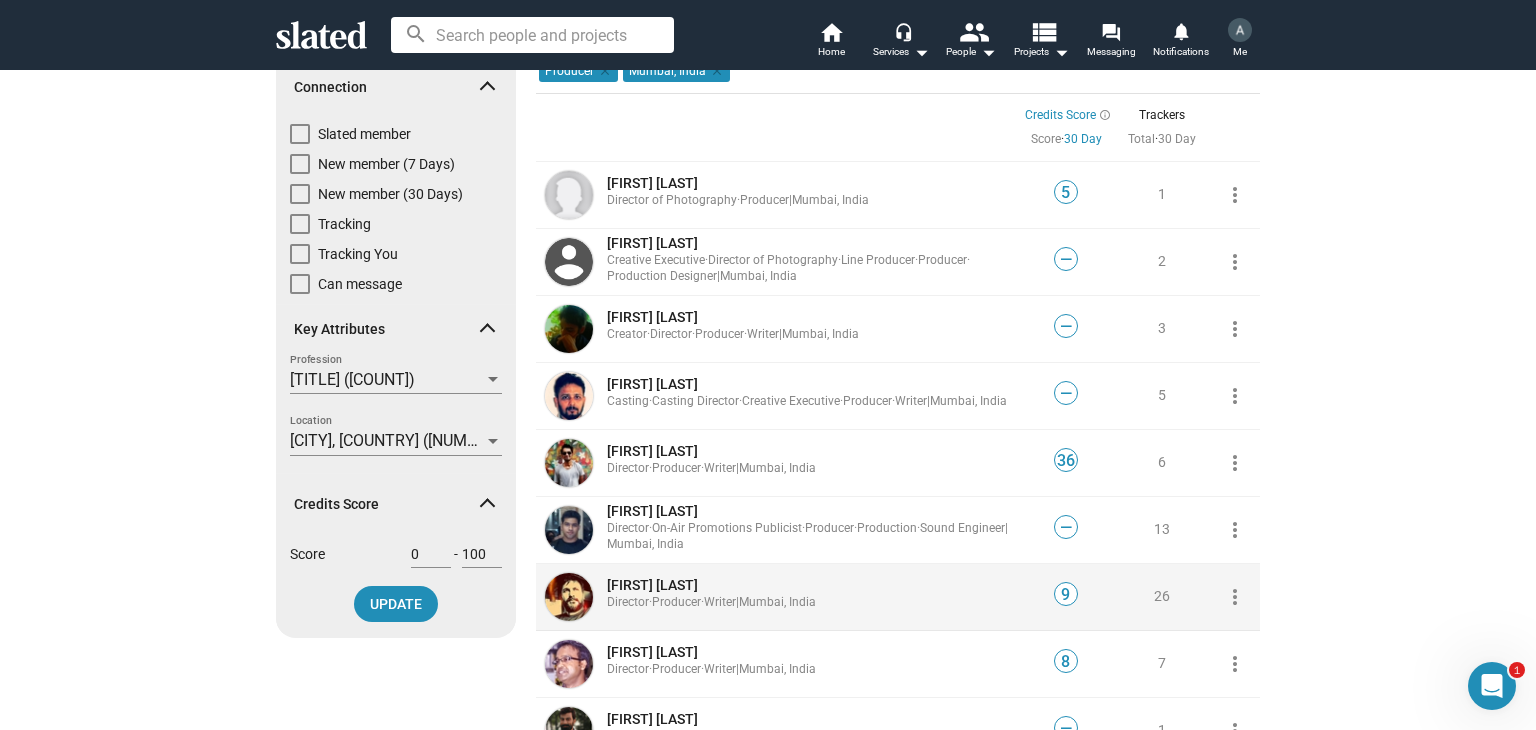 click on "[FIRST] [LAST]" 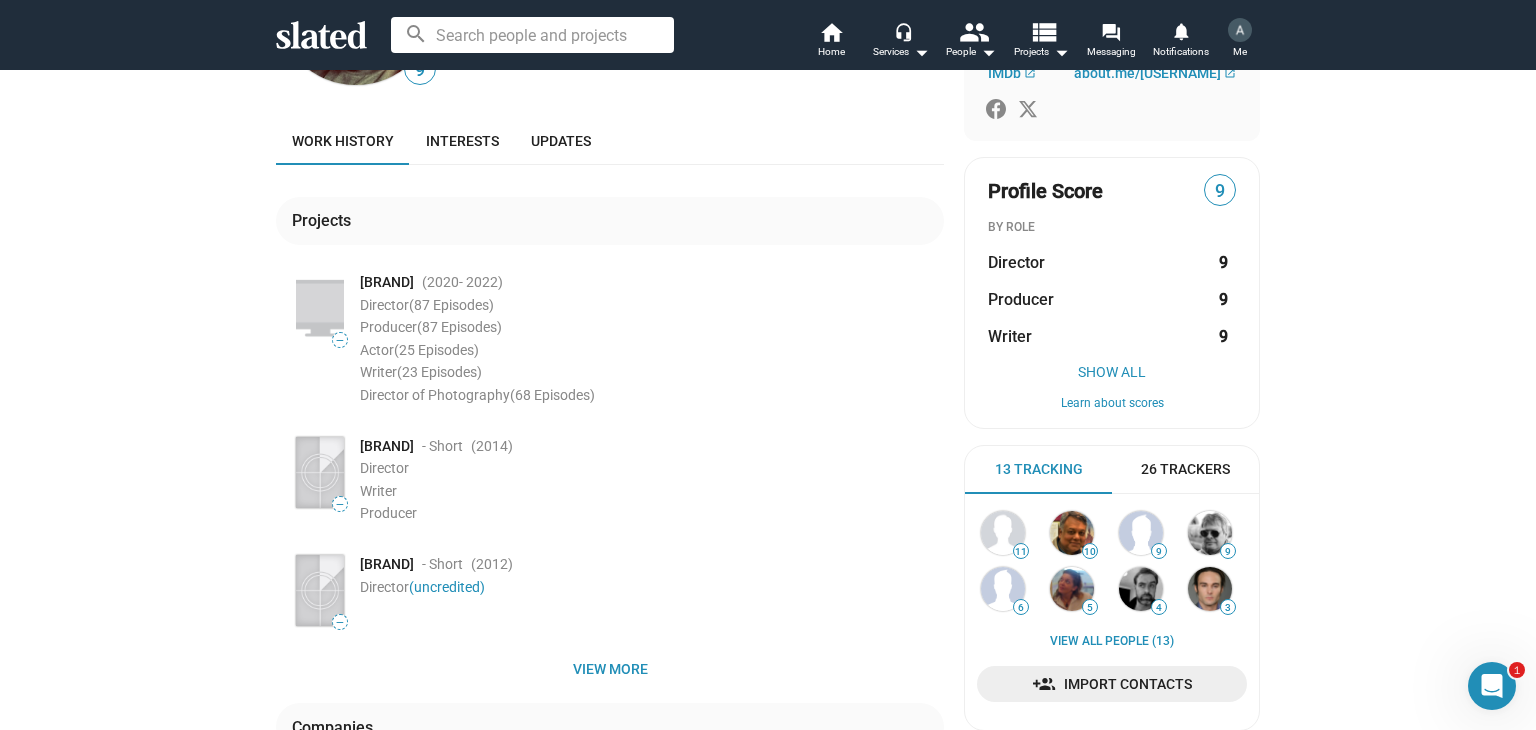 scroll, scrollTop: 200, scrollLeft: 0, axis: vertical 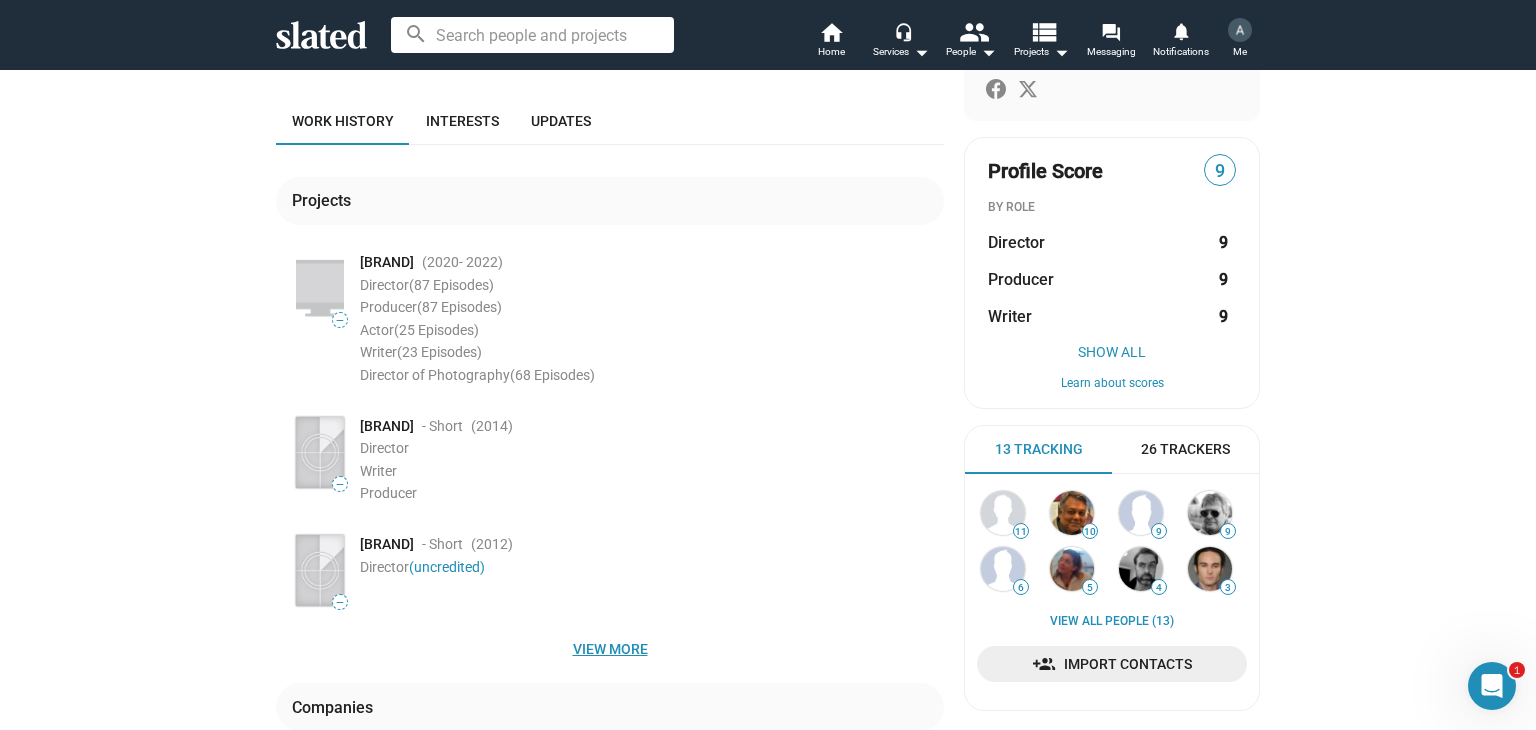 click on "View more" 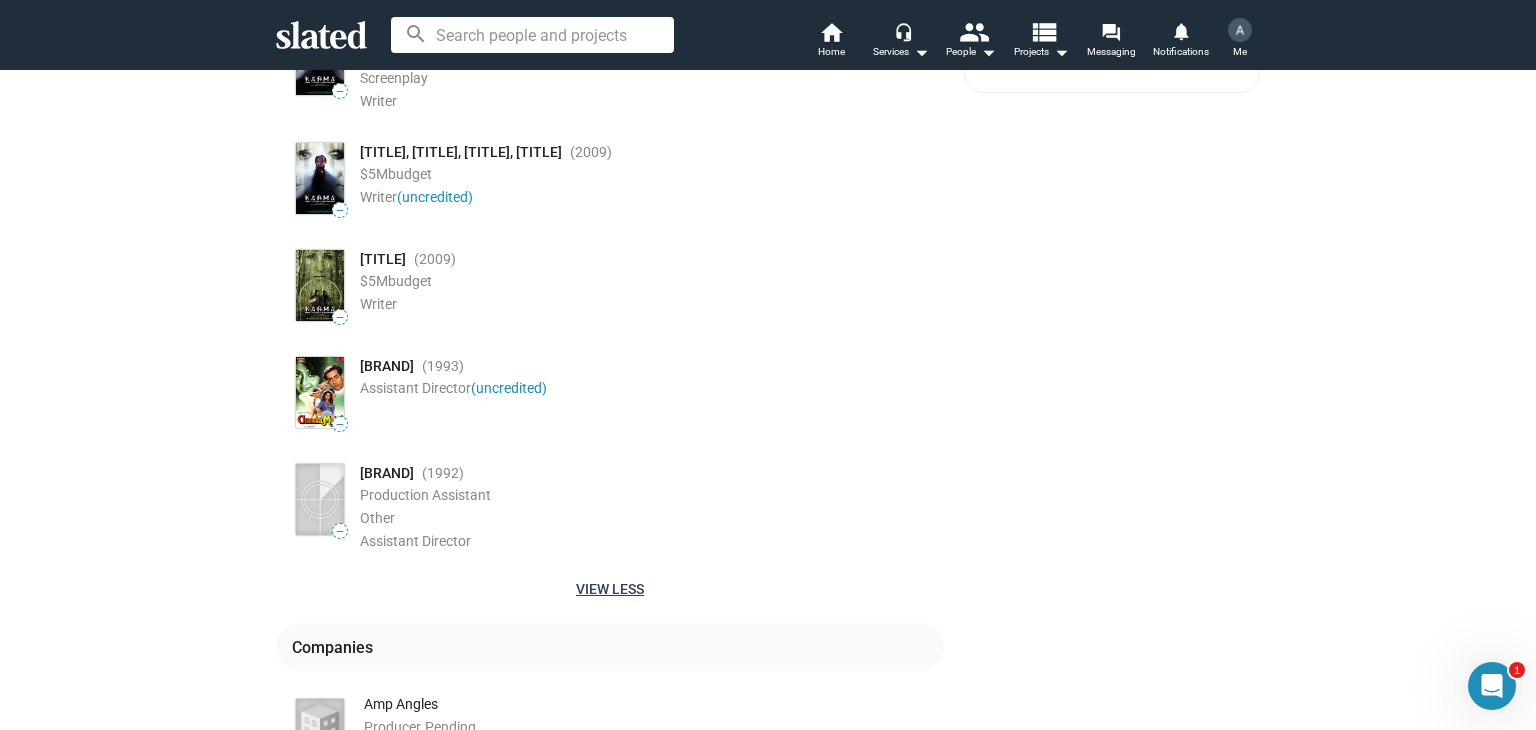 scroll, scrollTop: 1000, scrollLeft: 0, axis: vertical 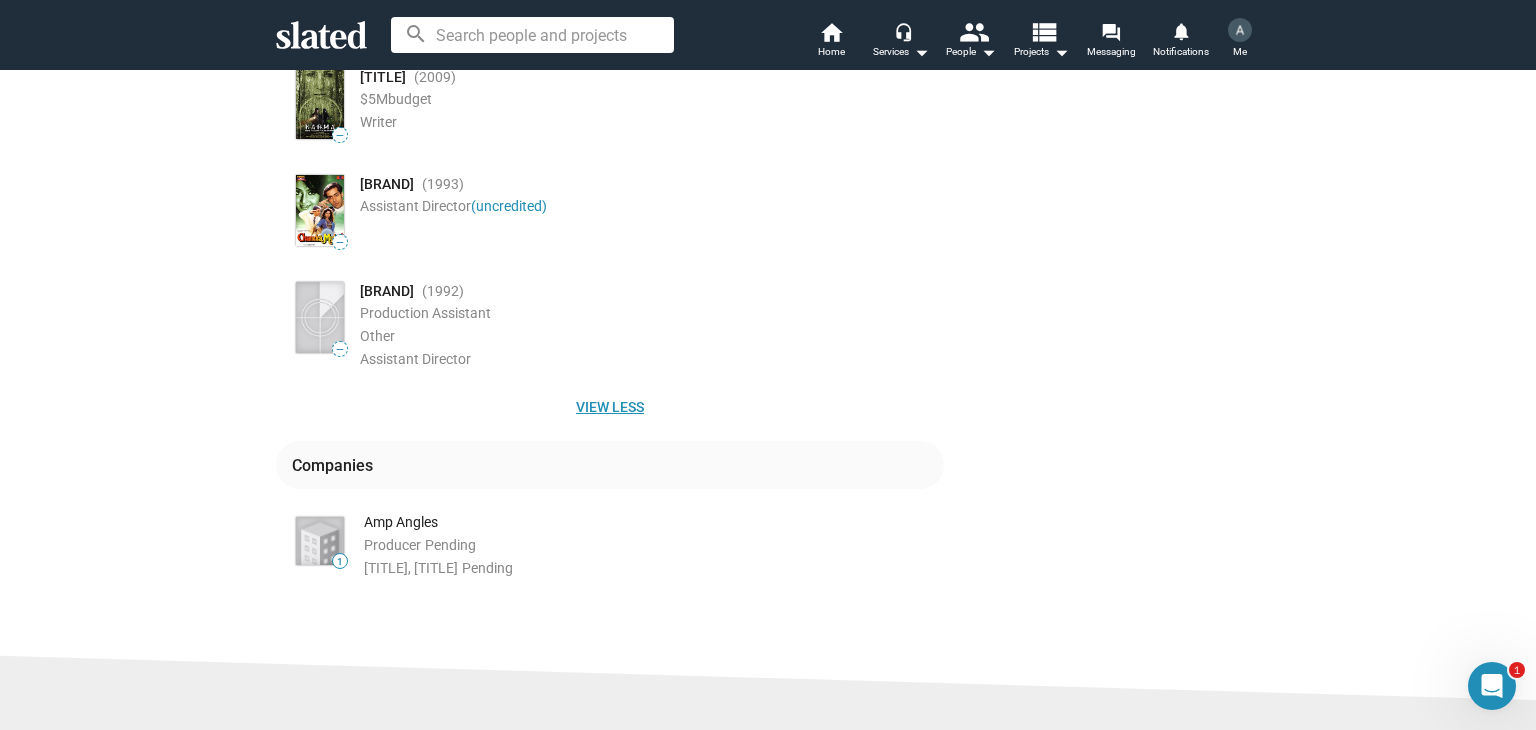 click on "View less" 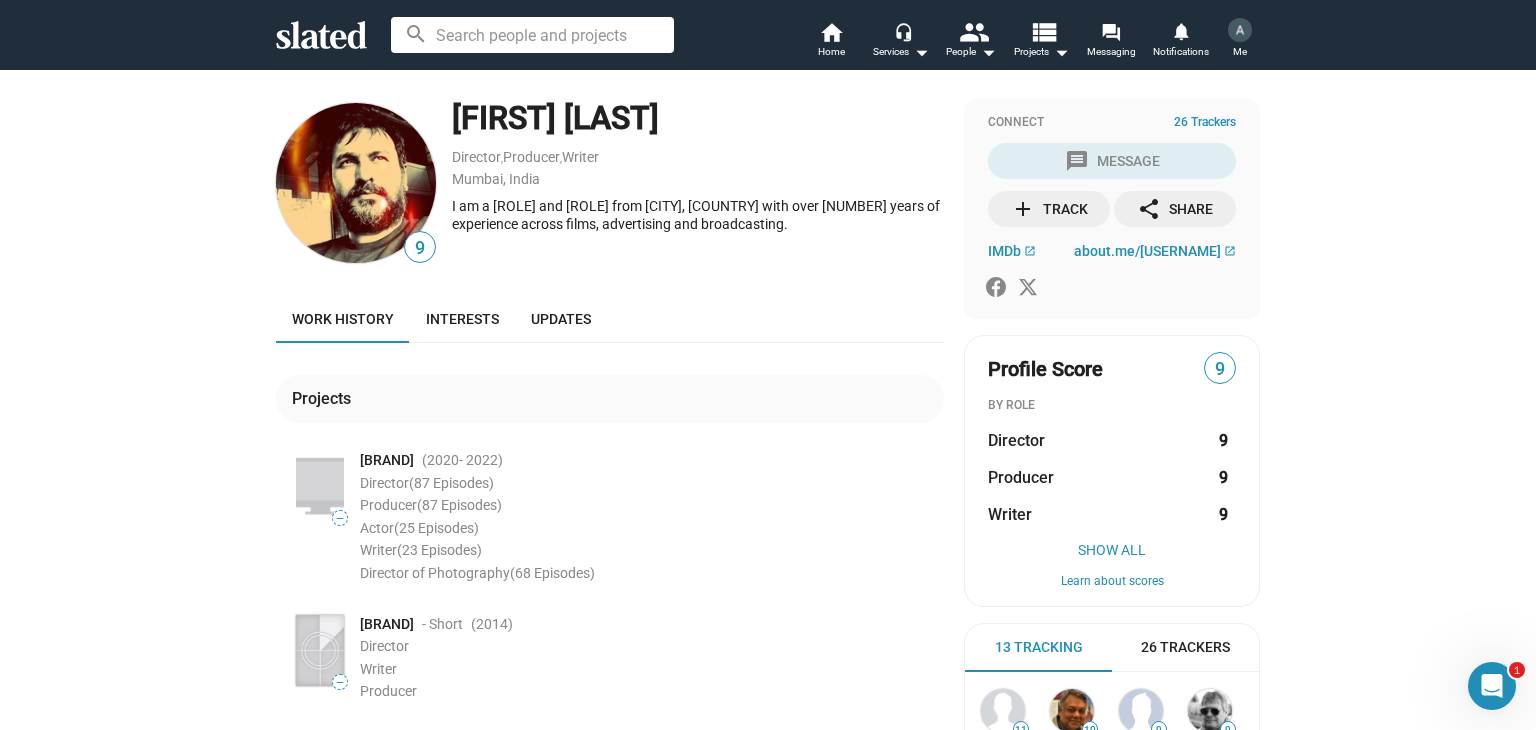 scroll, scrollTop: 0, scrollLeft: 0, axis: both 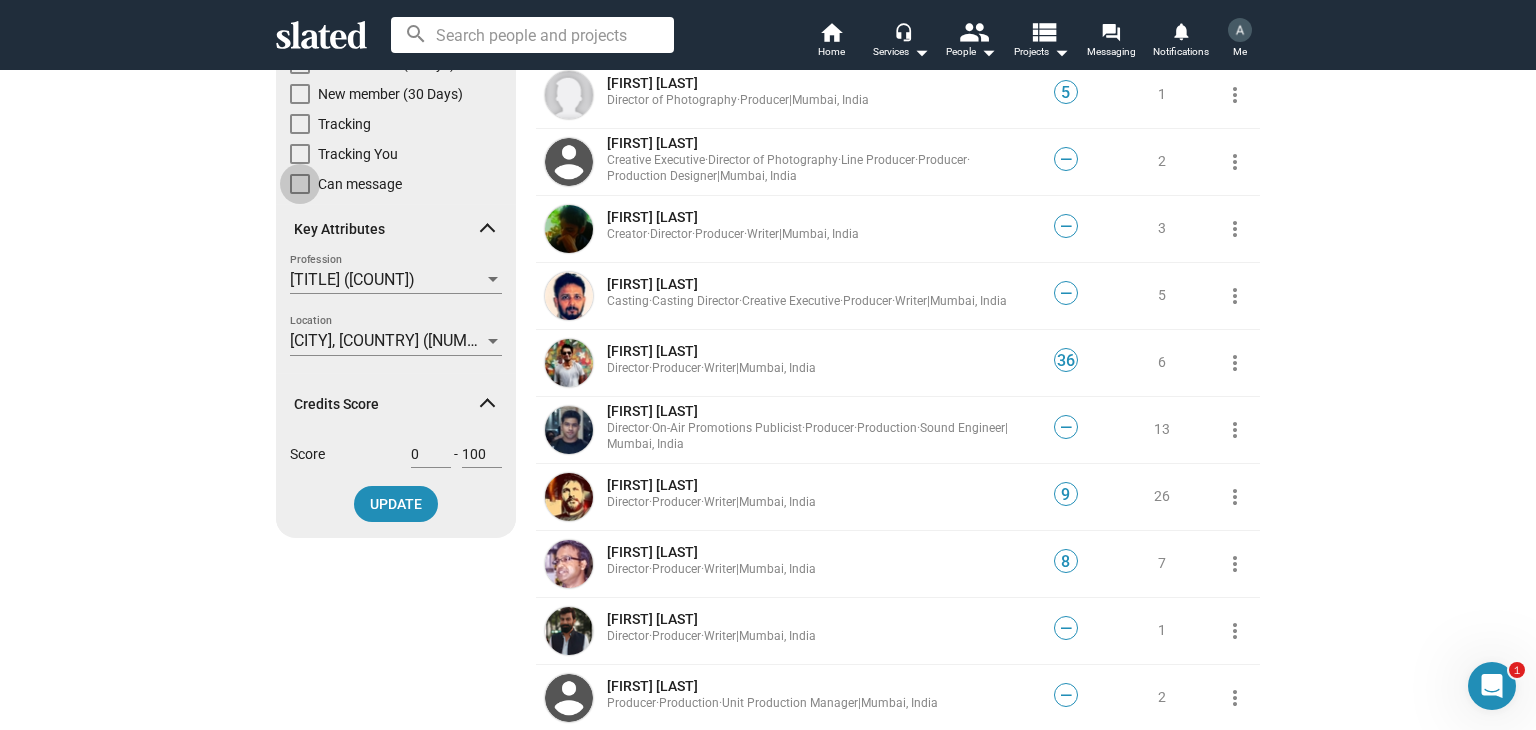 click at bounding box center (300, 184) 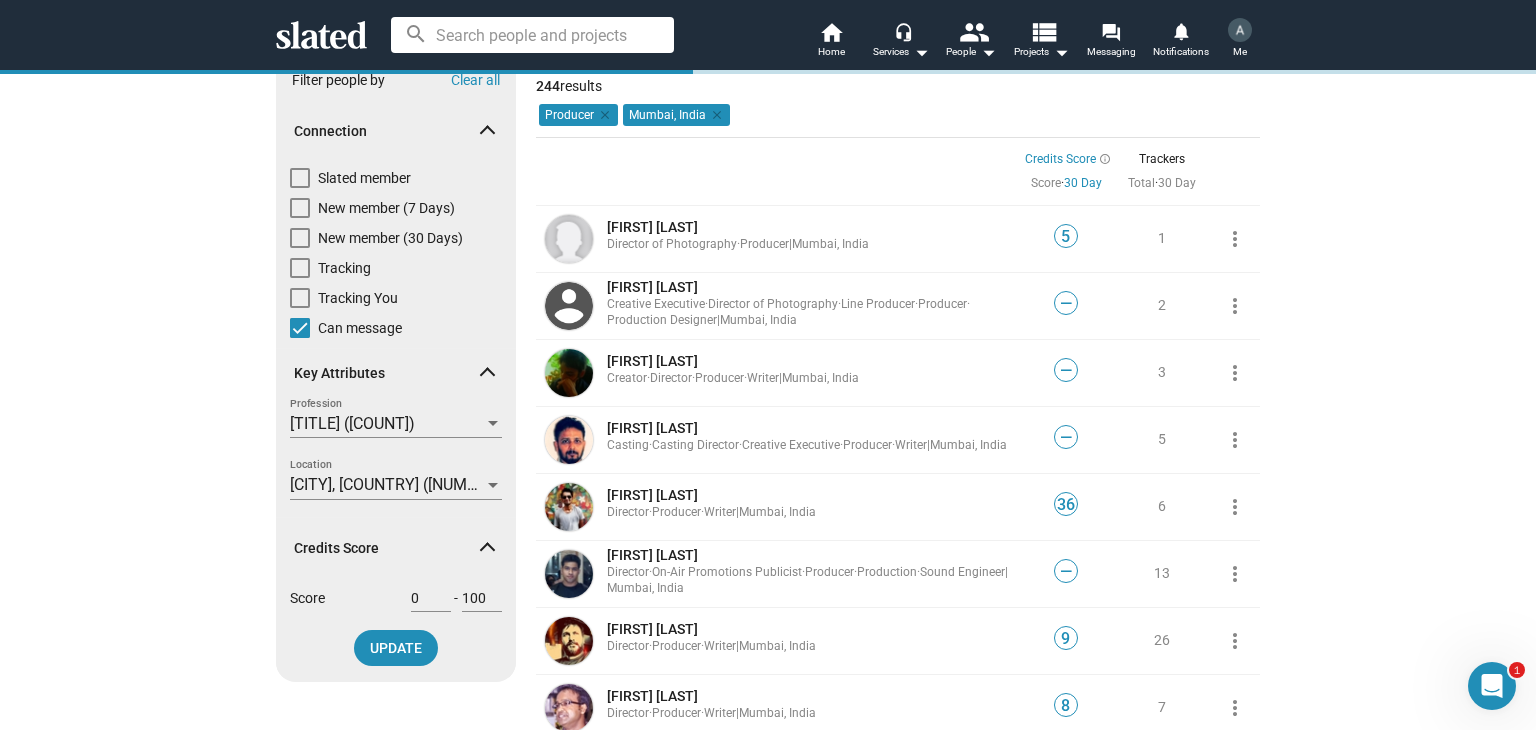 scroll, scrollTop: 0, scrollLeft: 0, axis: both 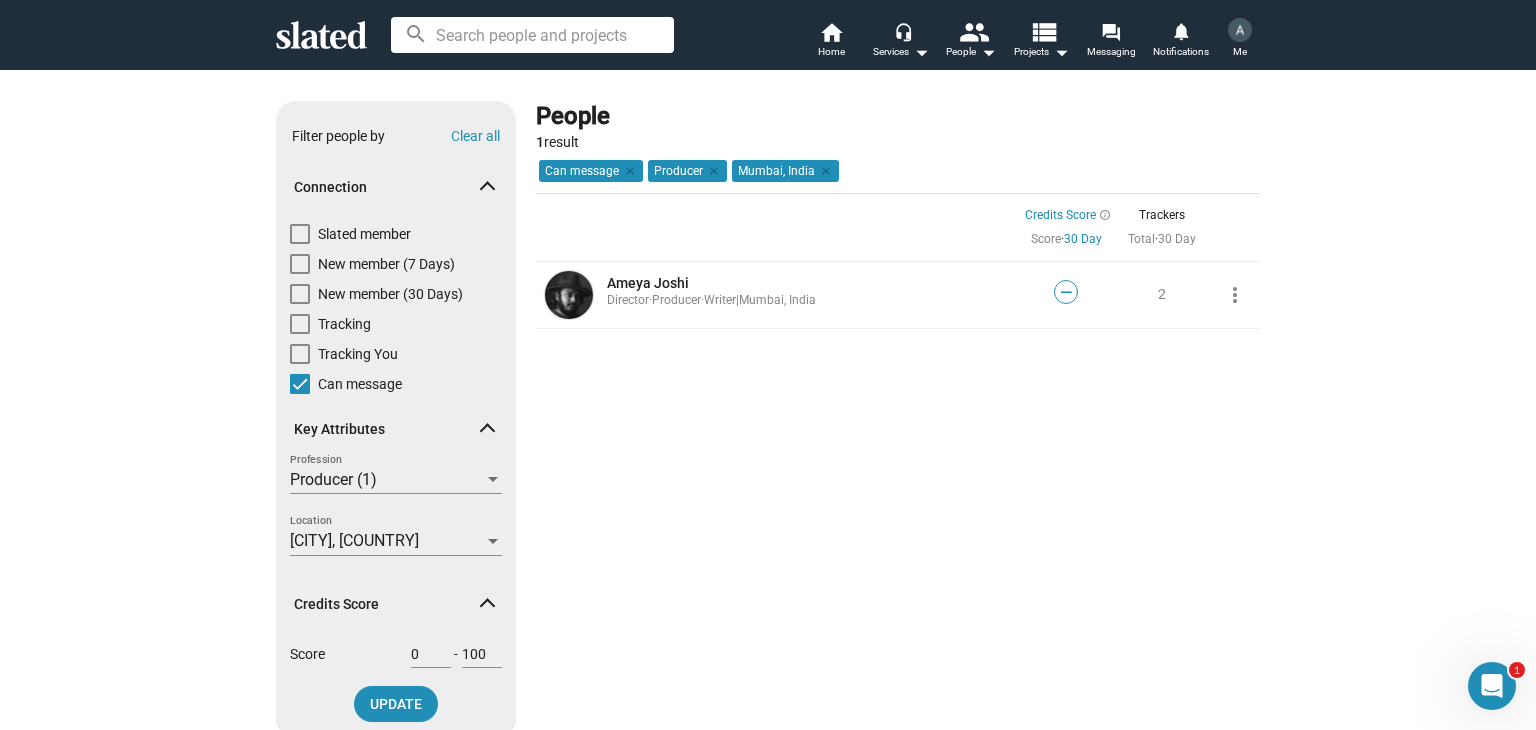 click on "[CITY], [COUNTRY]" at bounding box center [354, 540] 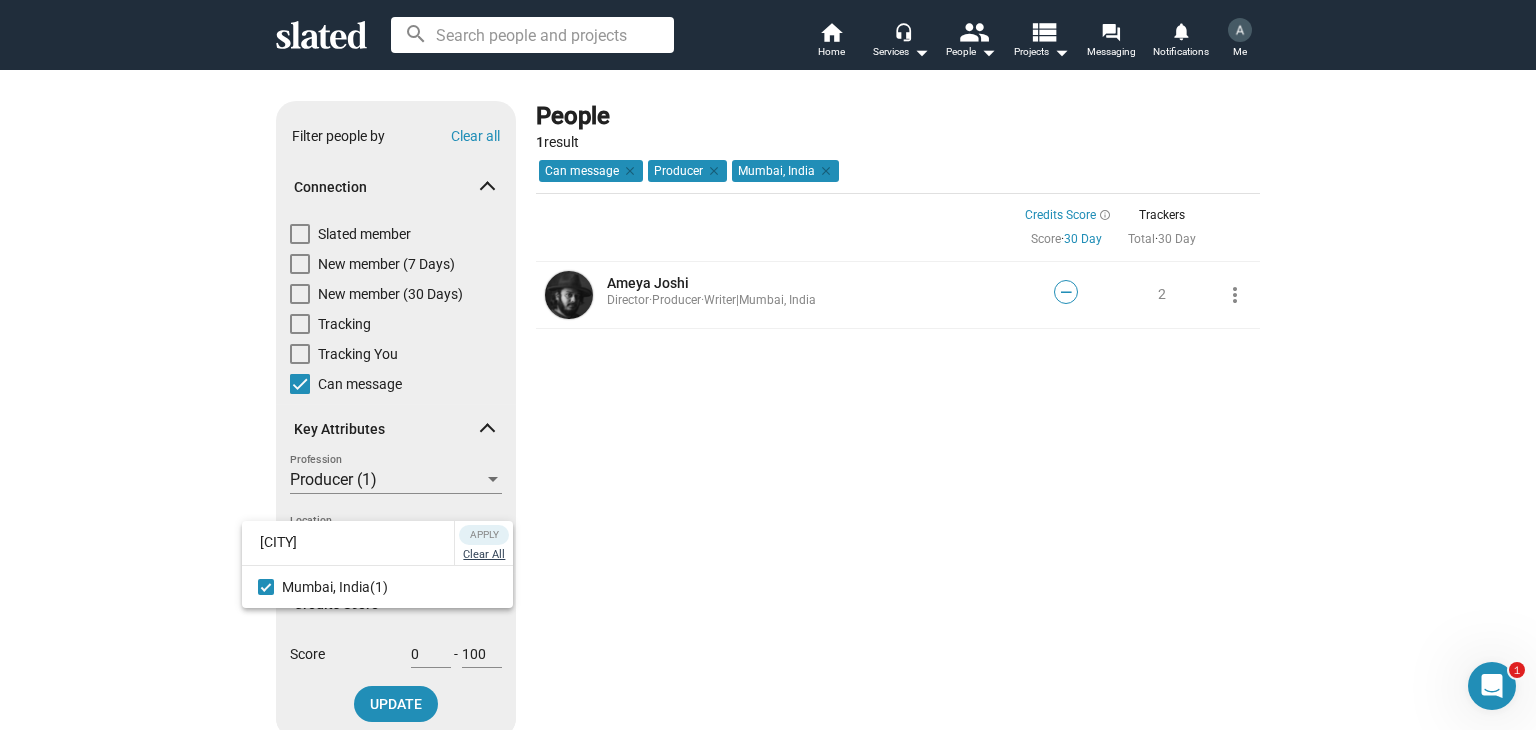 click on "Clear All" at bounding box center [484, 555] 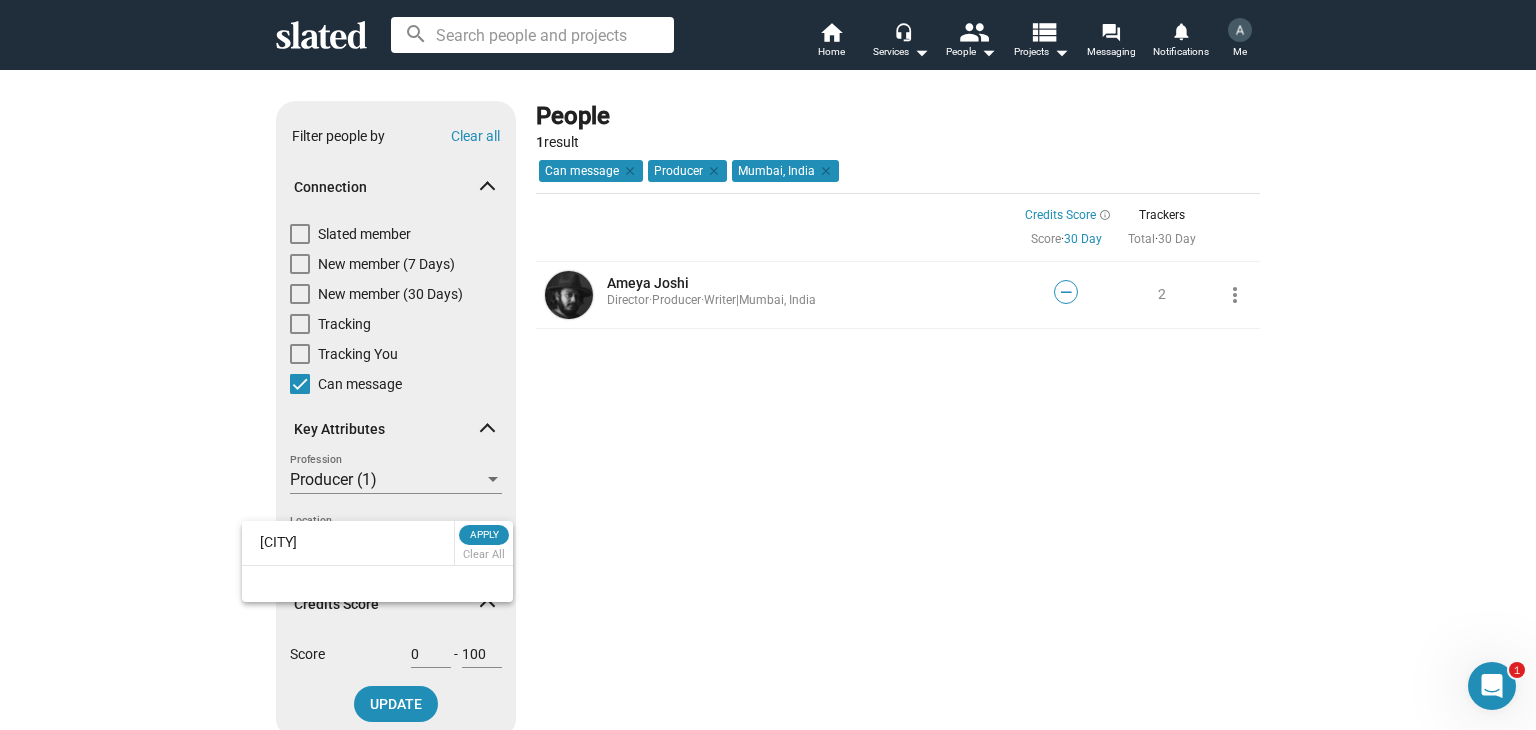 click on "[CITY]" at bounding box center (348, 542) 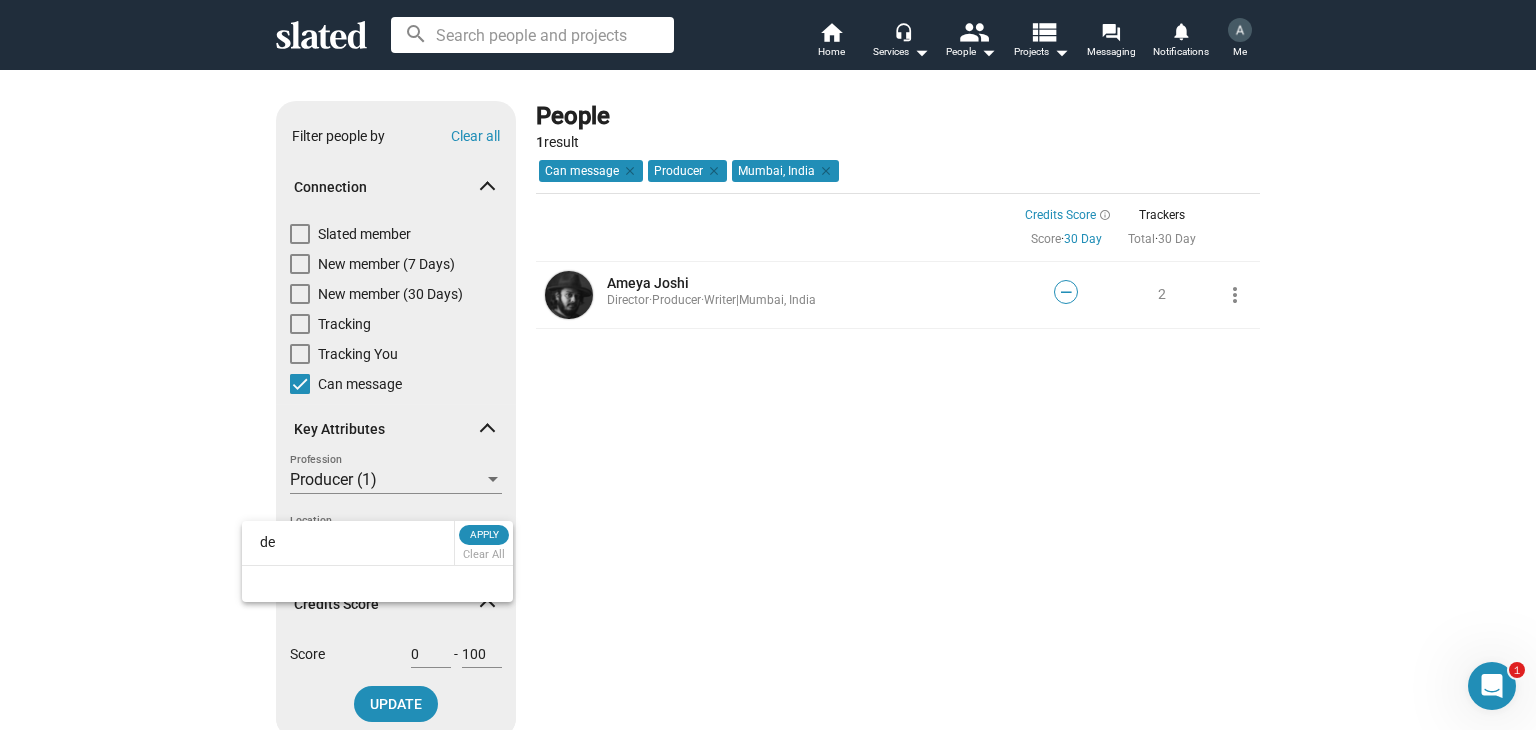 type on "d" 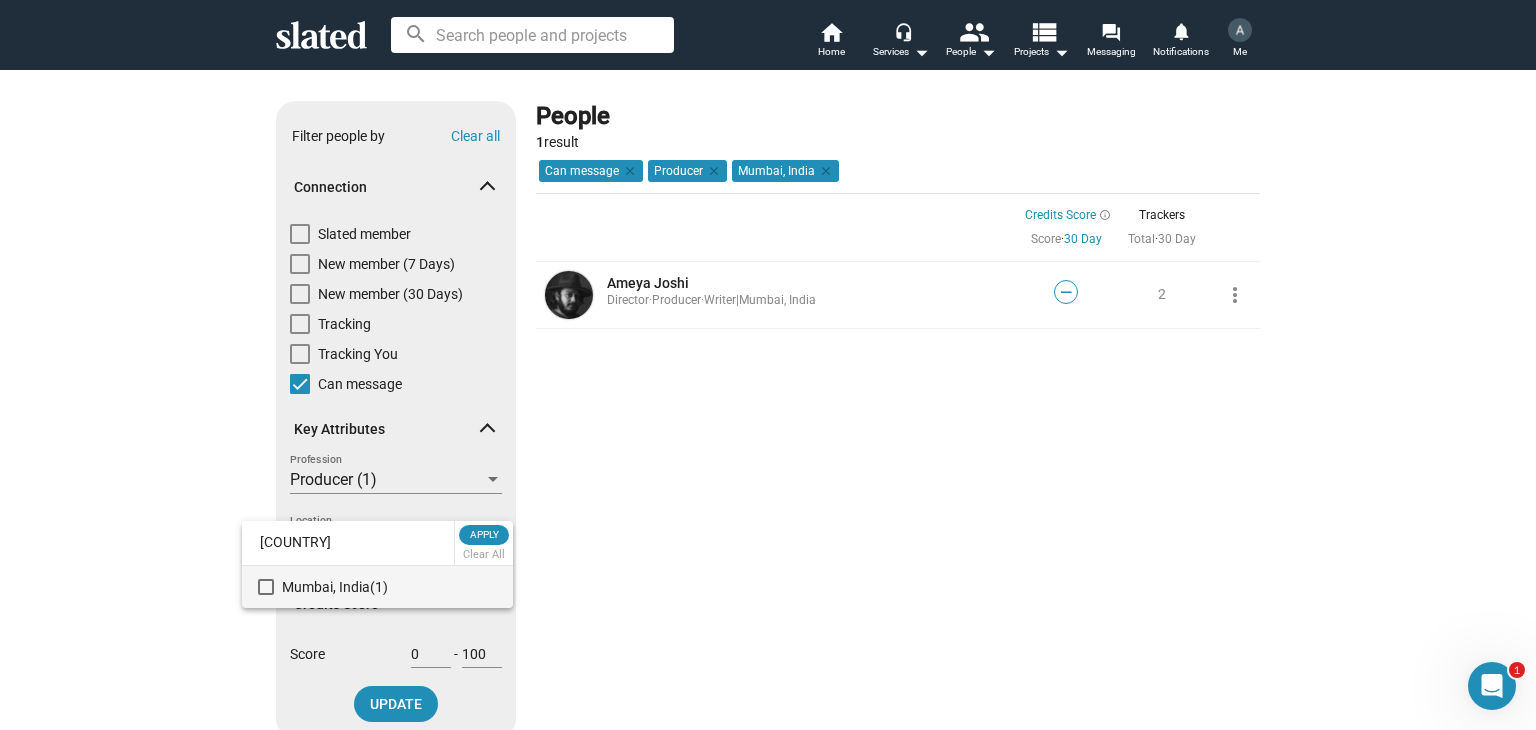type on "[COUNTRY]" 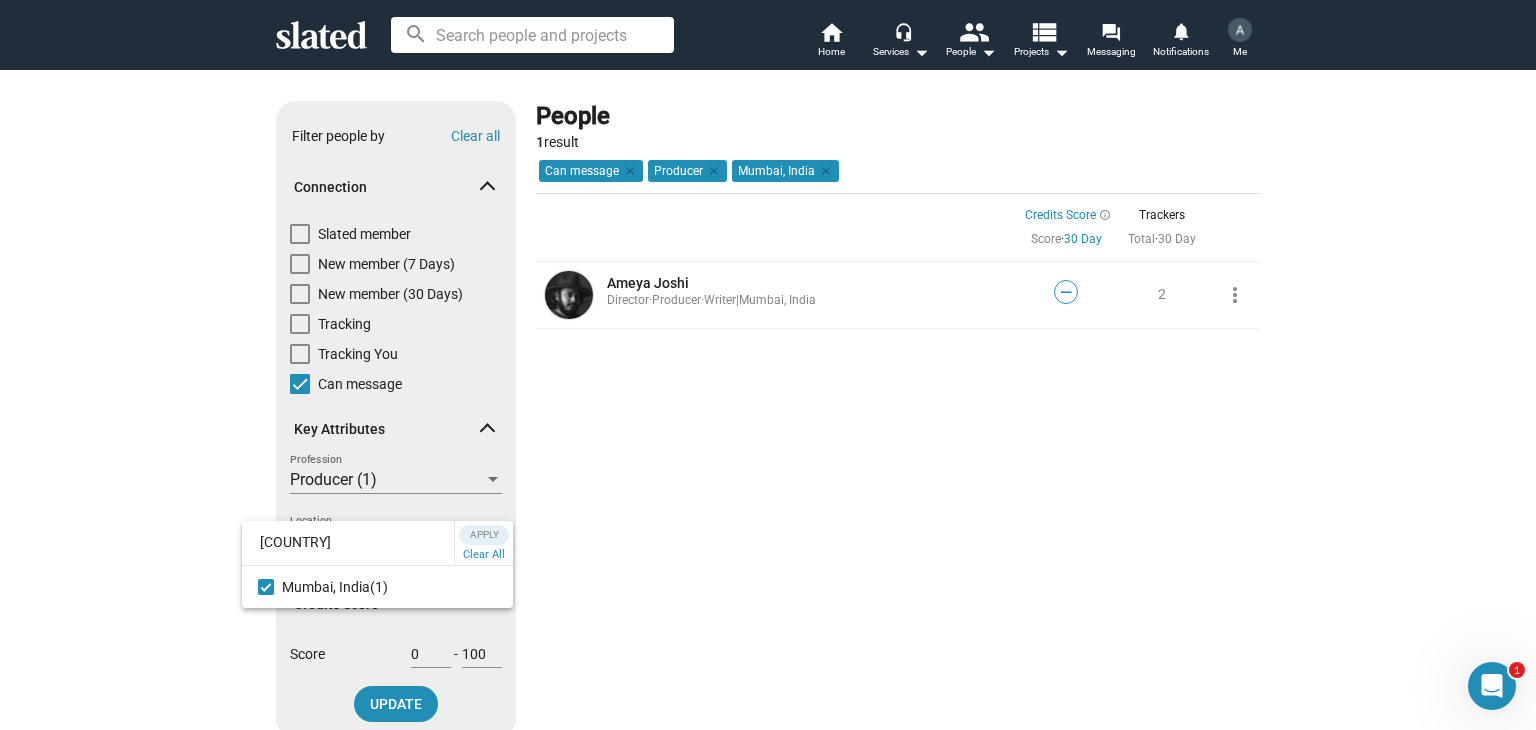 click on "[COUNTRY]" at bounding box center (348, 542) 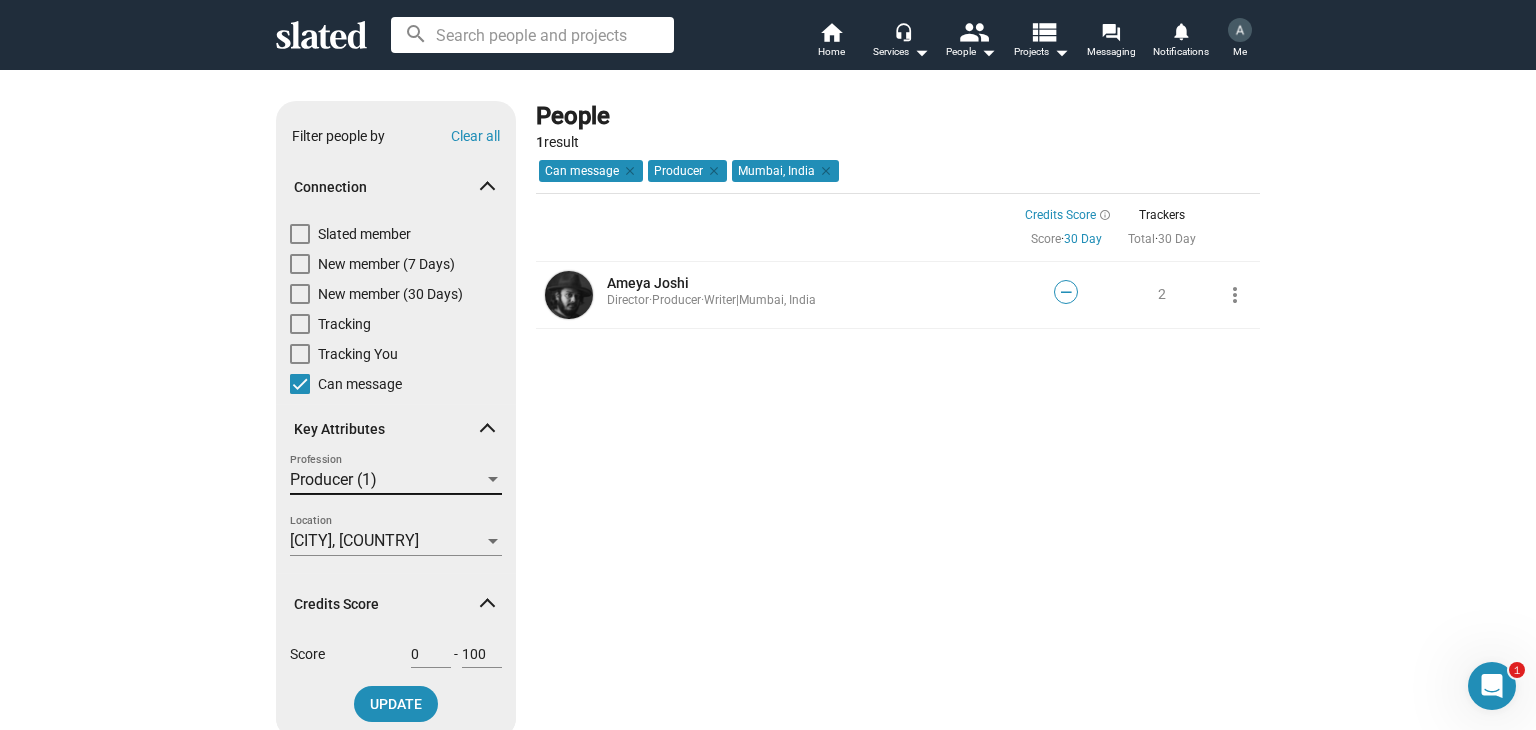 click on "Producer (1)" at bounding box center (387, 480) 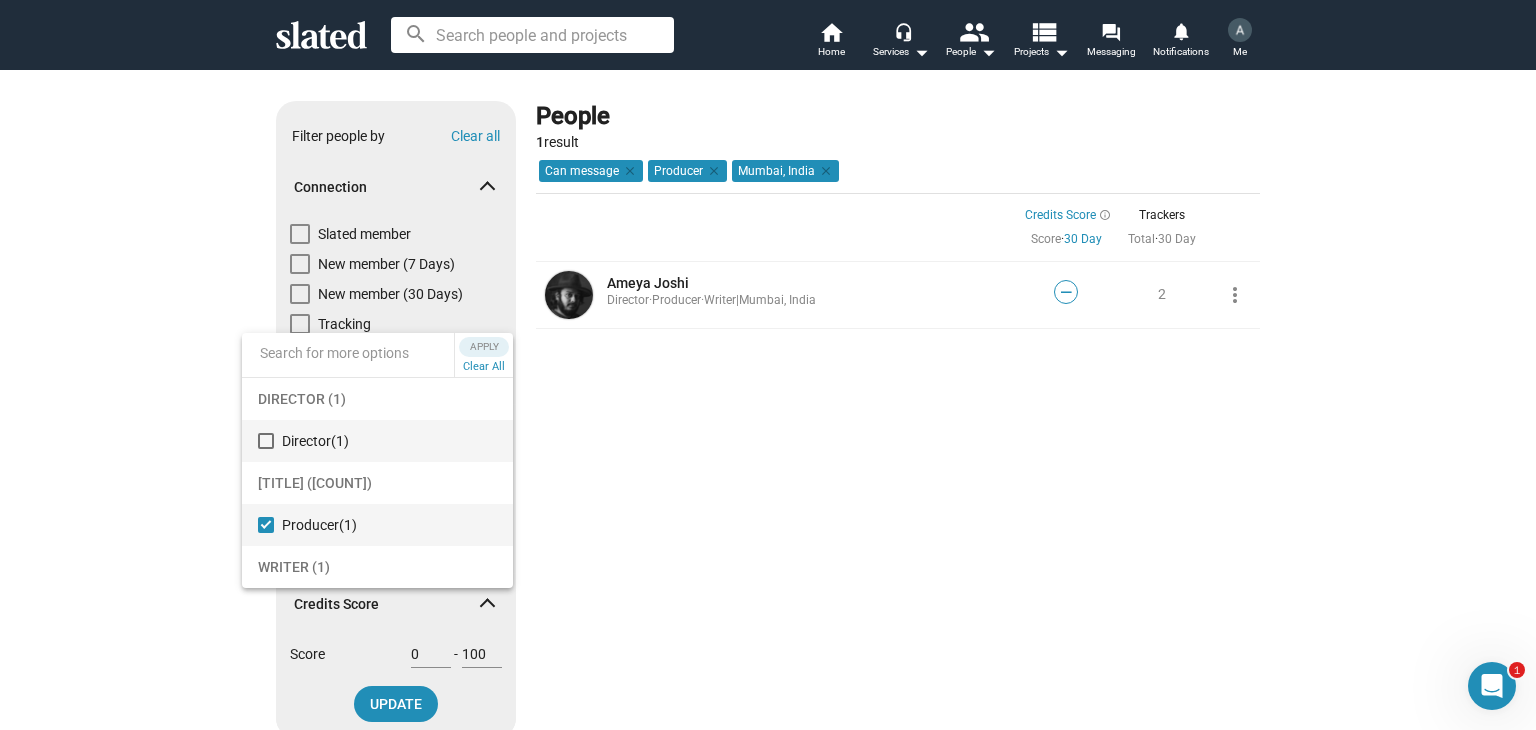 click at bounding box center (266, 441) 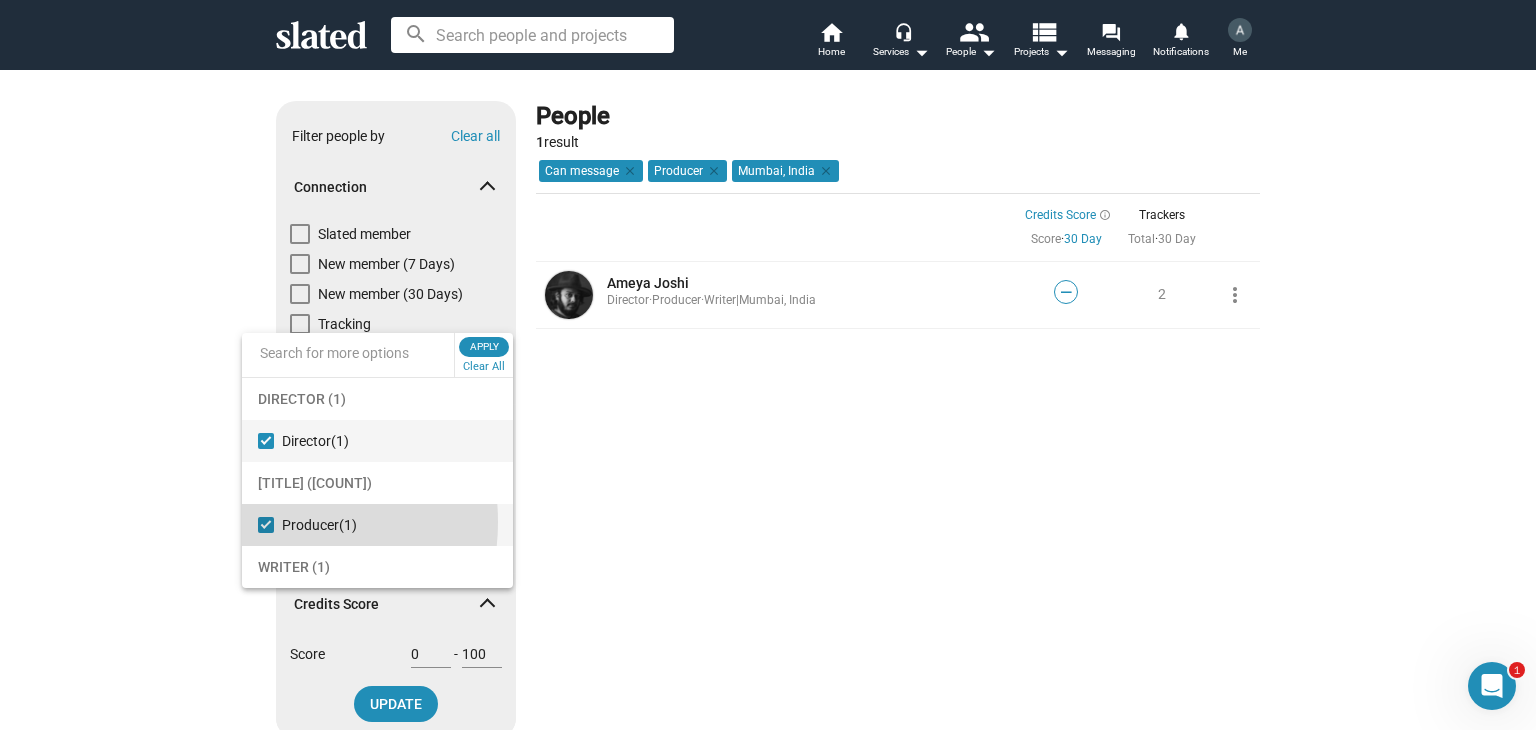 click at bounding box center [266, 525] 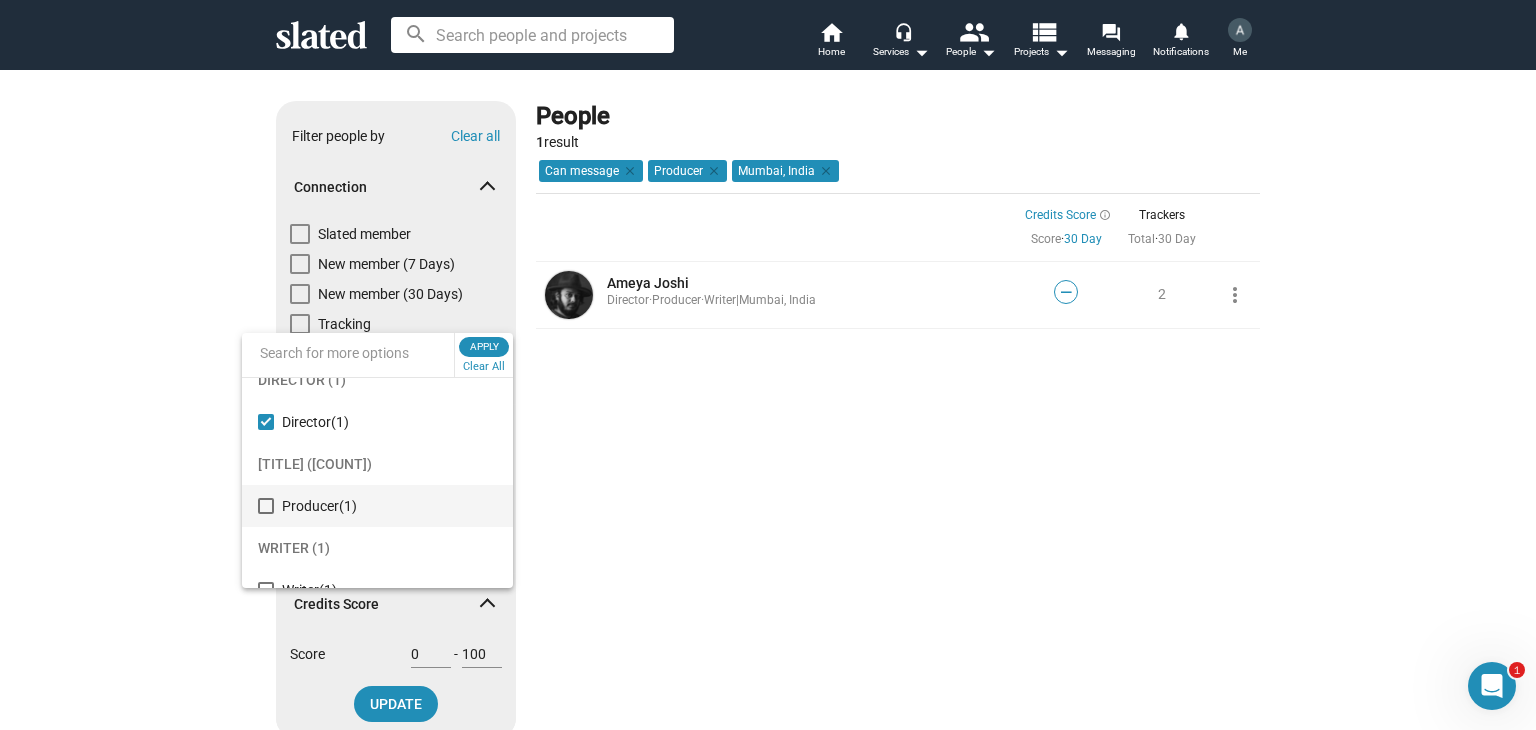 scroll, scrollTop: 41, scrollLeft: 0, axis: vertical 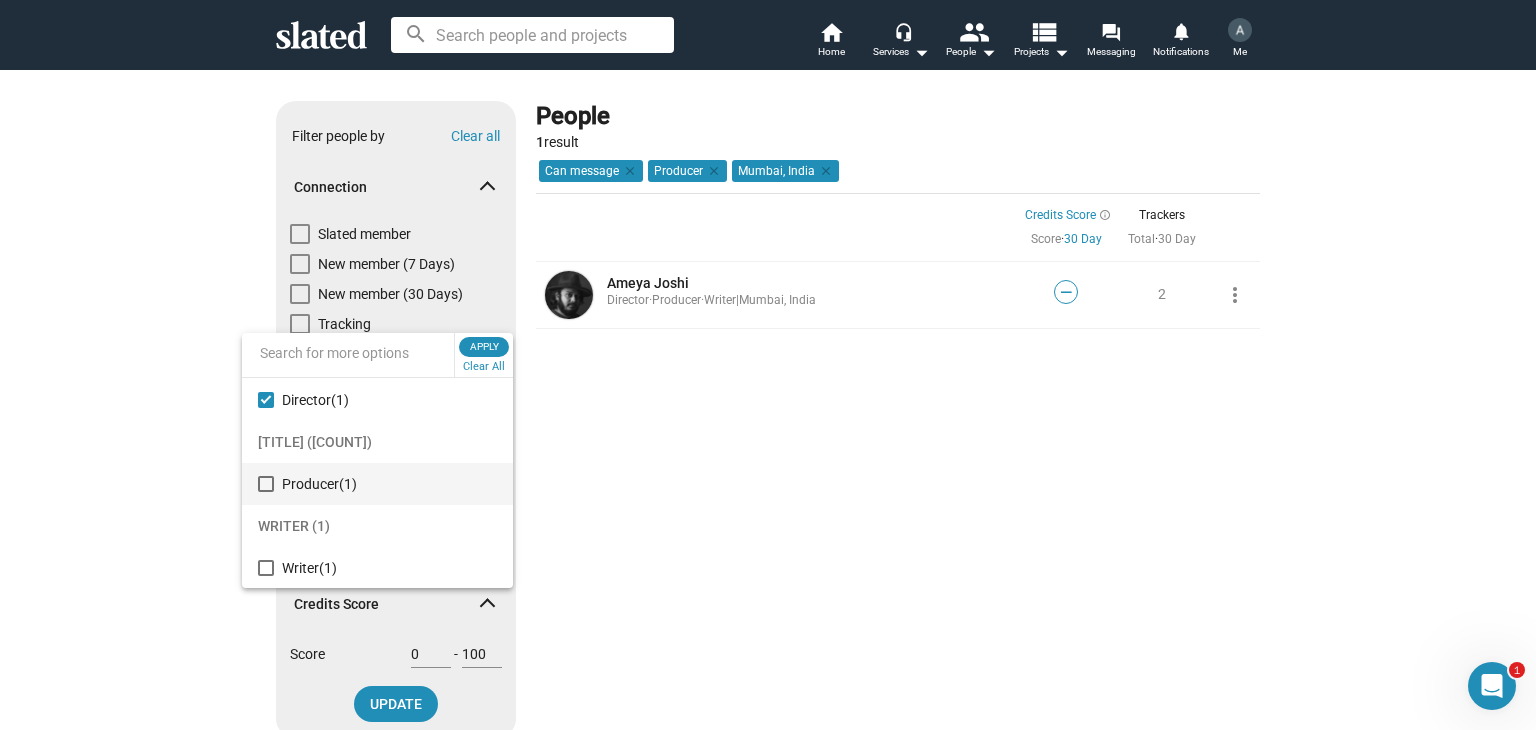click at bounding box center [768, 365] 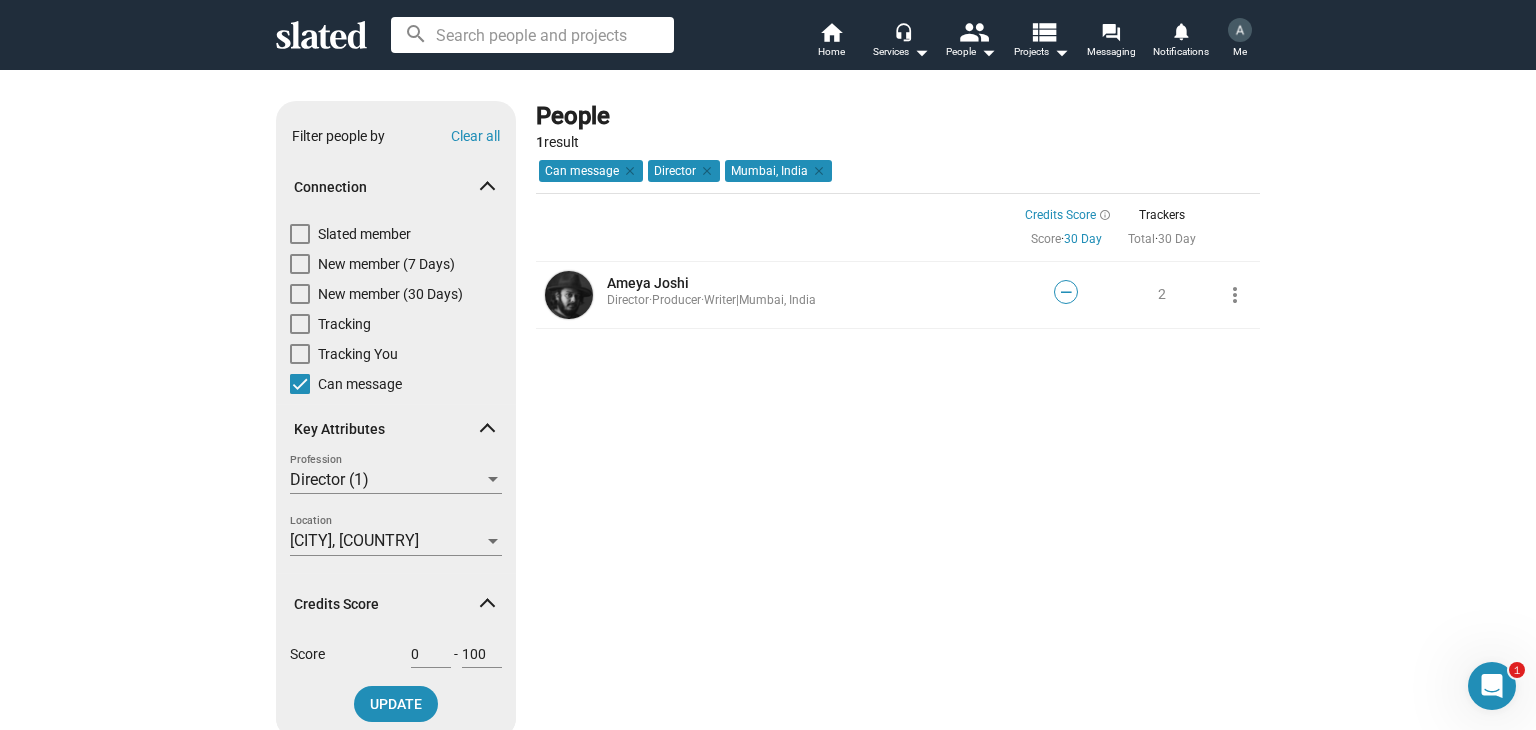 click on "UPDATE" at bounding box center (396, 704) 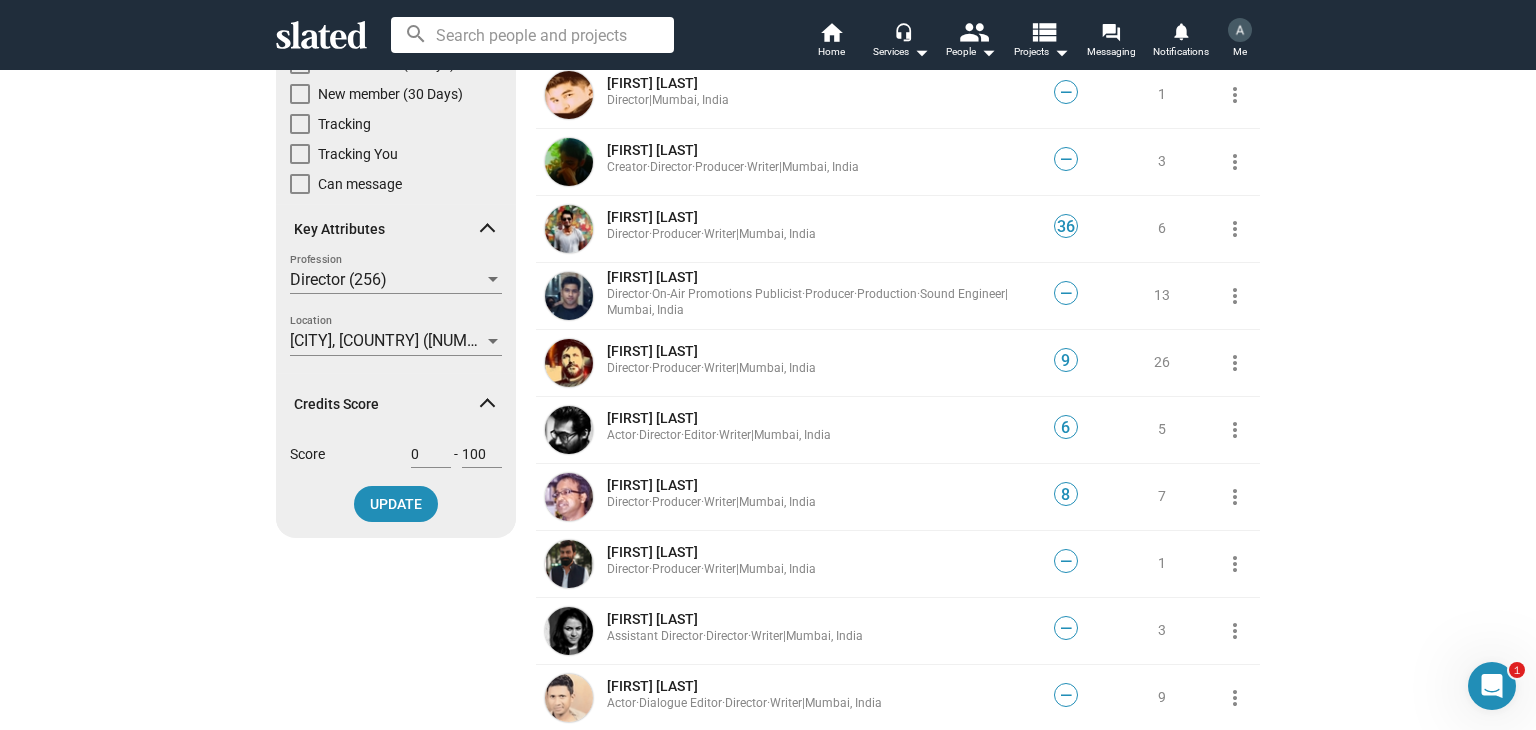 scroll, scrollTop: 200, scrollLeft: 0, axis: vertical 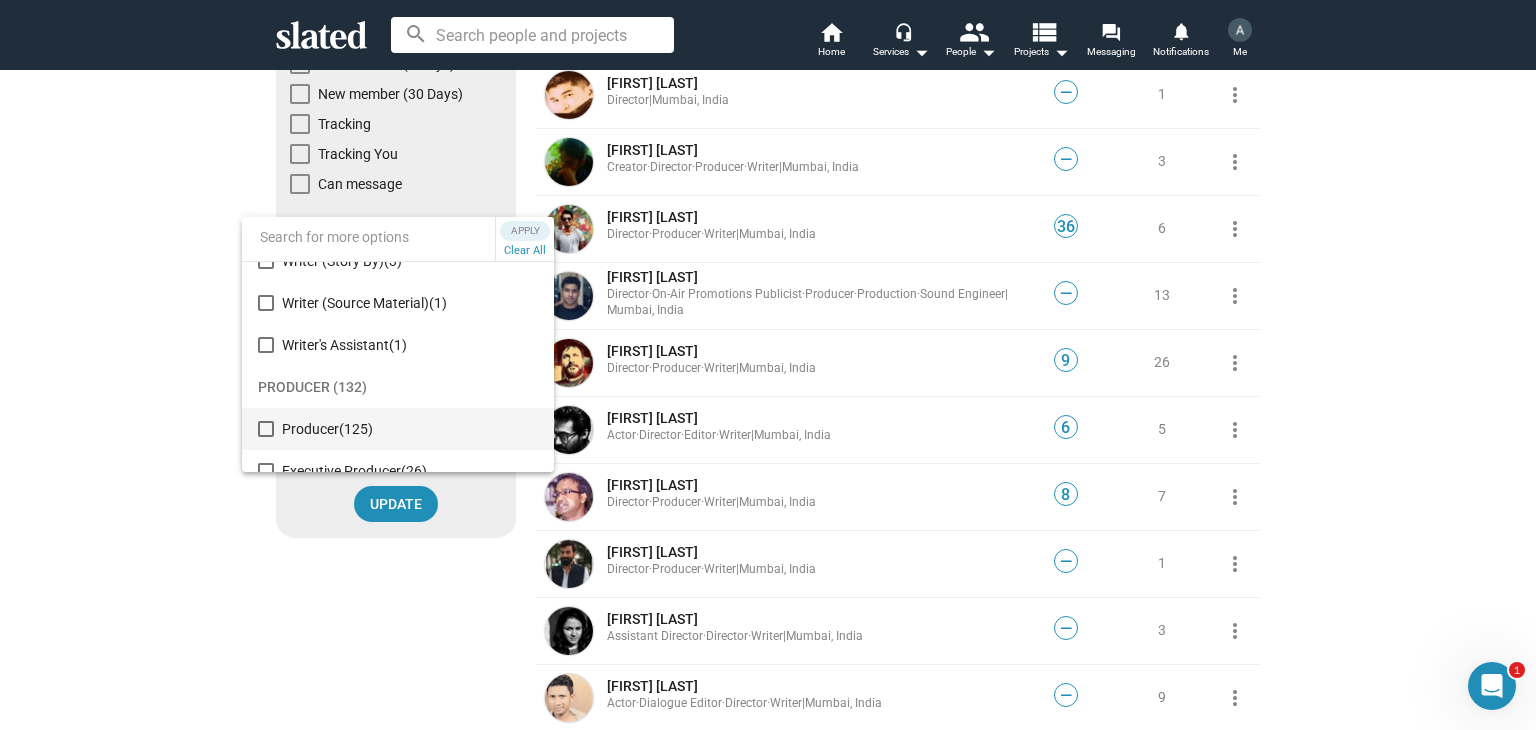 click on "Producer  (125)" at bounding box center [398, 429] 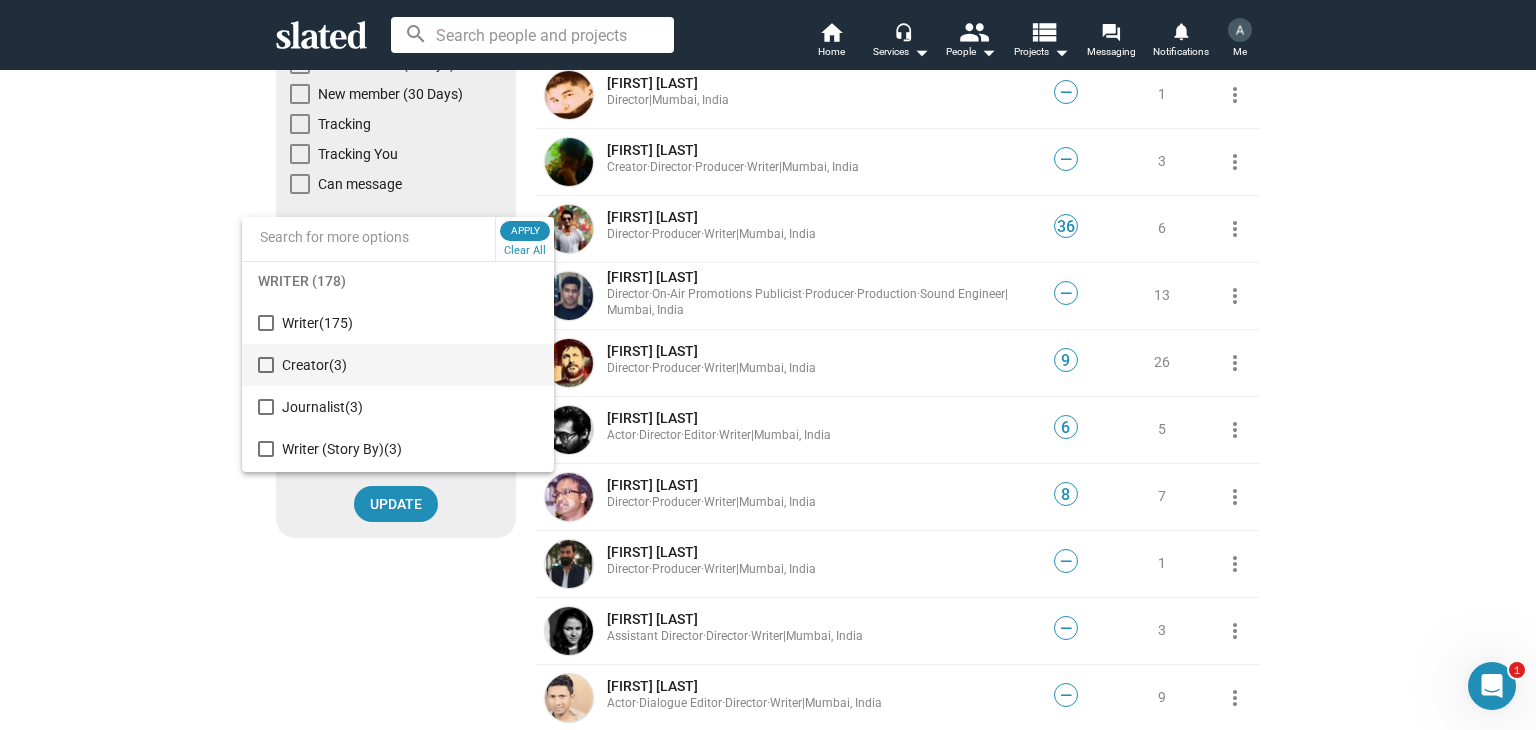 scroll, scrollTop: 200, scrollLeft: 0, axis: vertical 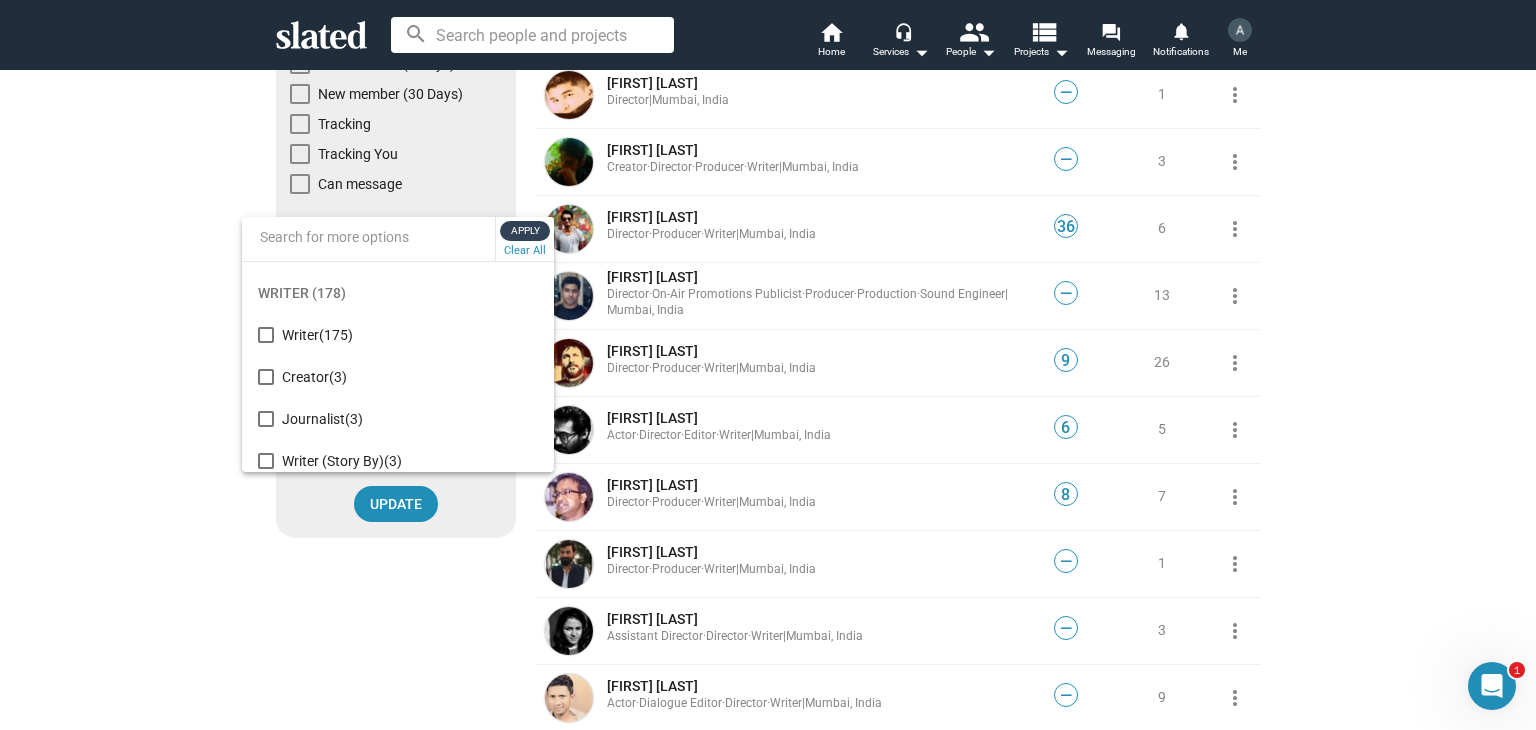 click on "Apply" at bounding box center (525, 231) 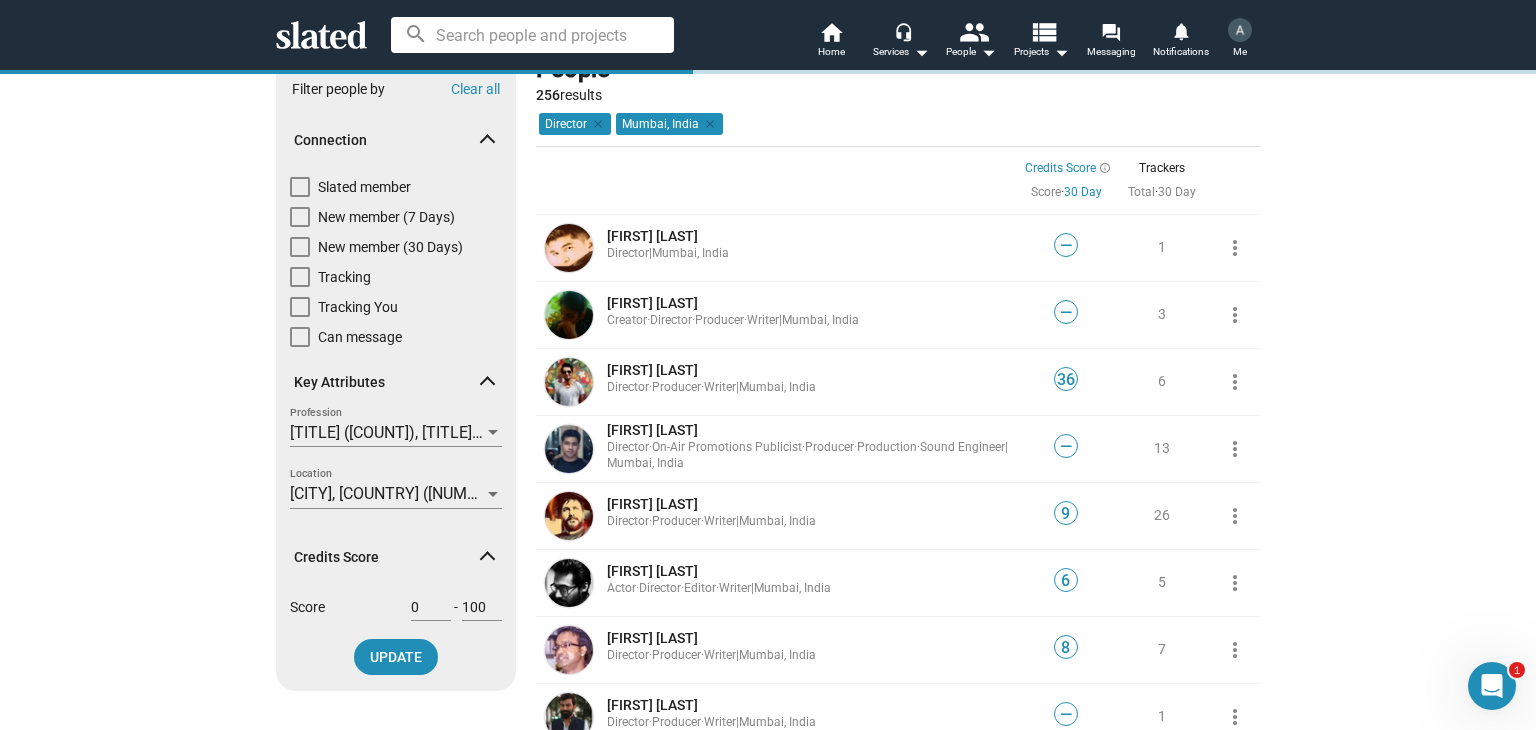 scroll, scrollTop: 0, scrollLeft: 0, axis: both 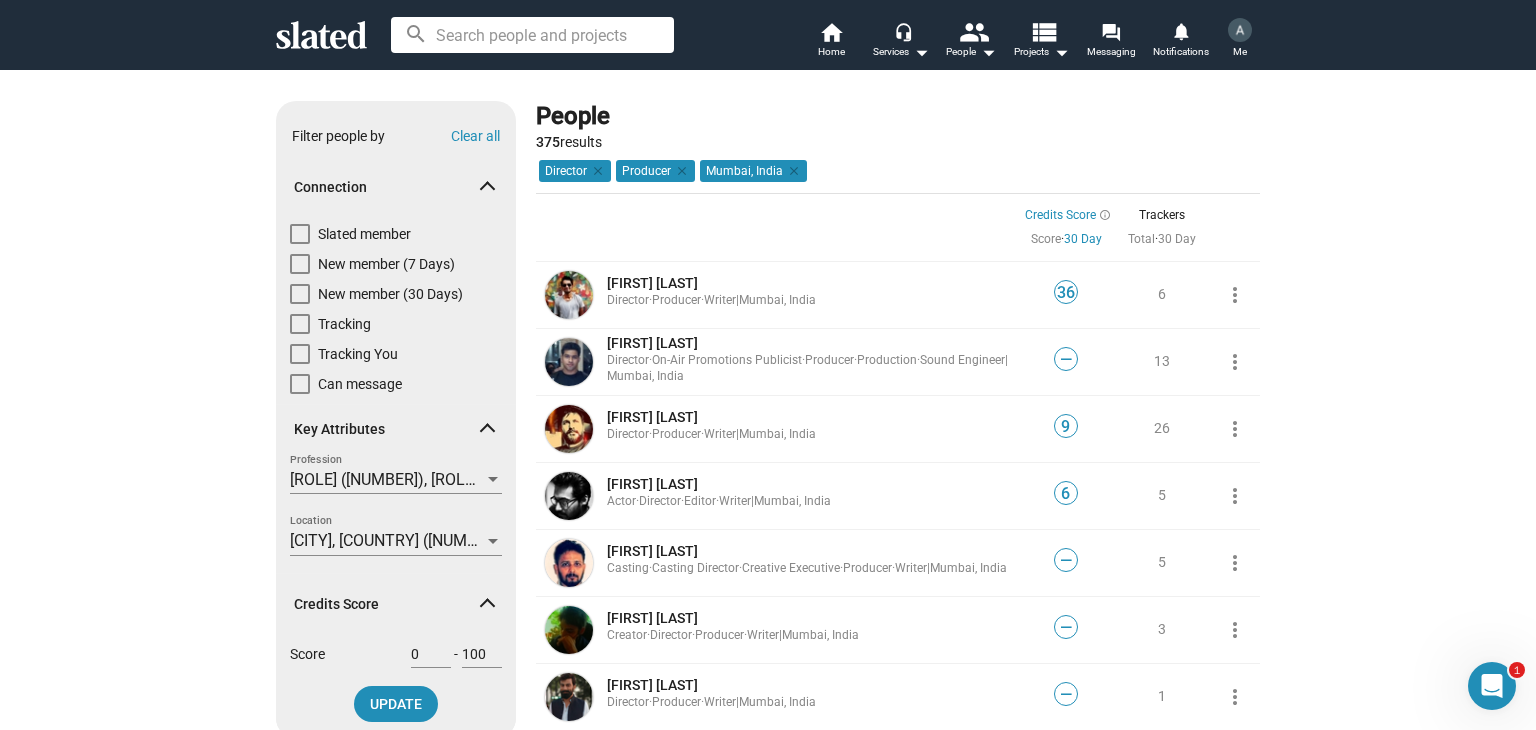 click on "[ROLE] ([NUMBER]), [ROLE] ([NUMBER])" at bounding box center (427, 479) 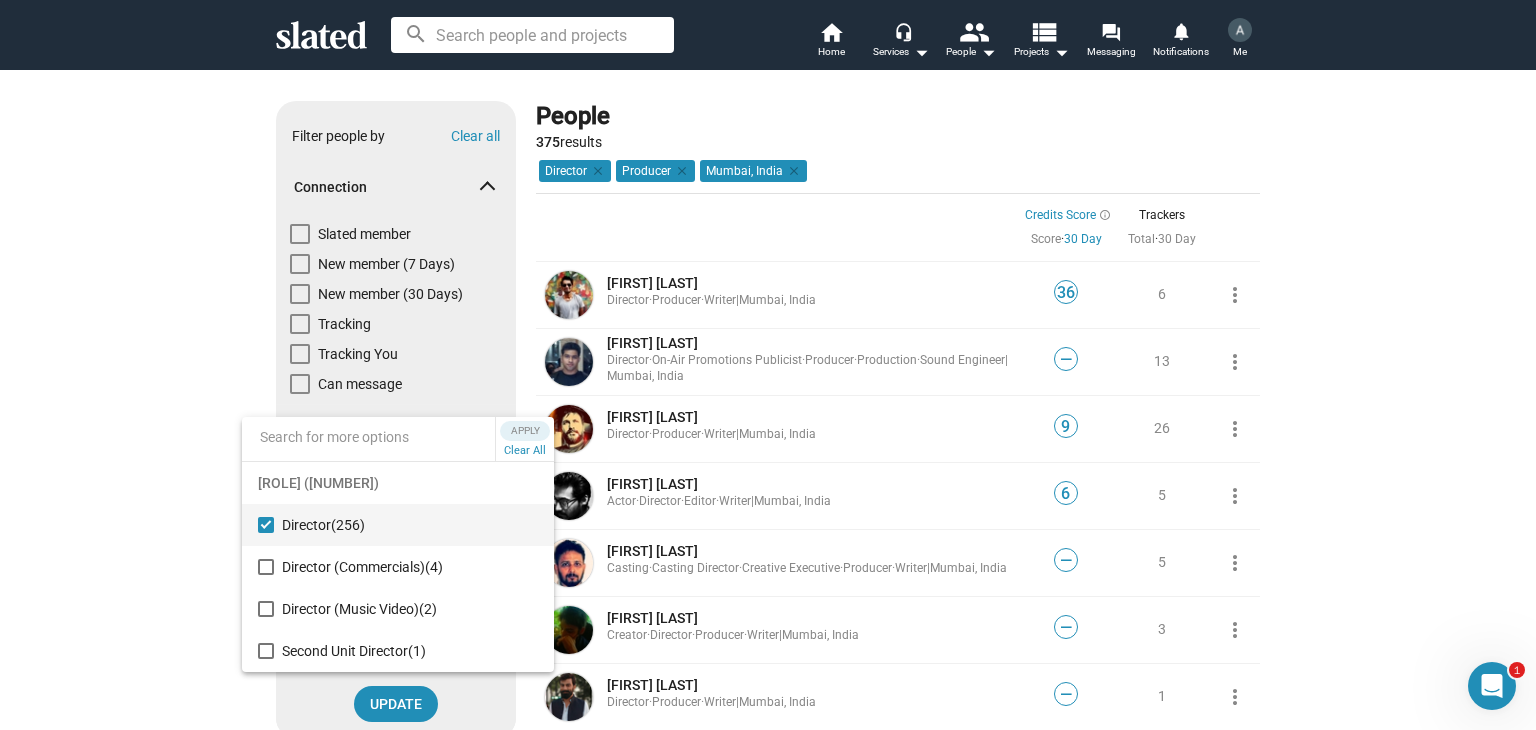 click at bounding box center [266, 525] 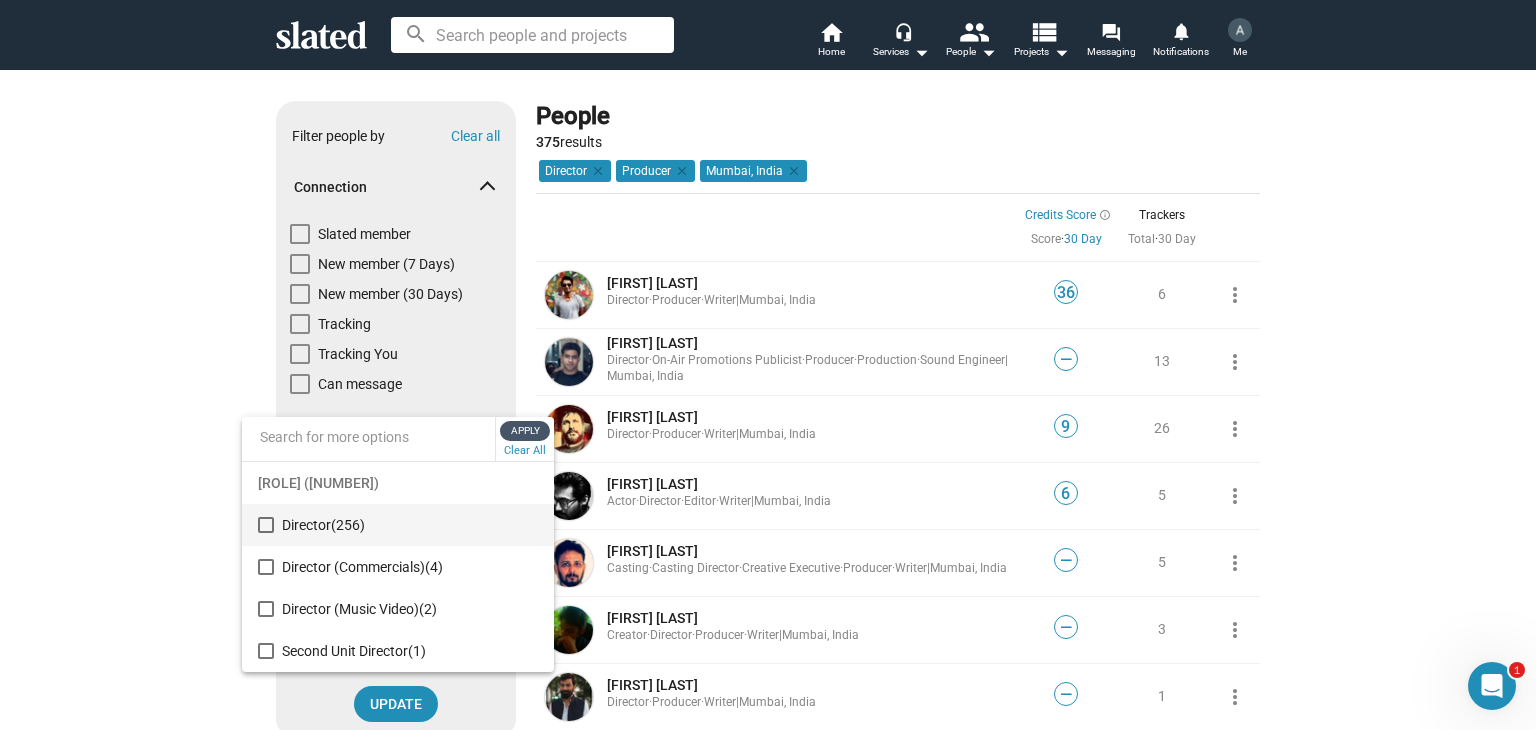 click on "Apply" at bounding box center [525, 431] 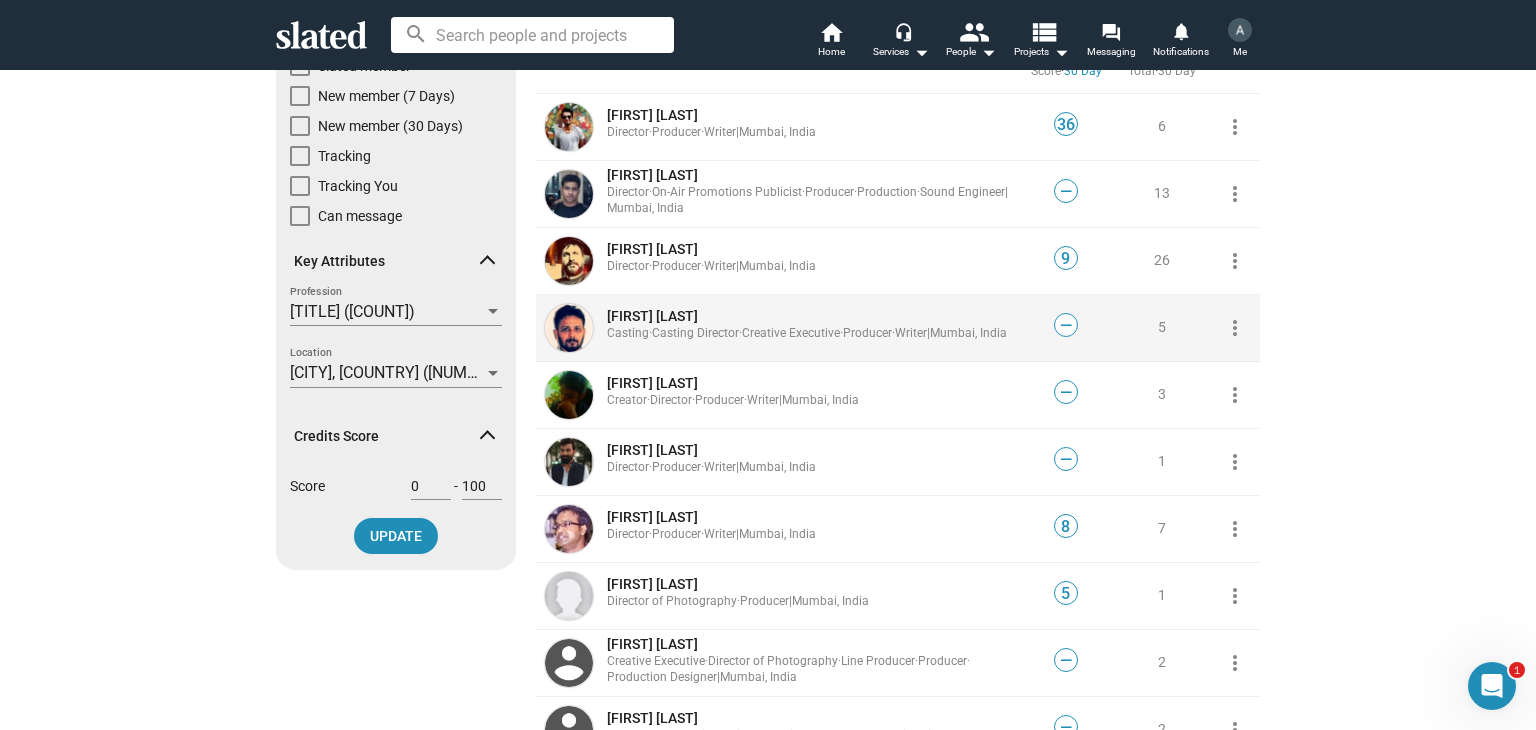 scroll, scrollTop: 200, scrollLeft: 0, axis: vertical 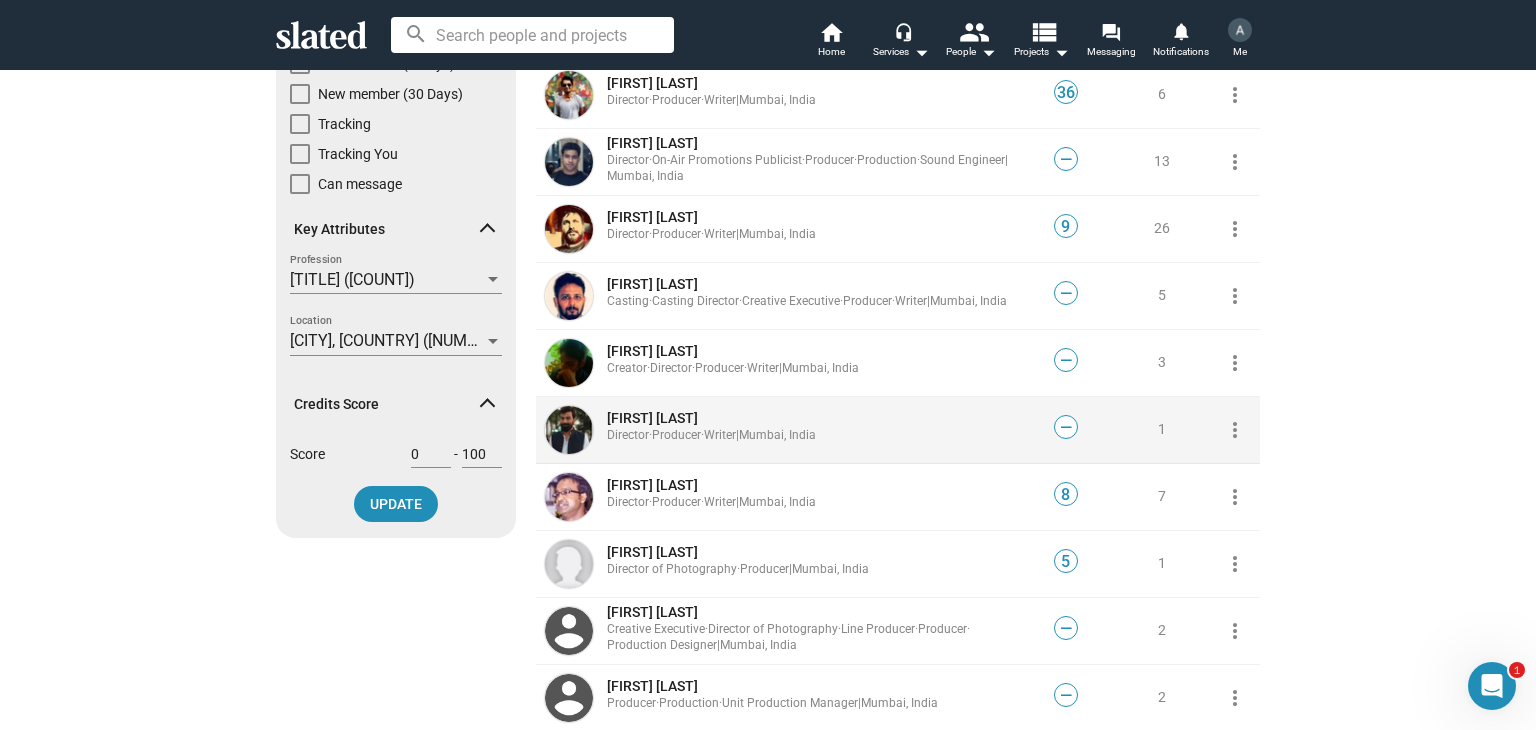 click on "[FIRST] [LAST]" 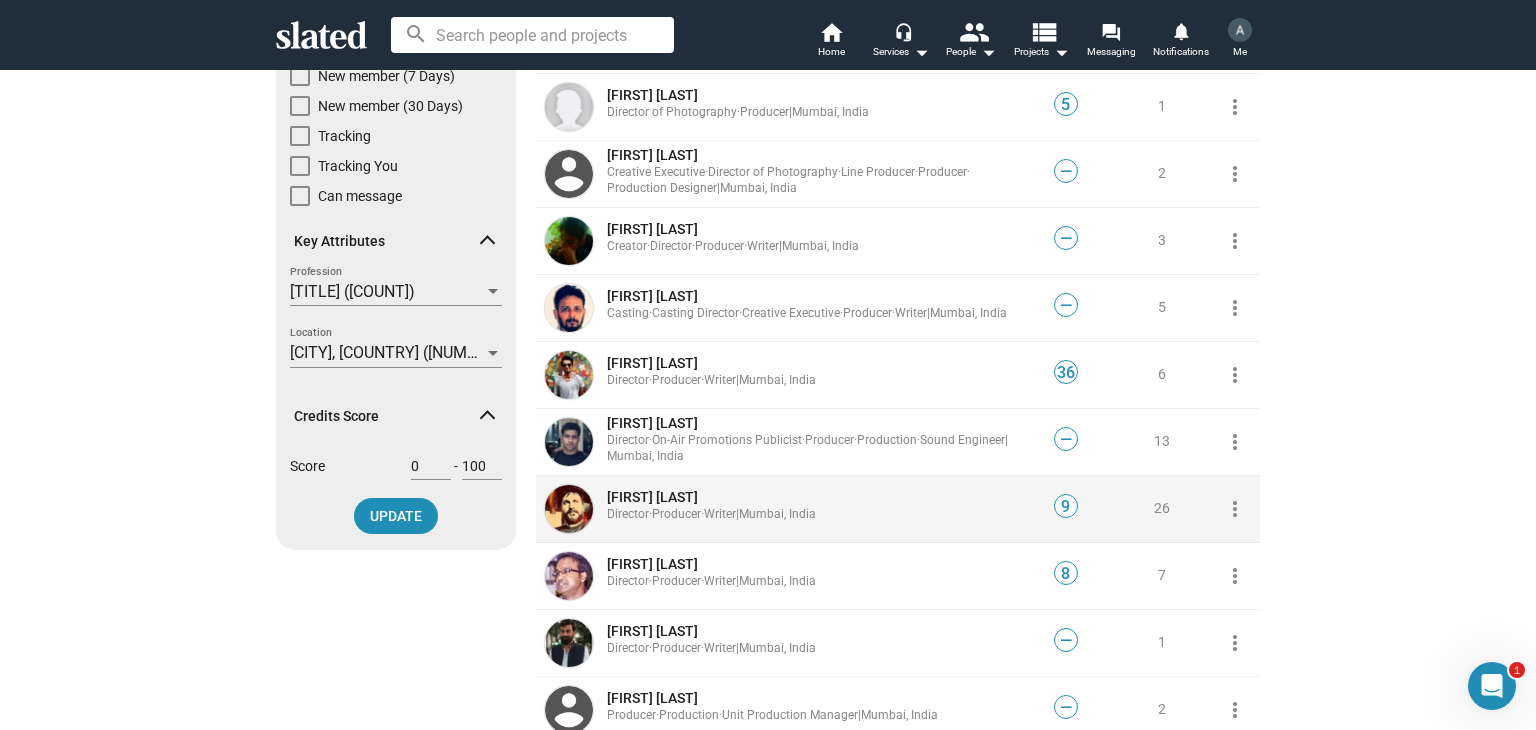scroll, scrollTop: 0, scrollLeft: 0, axis: both 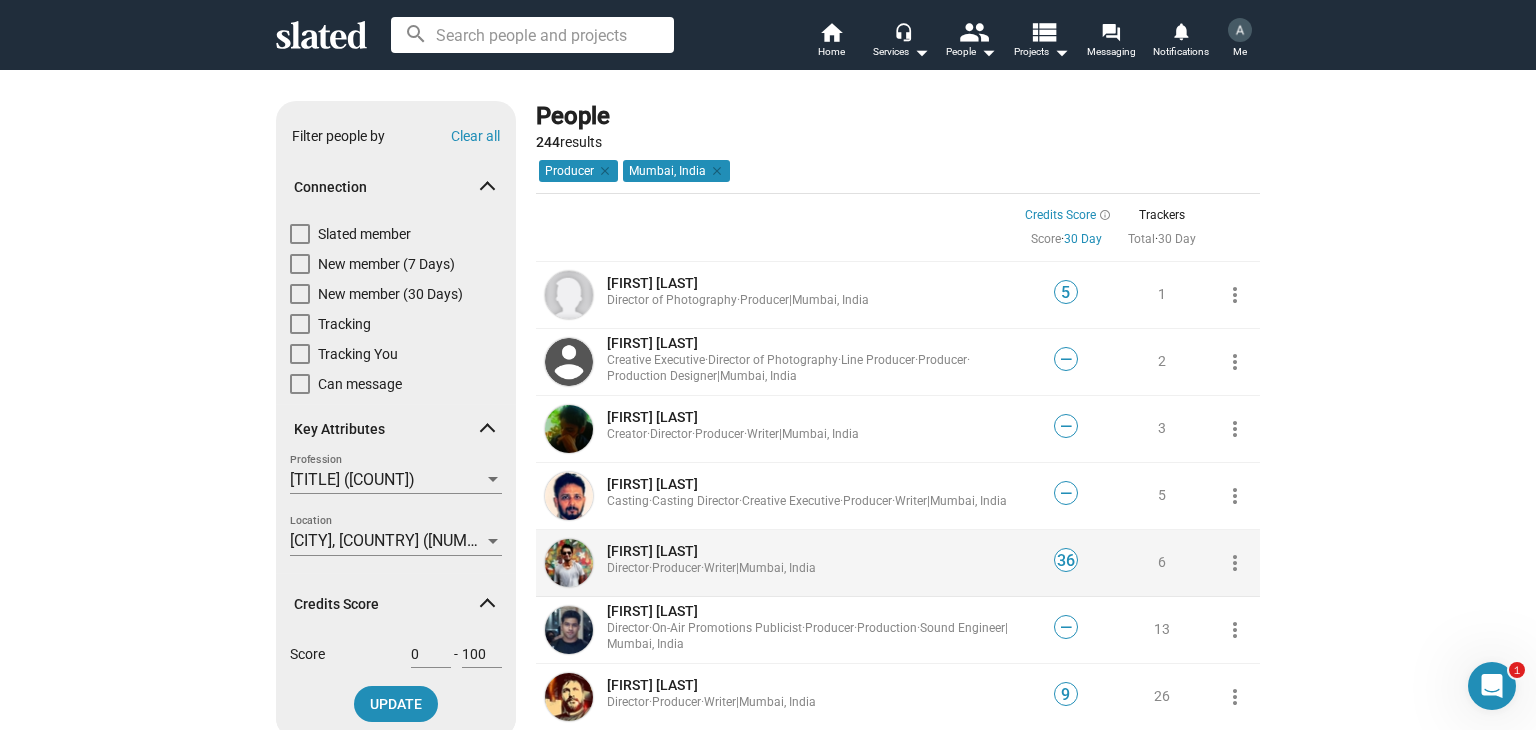 click on "[FIRST] [LAST]" 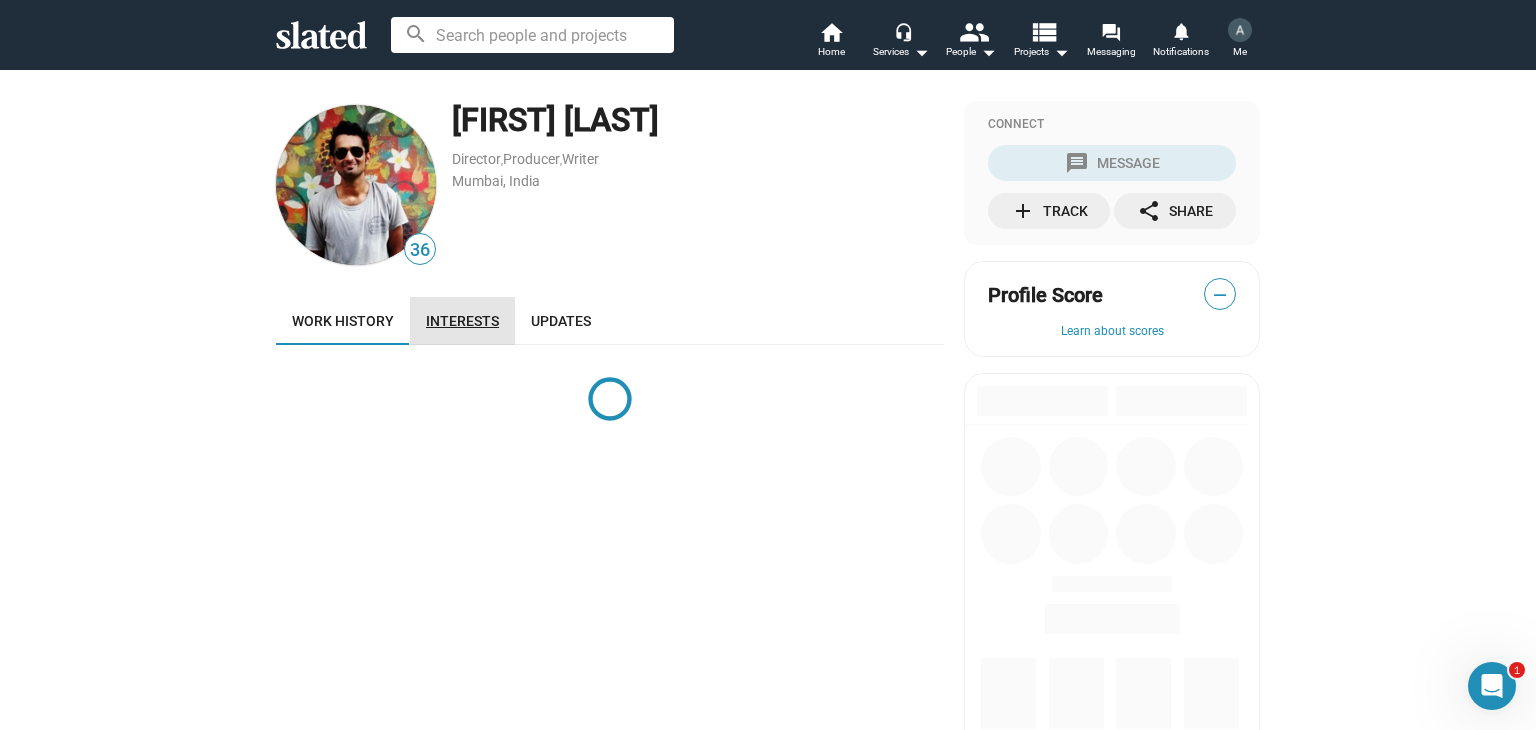 click on "Interests" at bounding box center (462, 321) 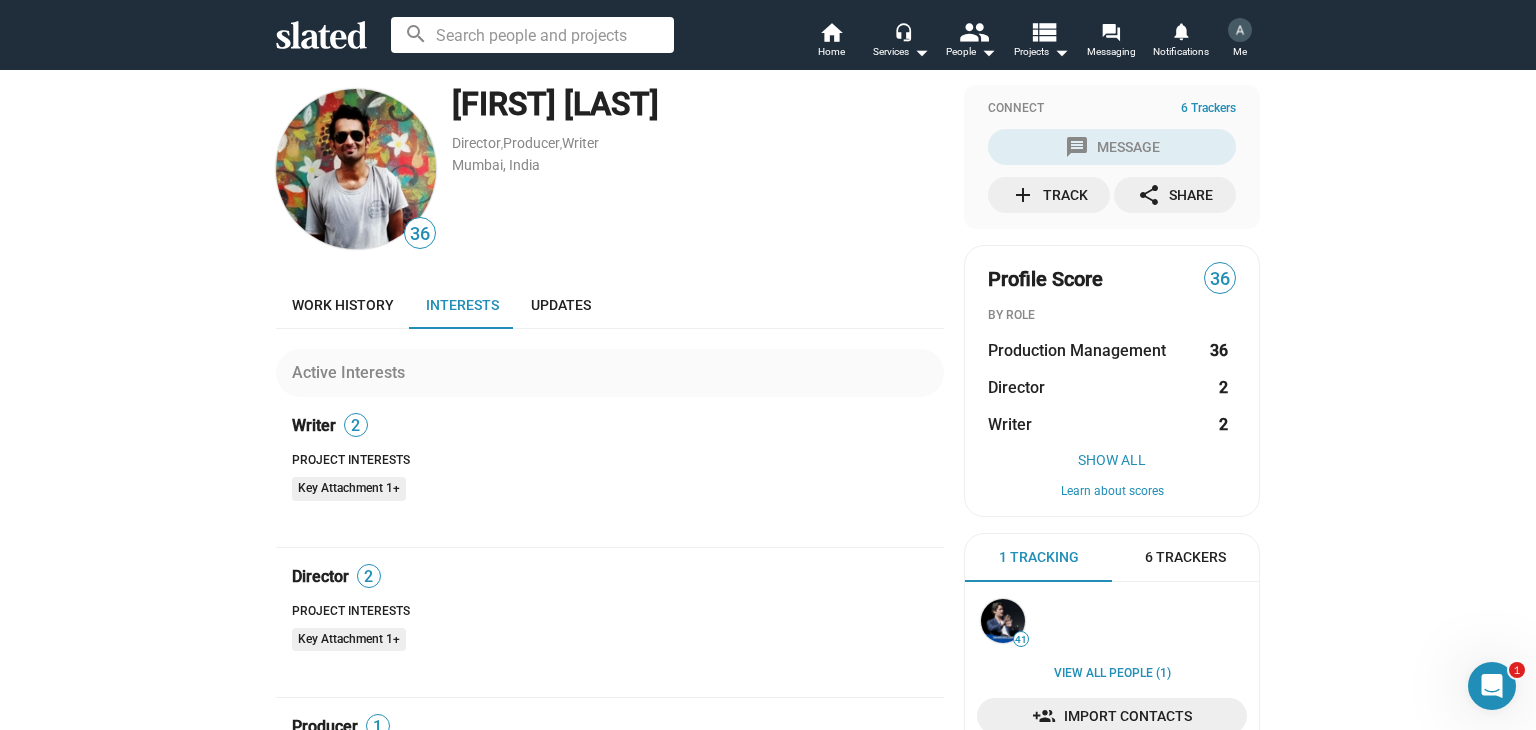 scroll, scrollTop: 0, scrollLeft: 0, axis: both 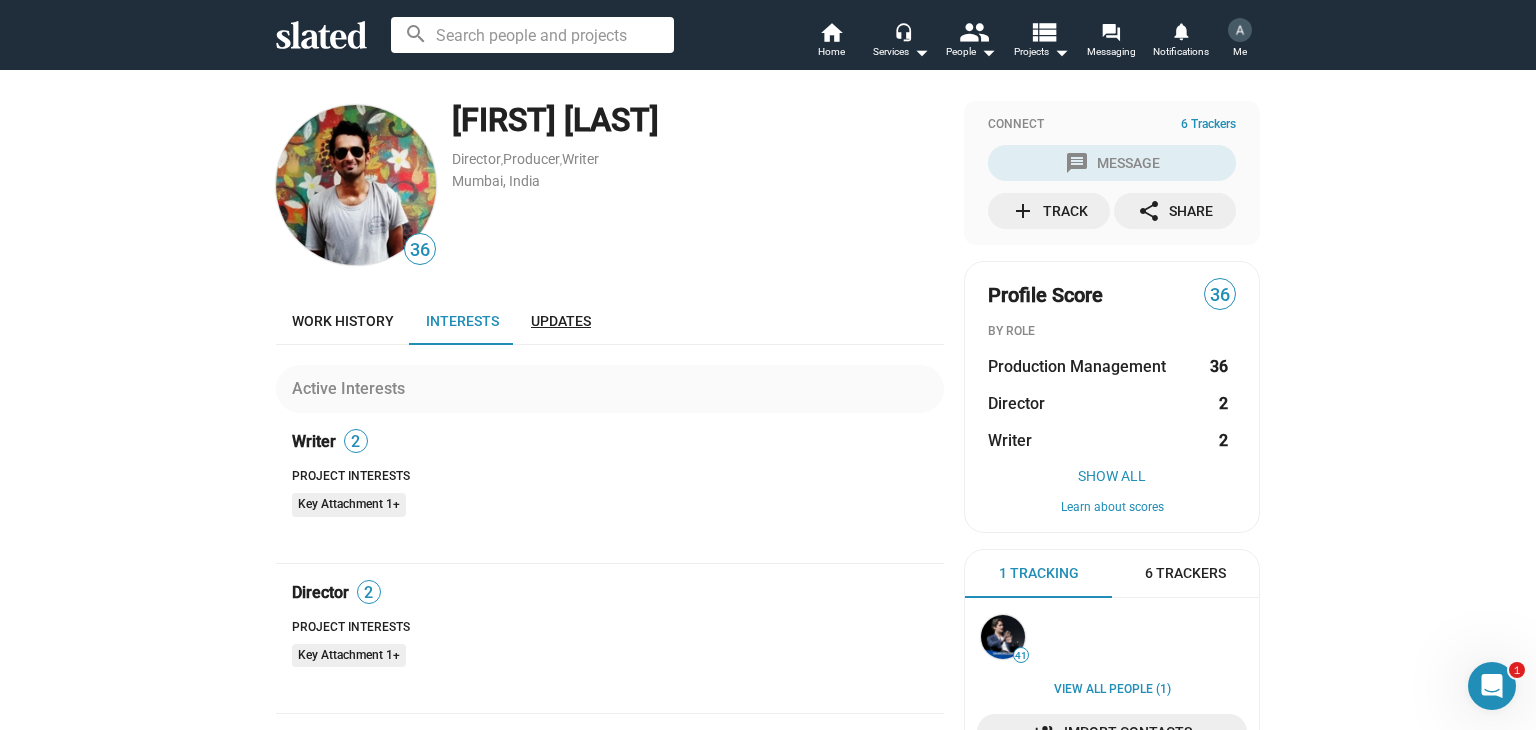 click on "Updates" at bounding box center [561, 321] 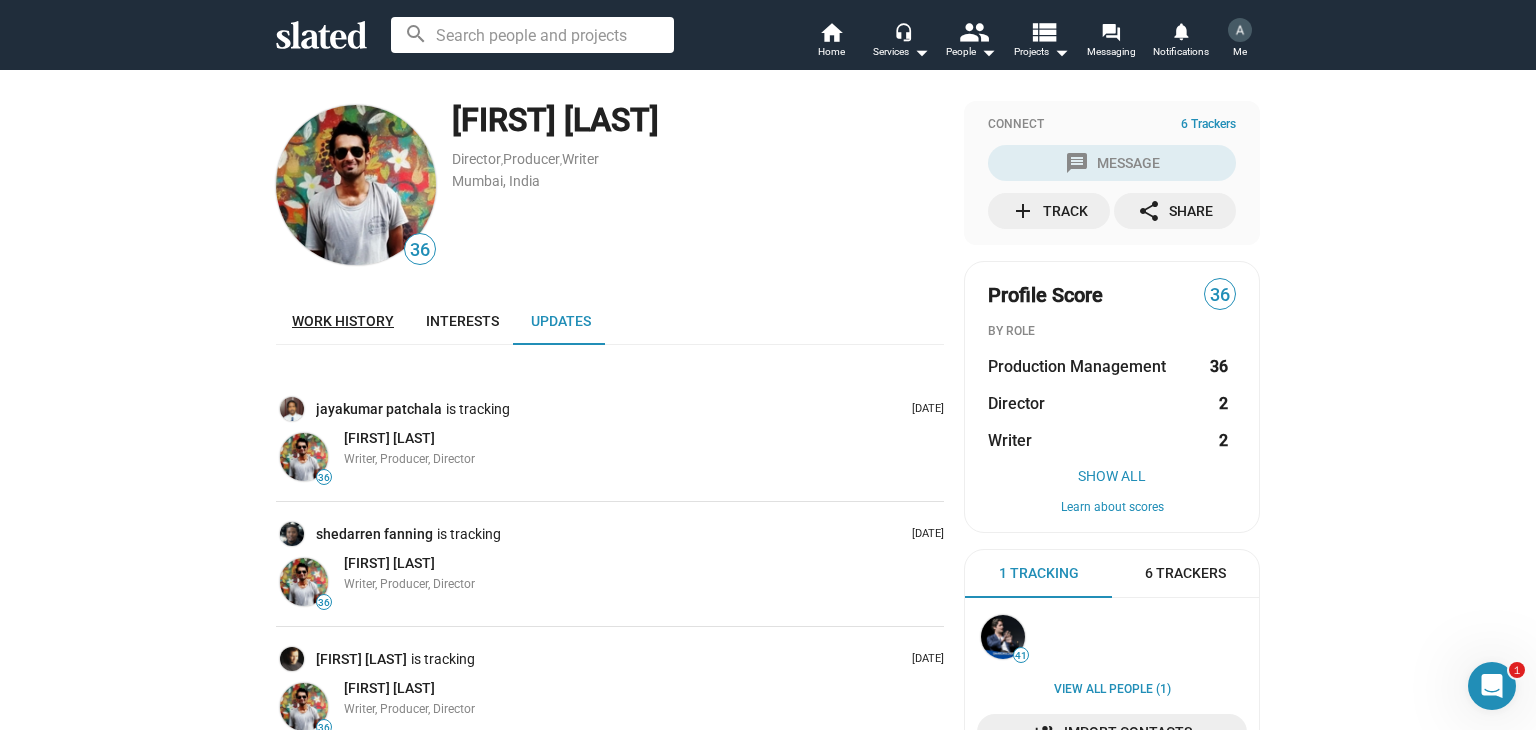 click on "Work history" at bounding box center [343, 321] 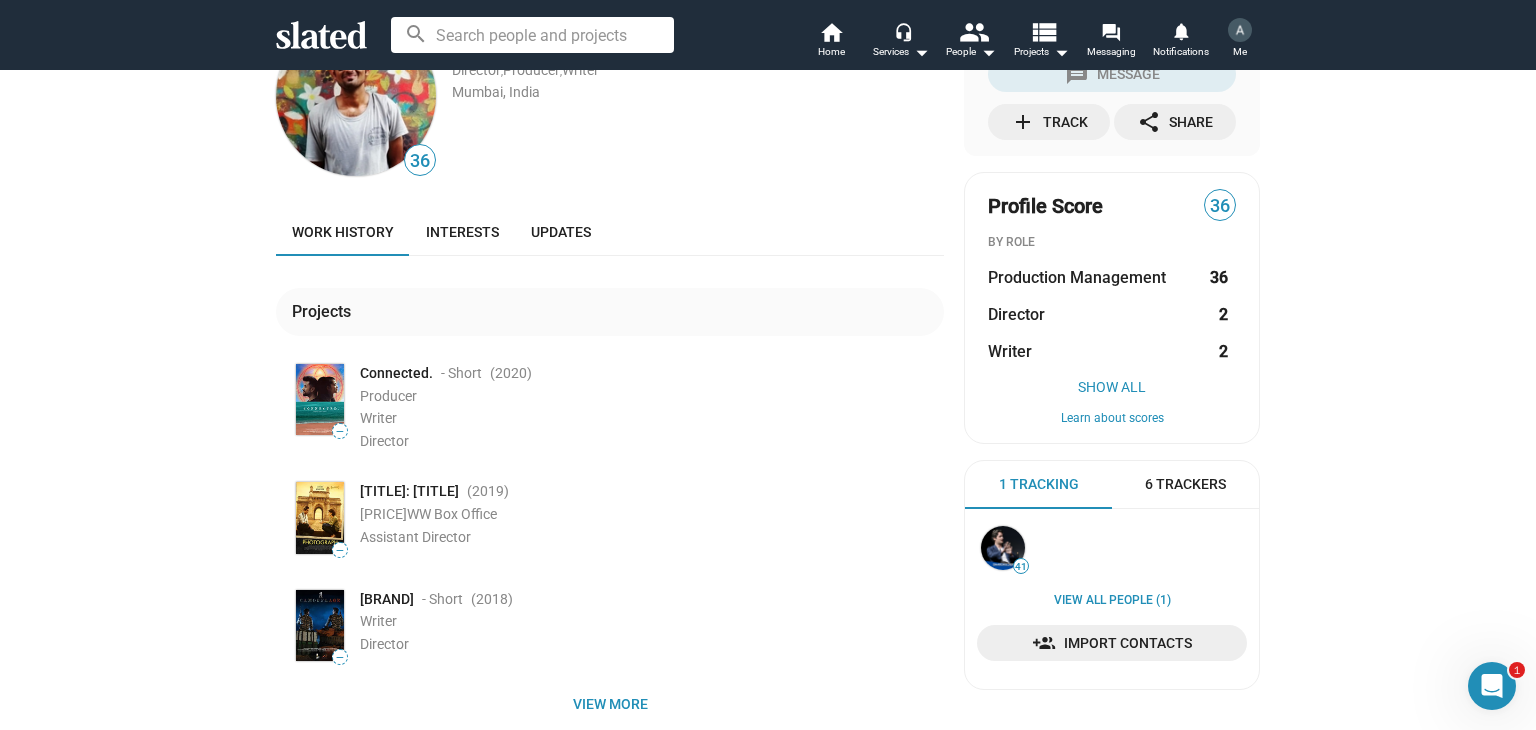 scroll, scrollTop: 100, scrollLeft: 0, axis: vertical 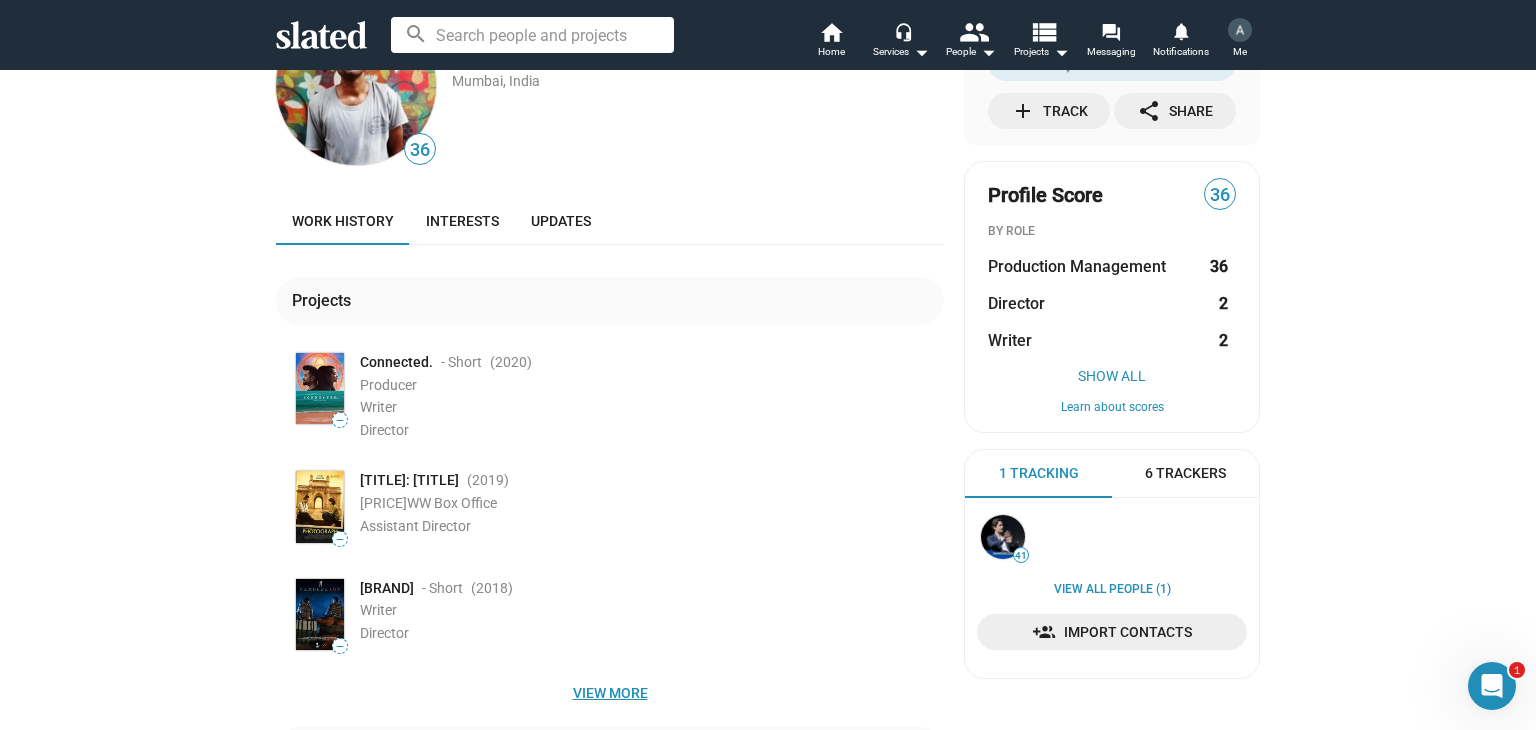 click on "View more" 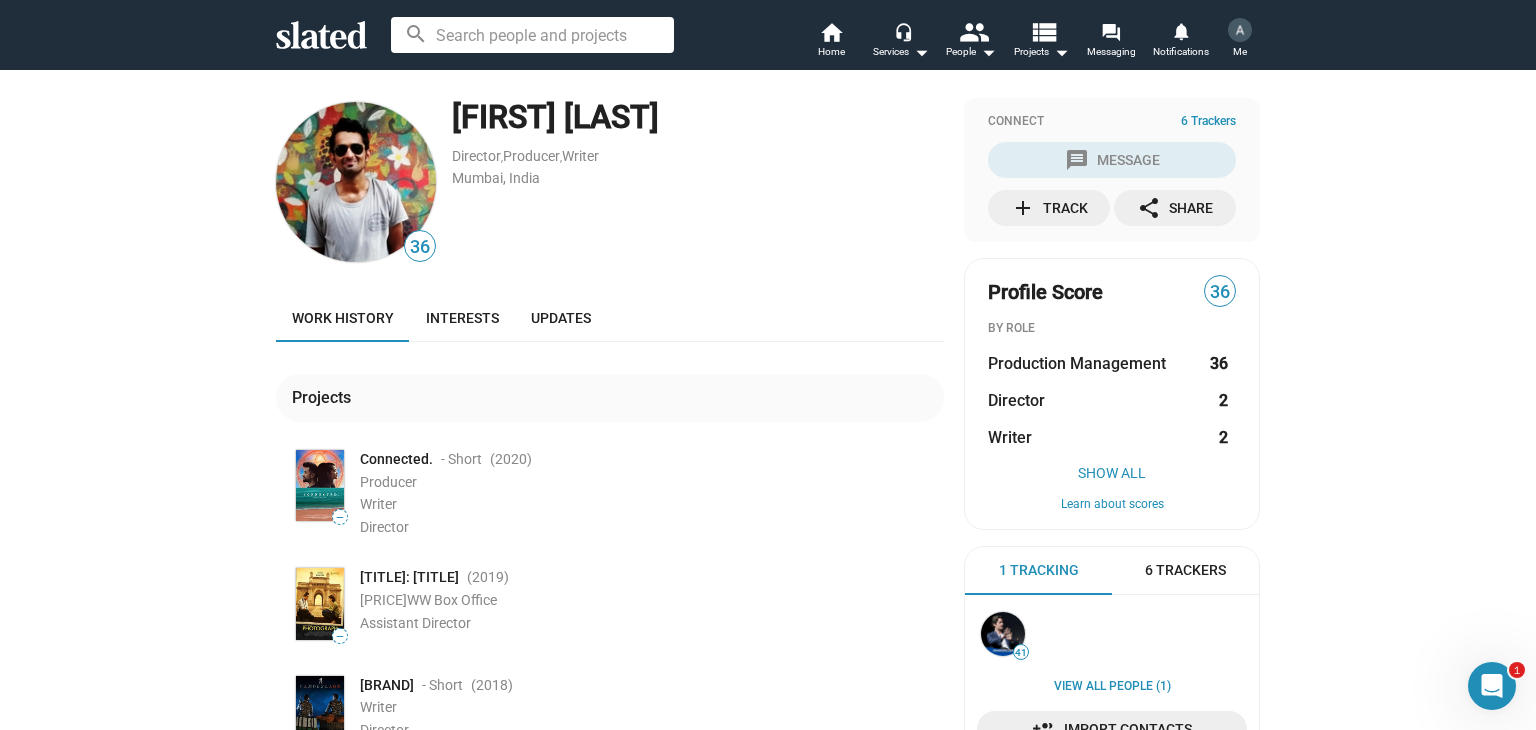 scroll, scrollTop: 0, scrollLeft: 0, axis: both 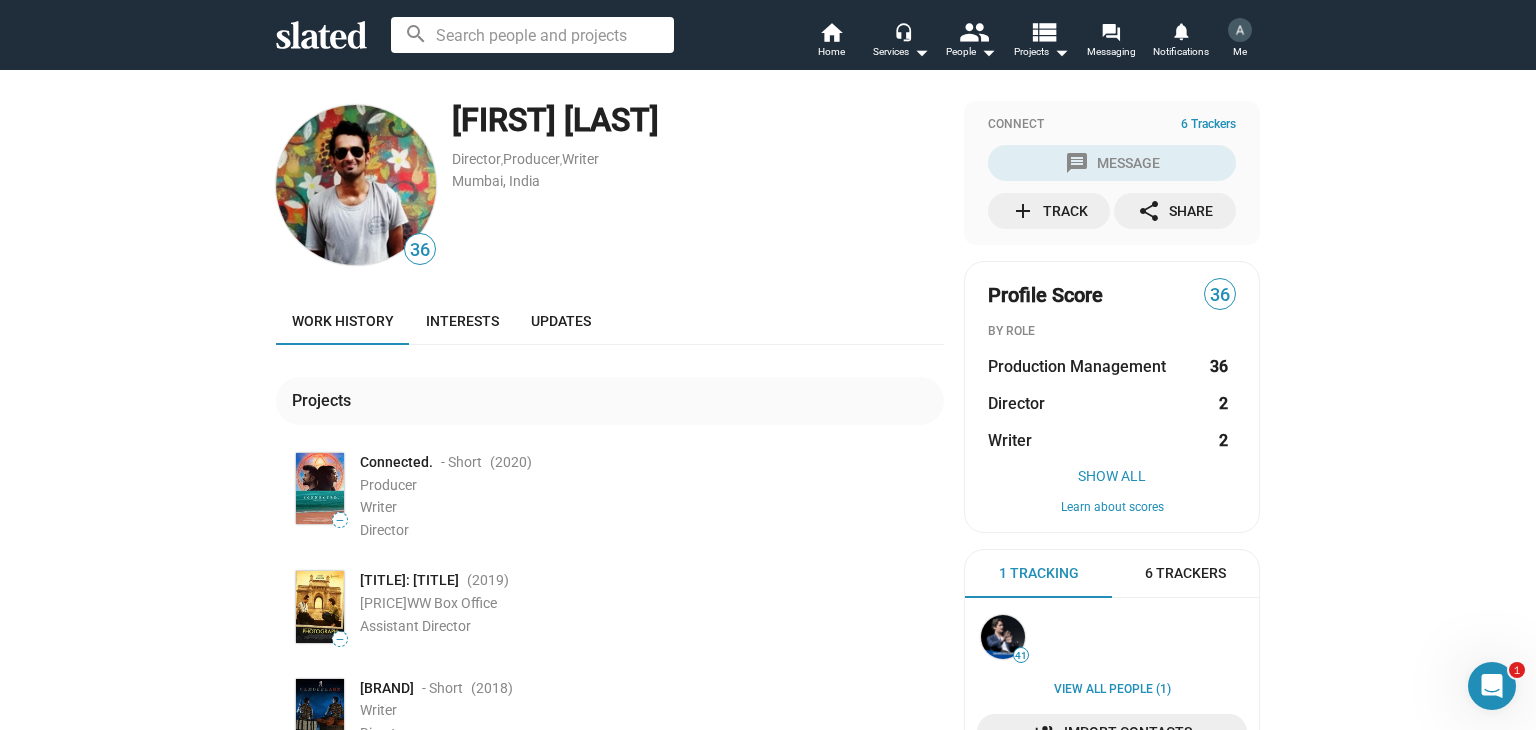 click 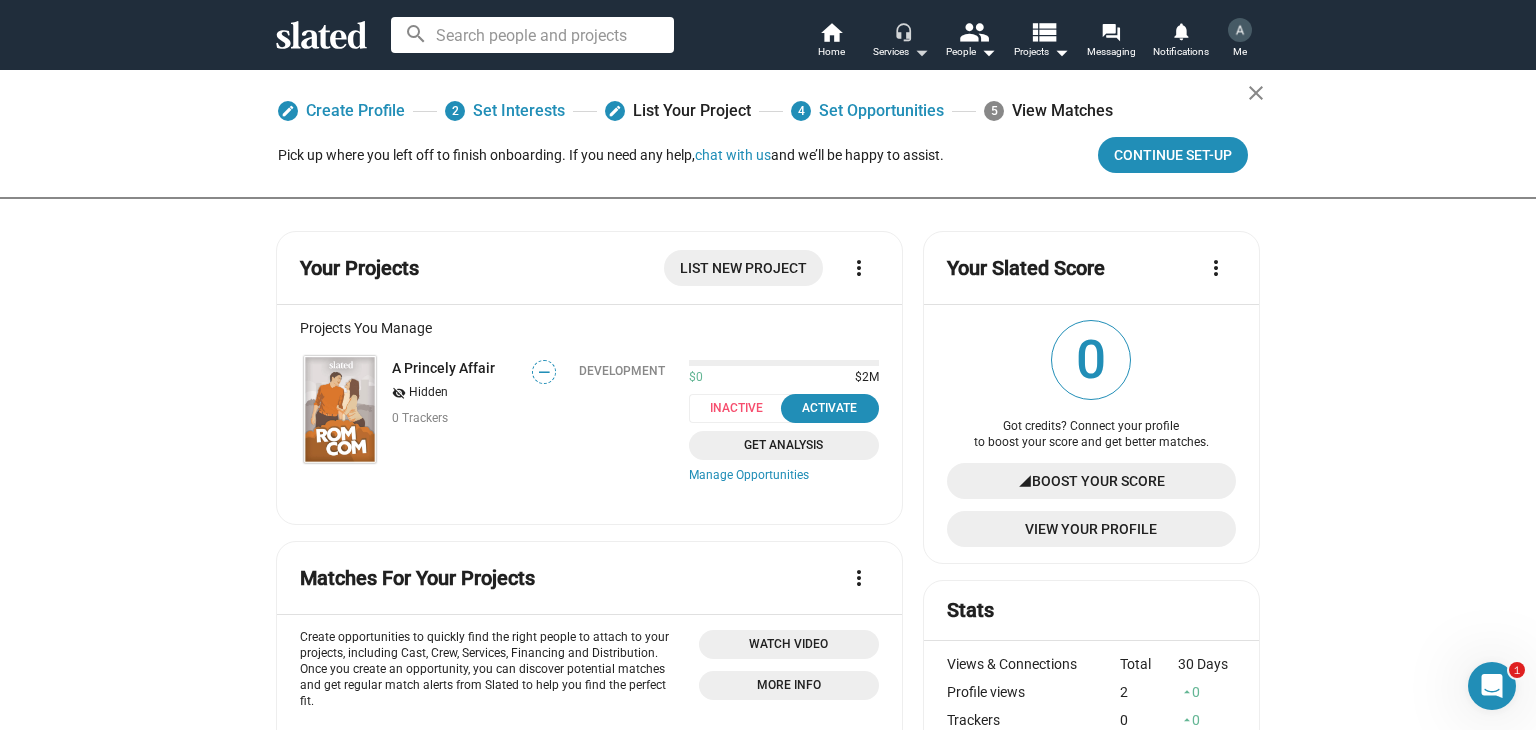 click on "Services  arrow_drop_down" at bounding box center [901, 52] 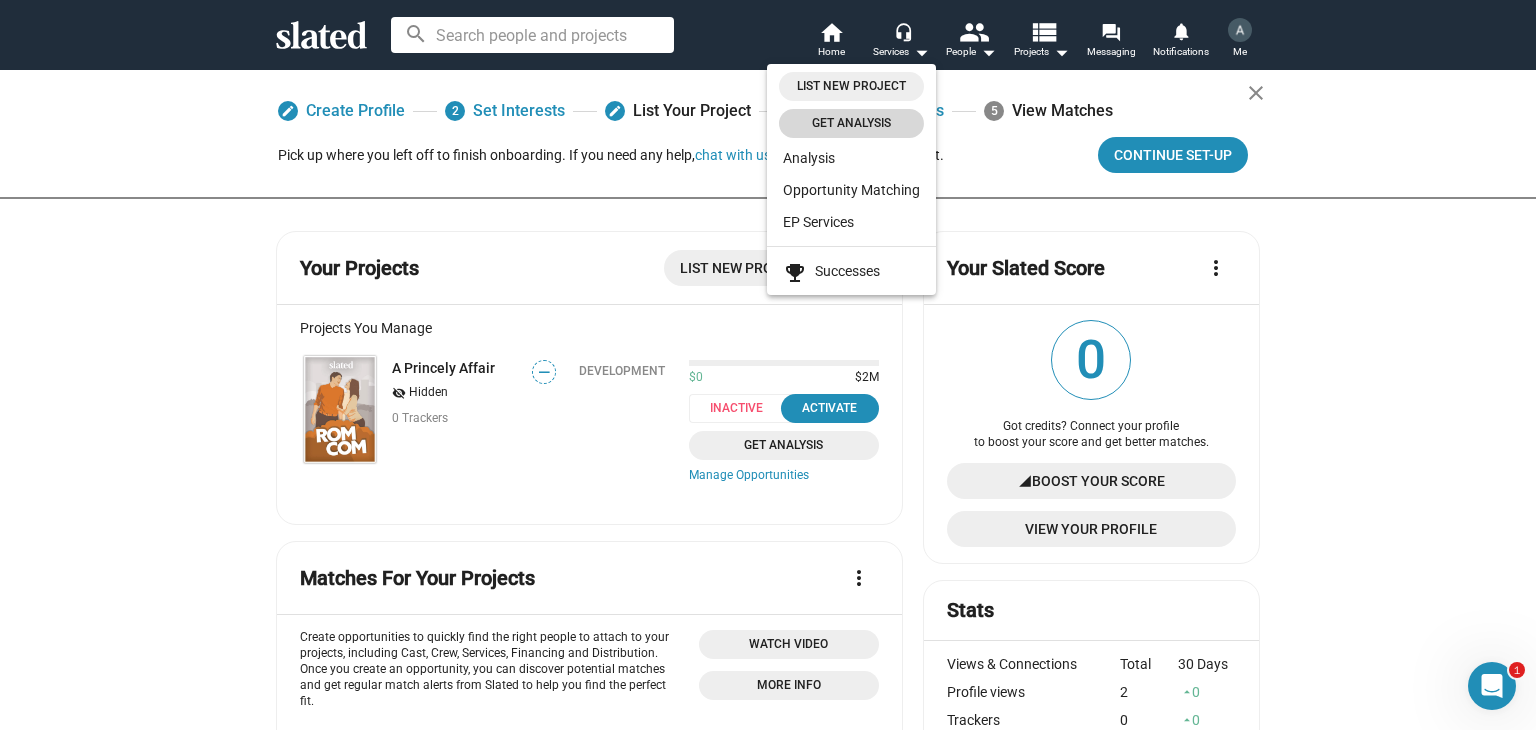 click on "Get analysis" at bounding box center (851, 123) 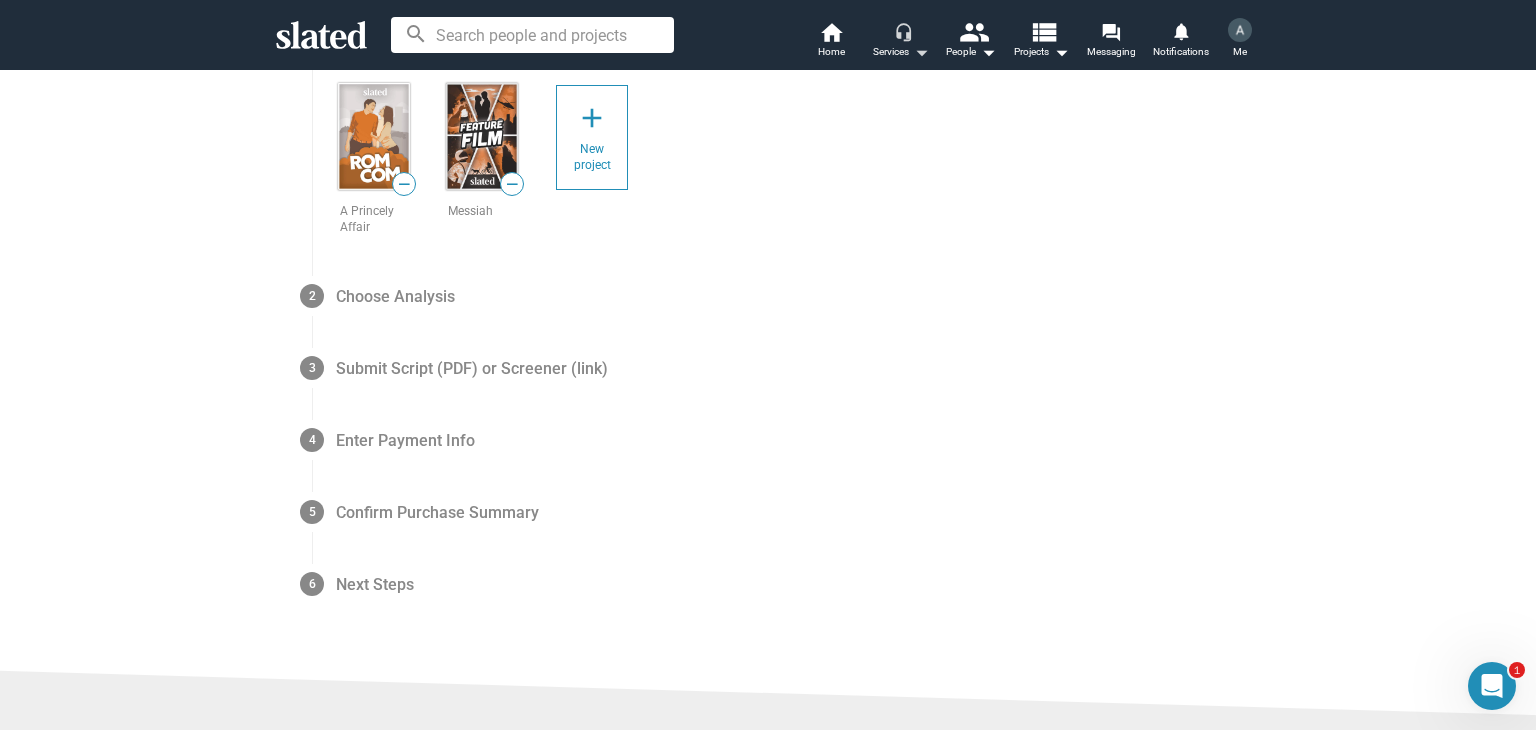 scroll, scrollTop: 300, scrollLeft: 0, axis: vertical 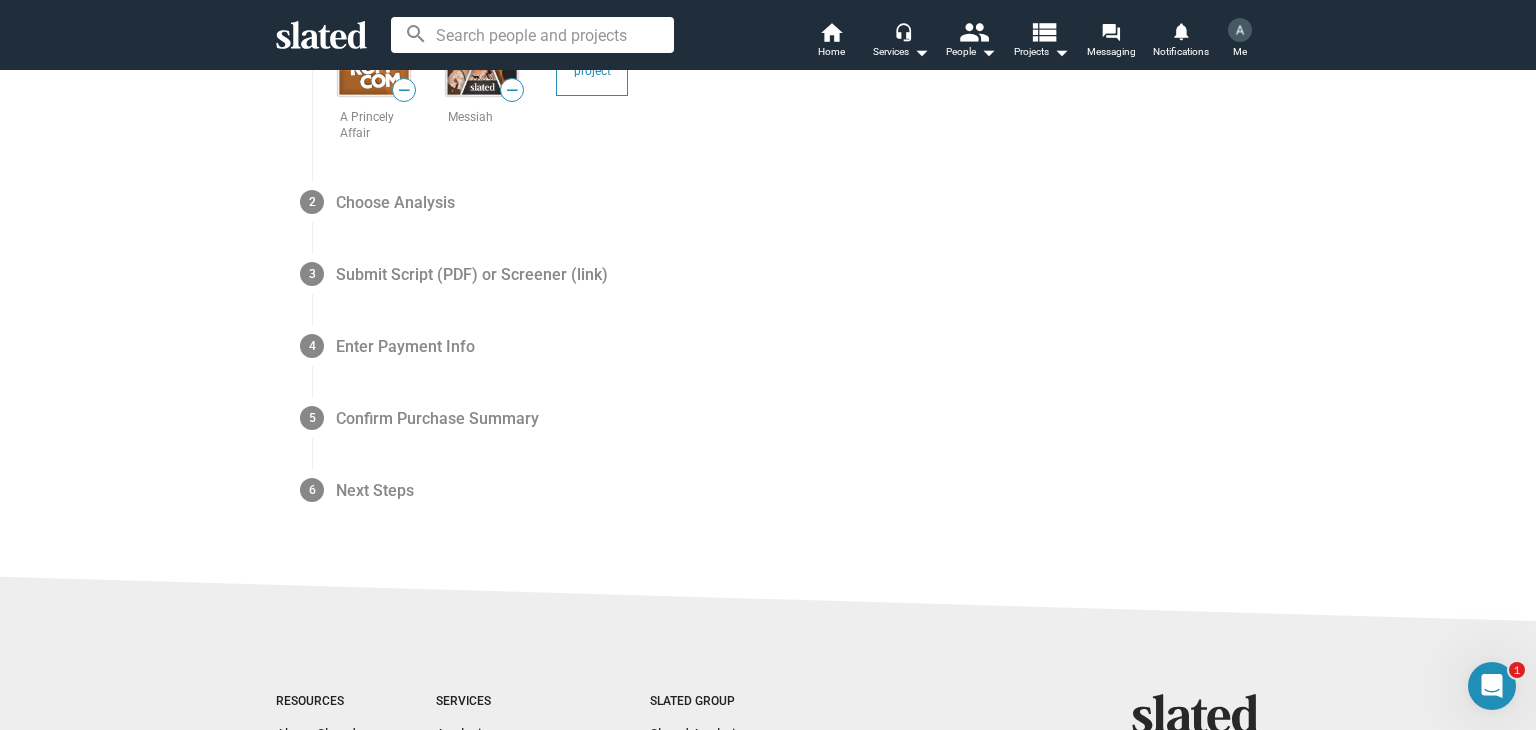 click on "Choose Analysis" at bounding box center (395, 201) 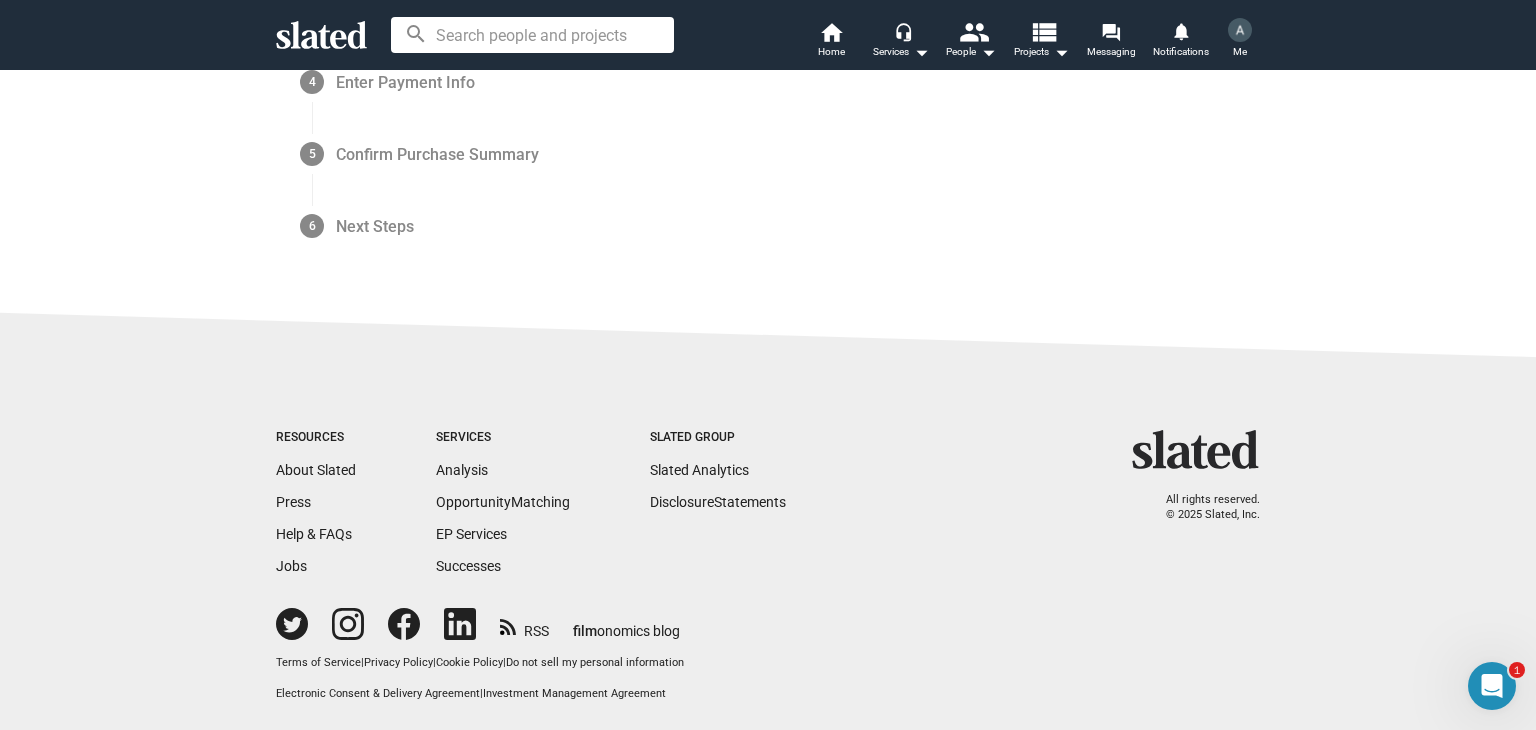 scroll, scrollTop: 67, scrollLeft: 0, axis: vertical 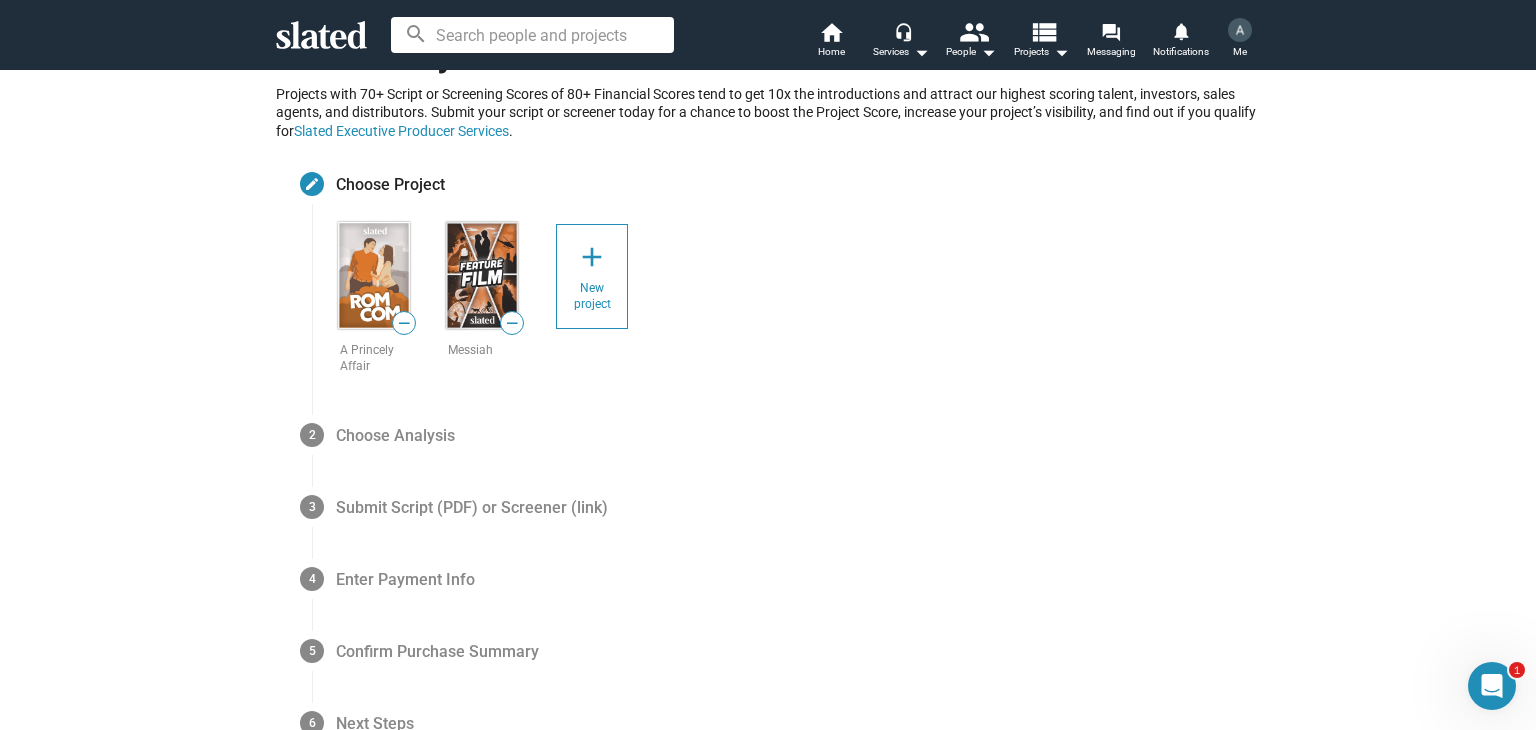 click at bounding box center [374, 275] 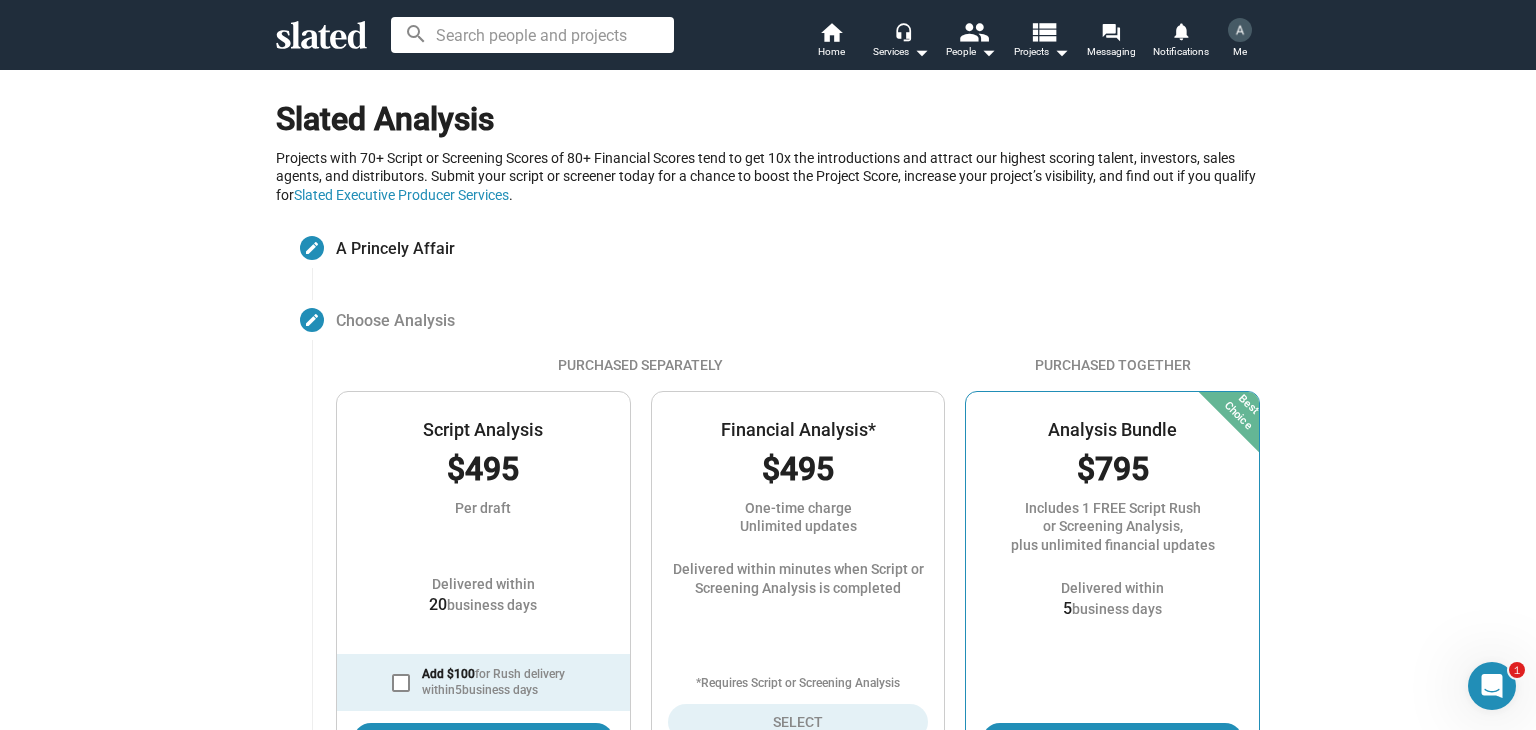 scroll, scrollTop: 0, scrollLeft: 0, axis: both 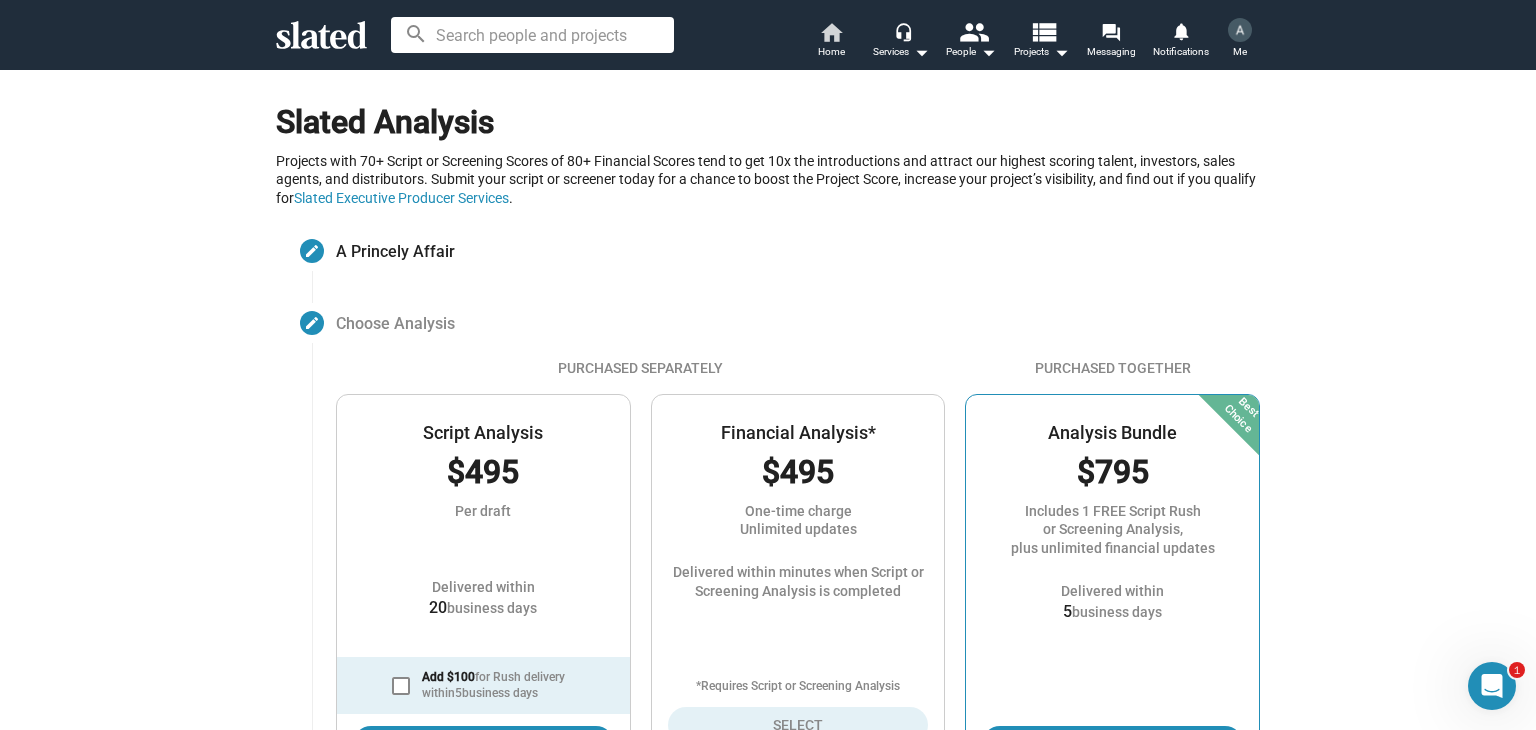 click on "Home" at bounding box center (831, 52) 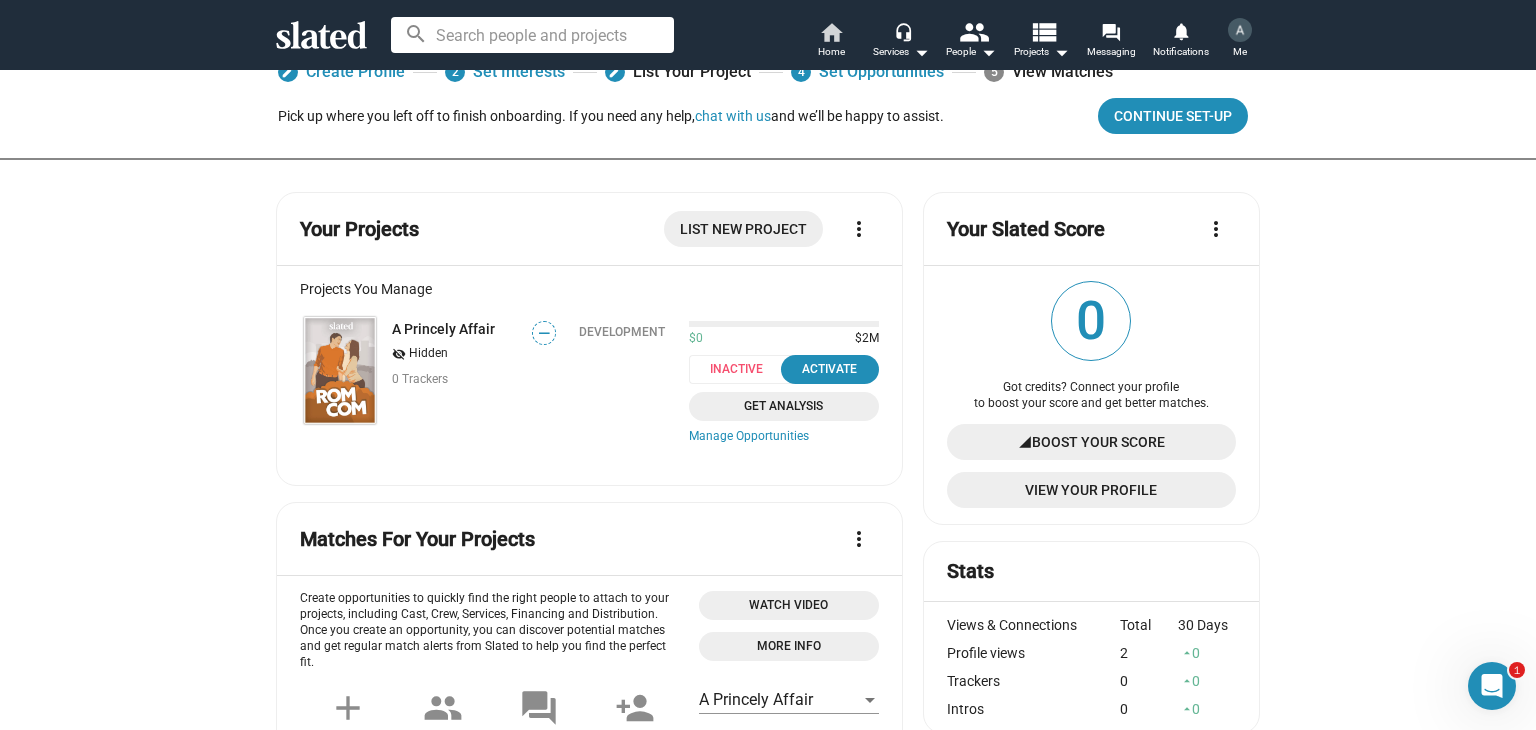 scroll, scrollTop: 100, scrollLeft: 0, axis: vertical 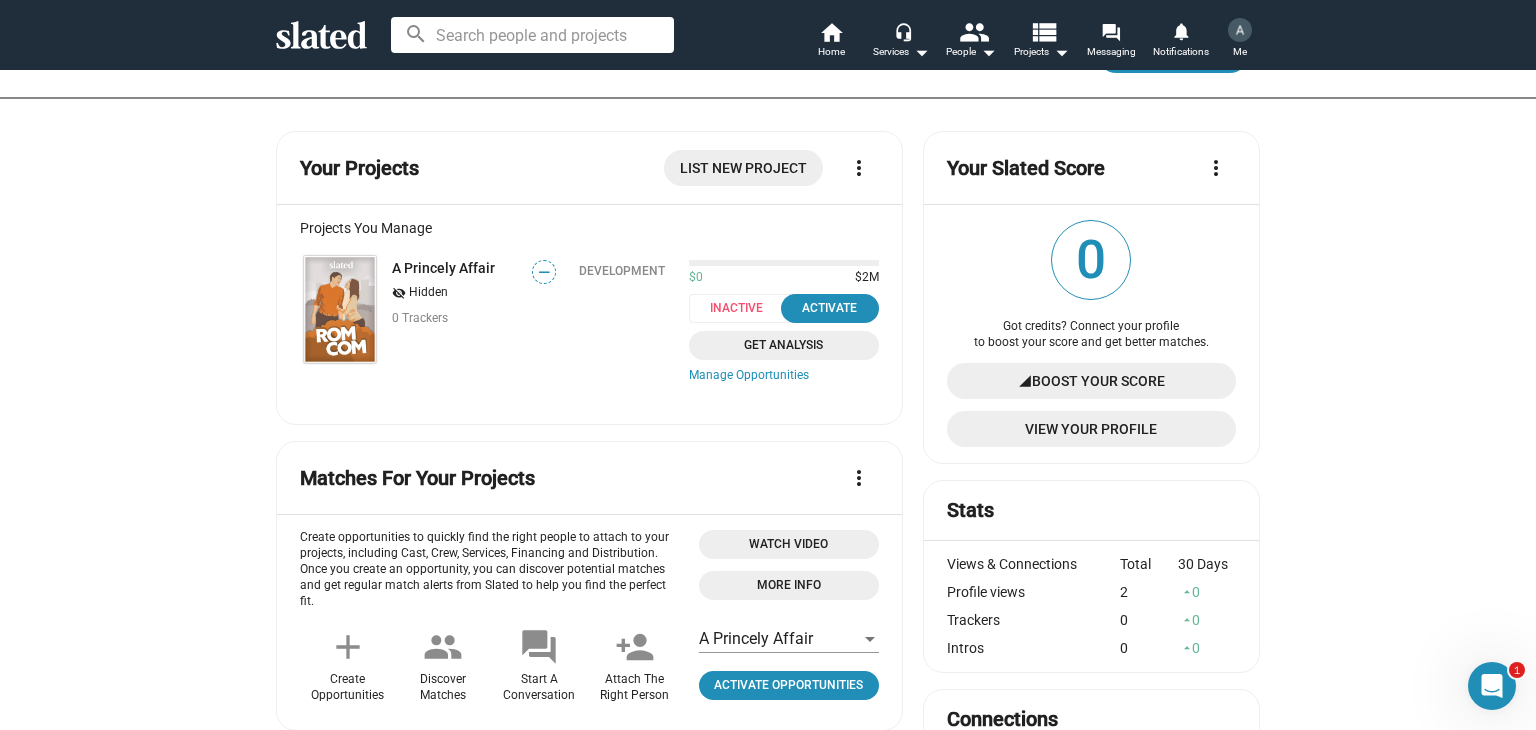 click on "Boost Your Score" 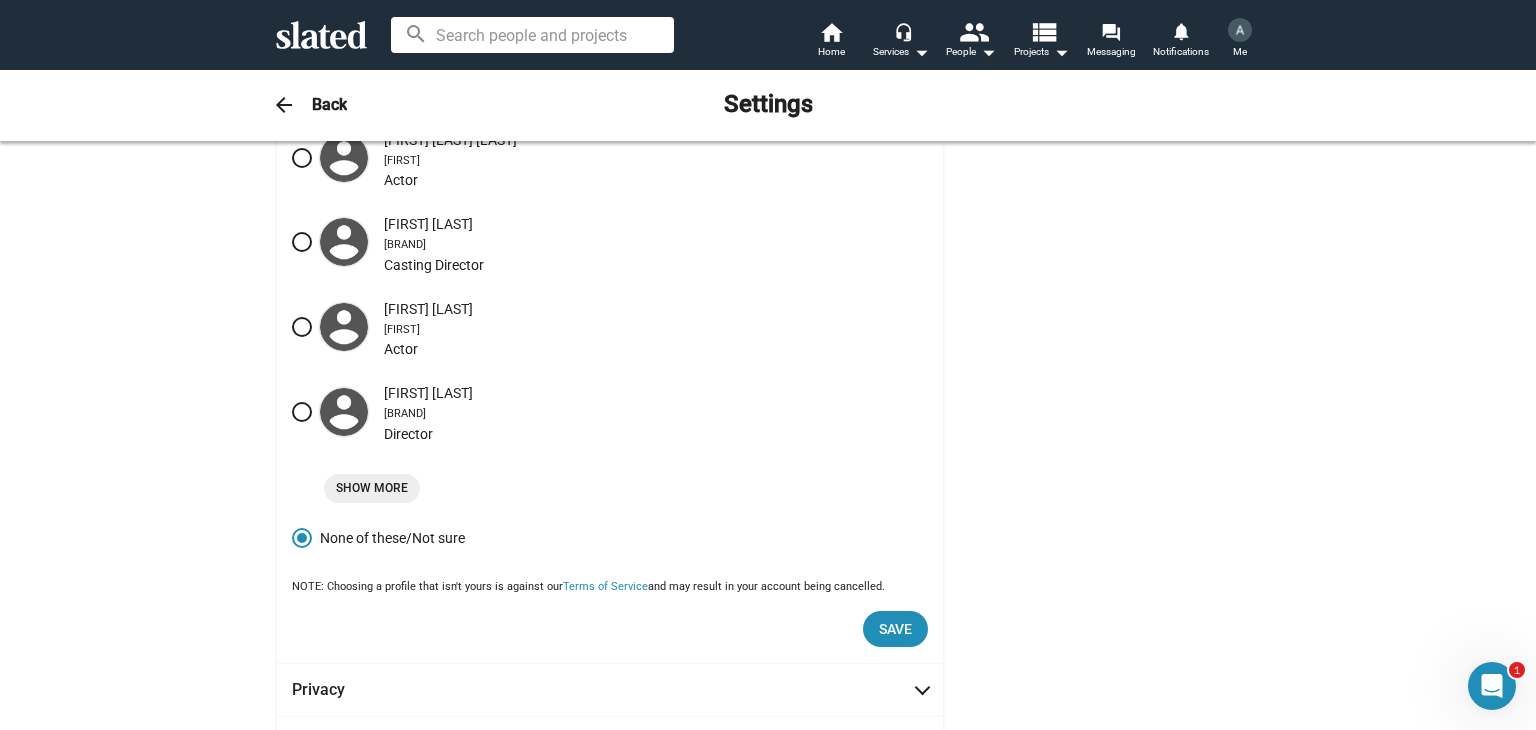 scroll, scrollTop: 808, scrollLeft: 0, axis: vertical 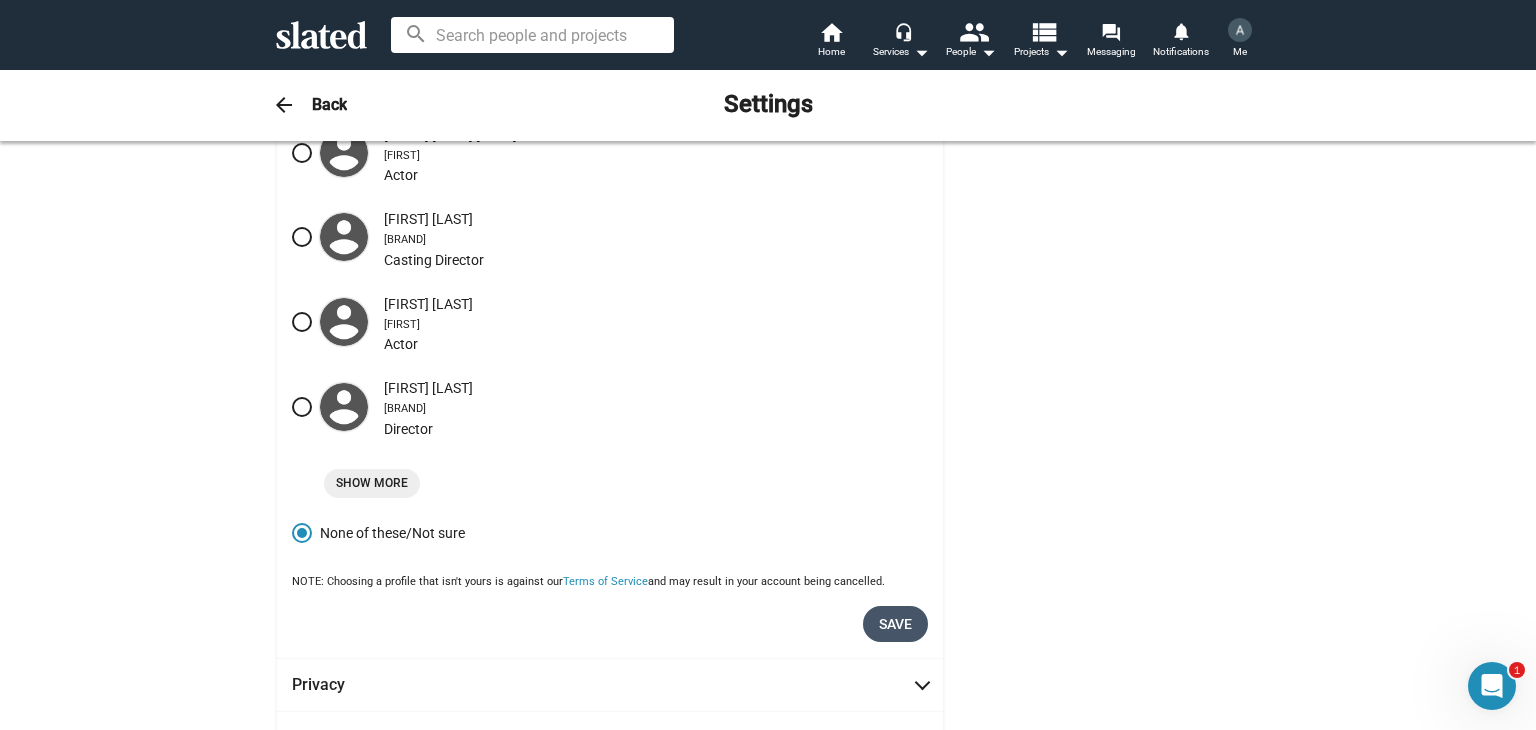 click on "Save" at bounding box center (895, 624) 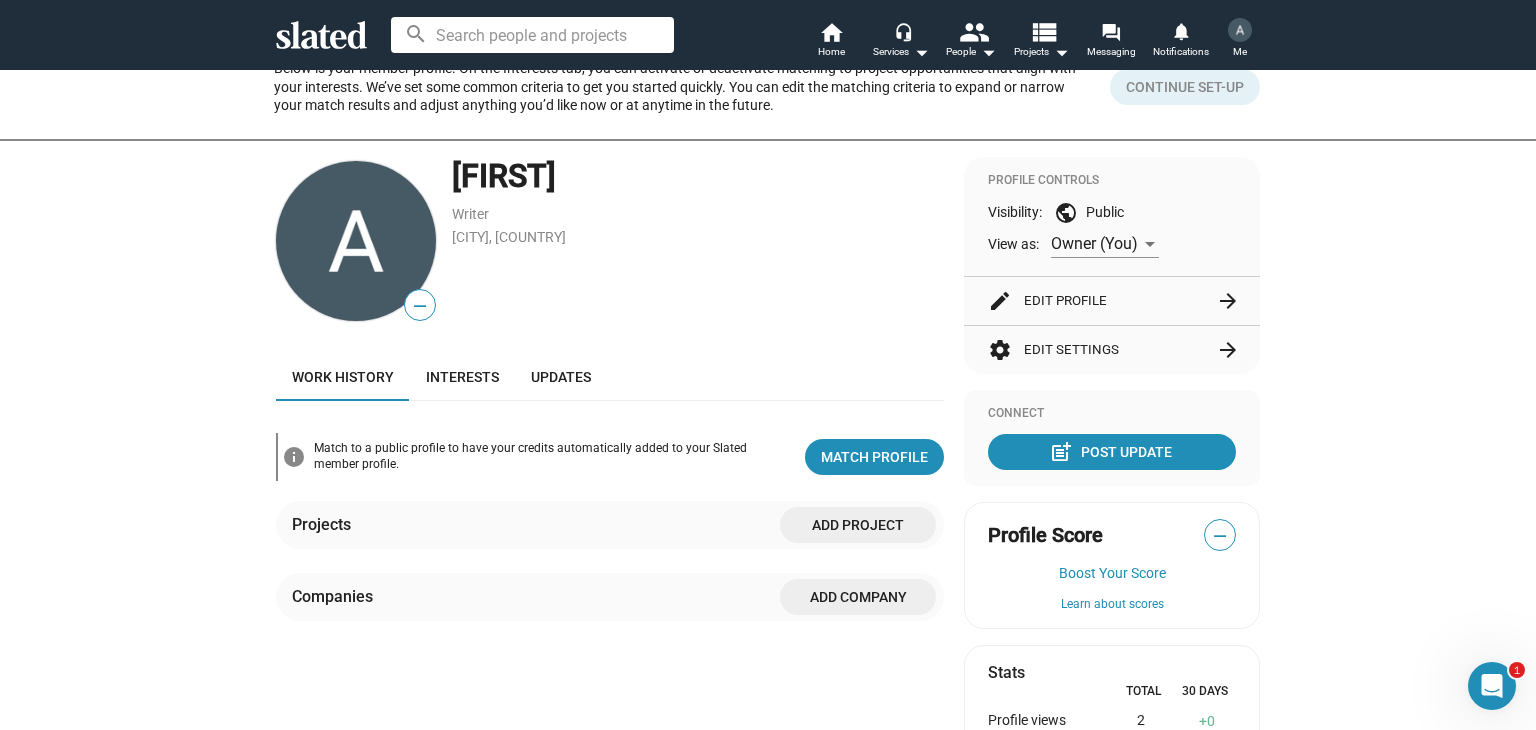 scroll, scrollTop: 100, scrollLeft: 0, axis: vertical 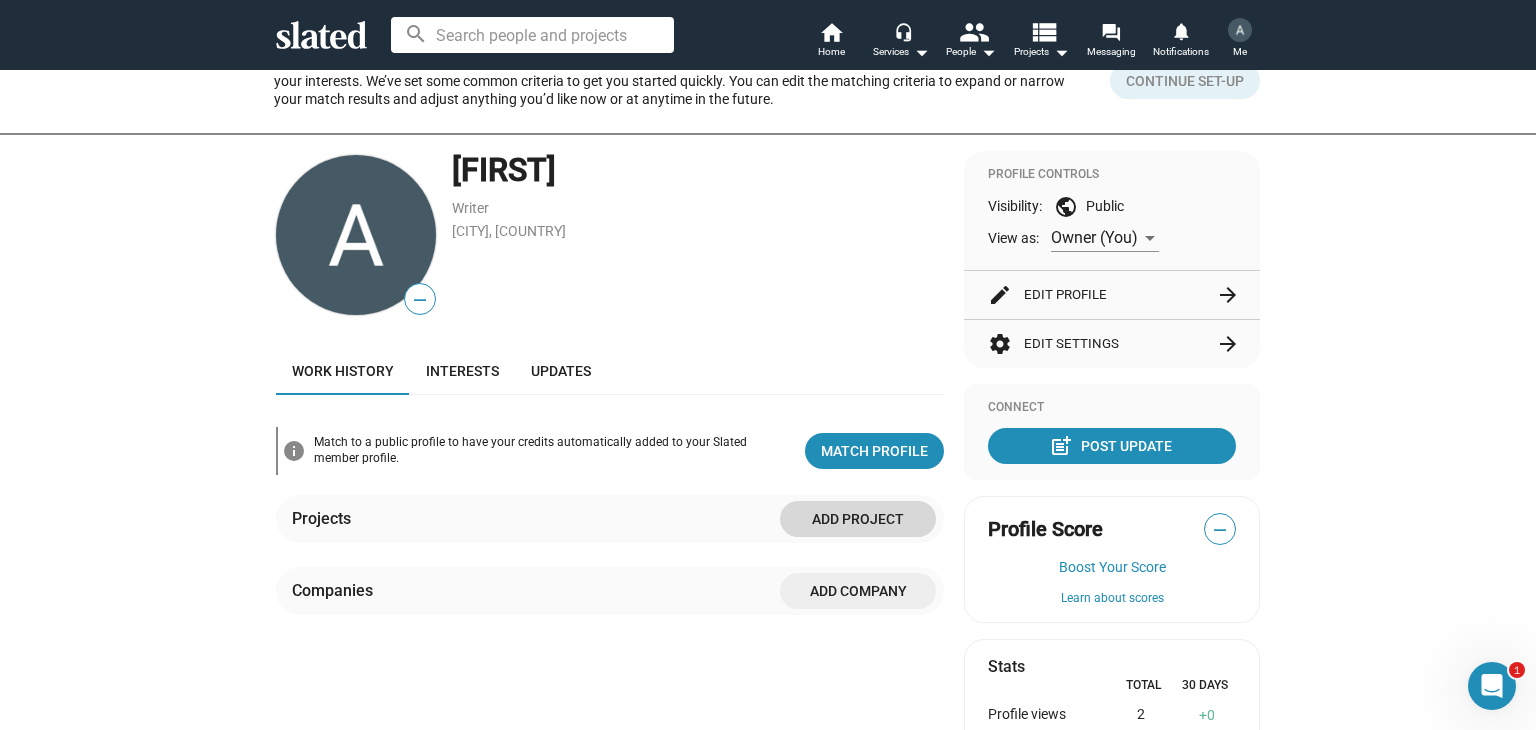 click on "Add project" 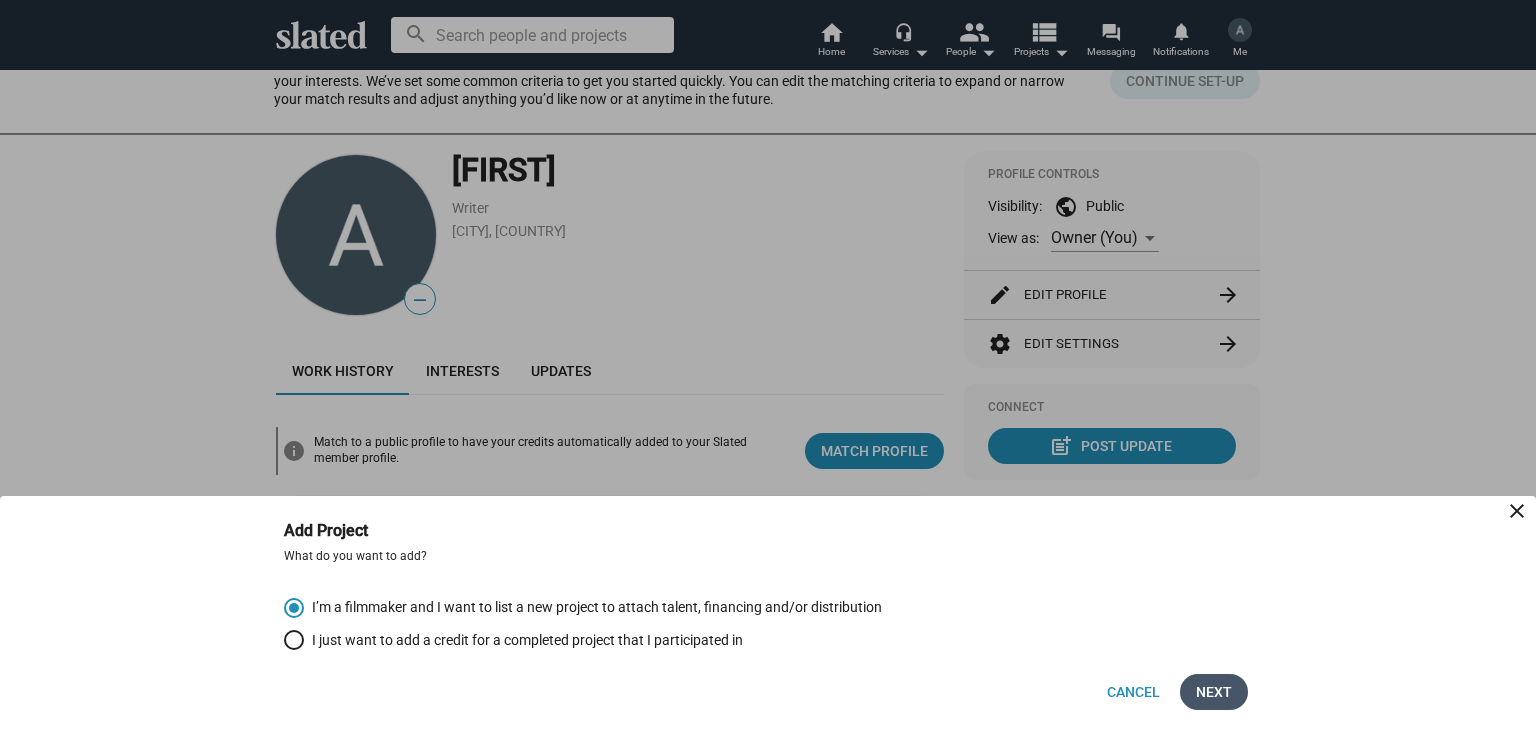 click on "Next" at bounding box center (1214, 692) 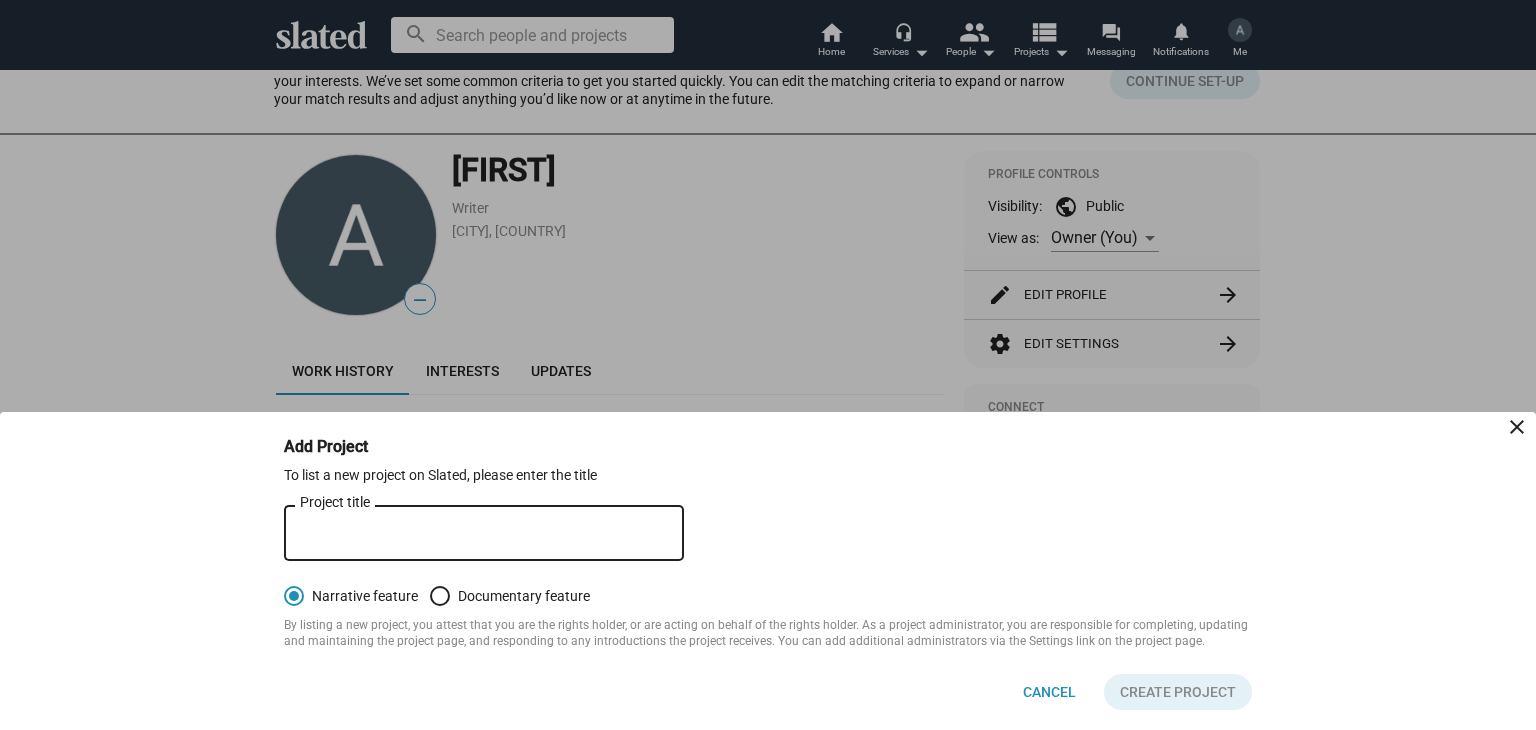click on "Project title" at bounding box center [484, 534] 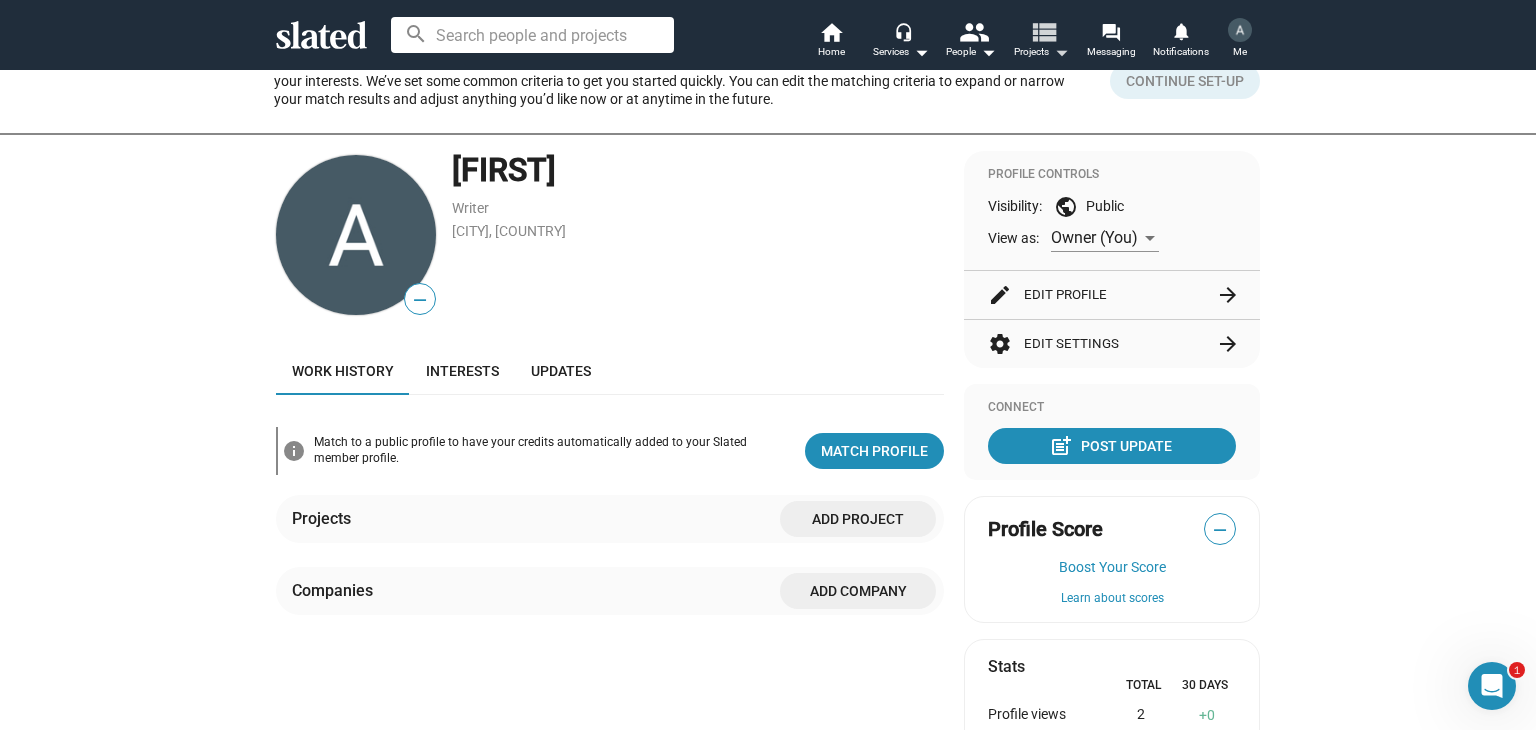 click on "view_list  Projects  arrow_drop_down" at bounding box center (1041, 42) 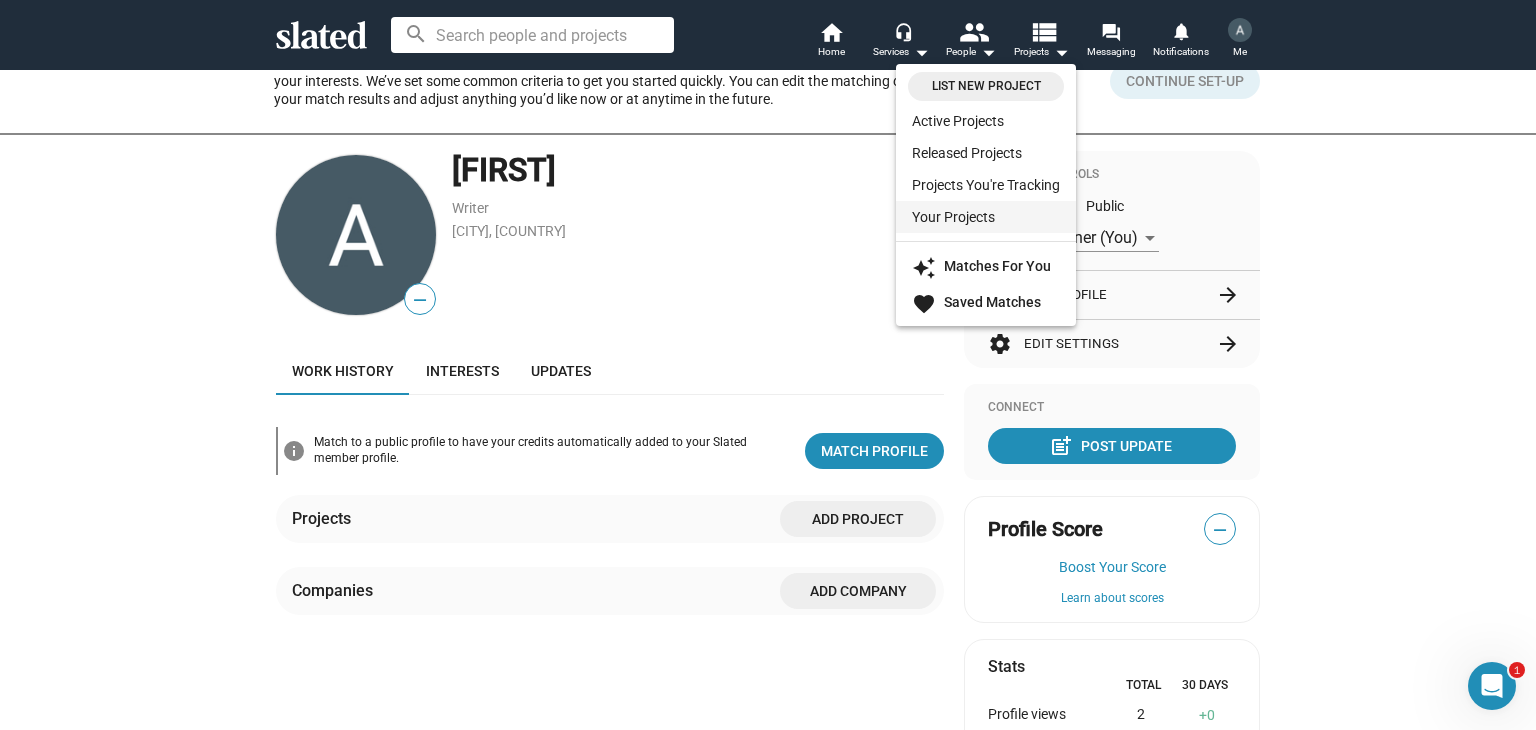 click on "Your Projects" at bounding box center [986, 217] 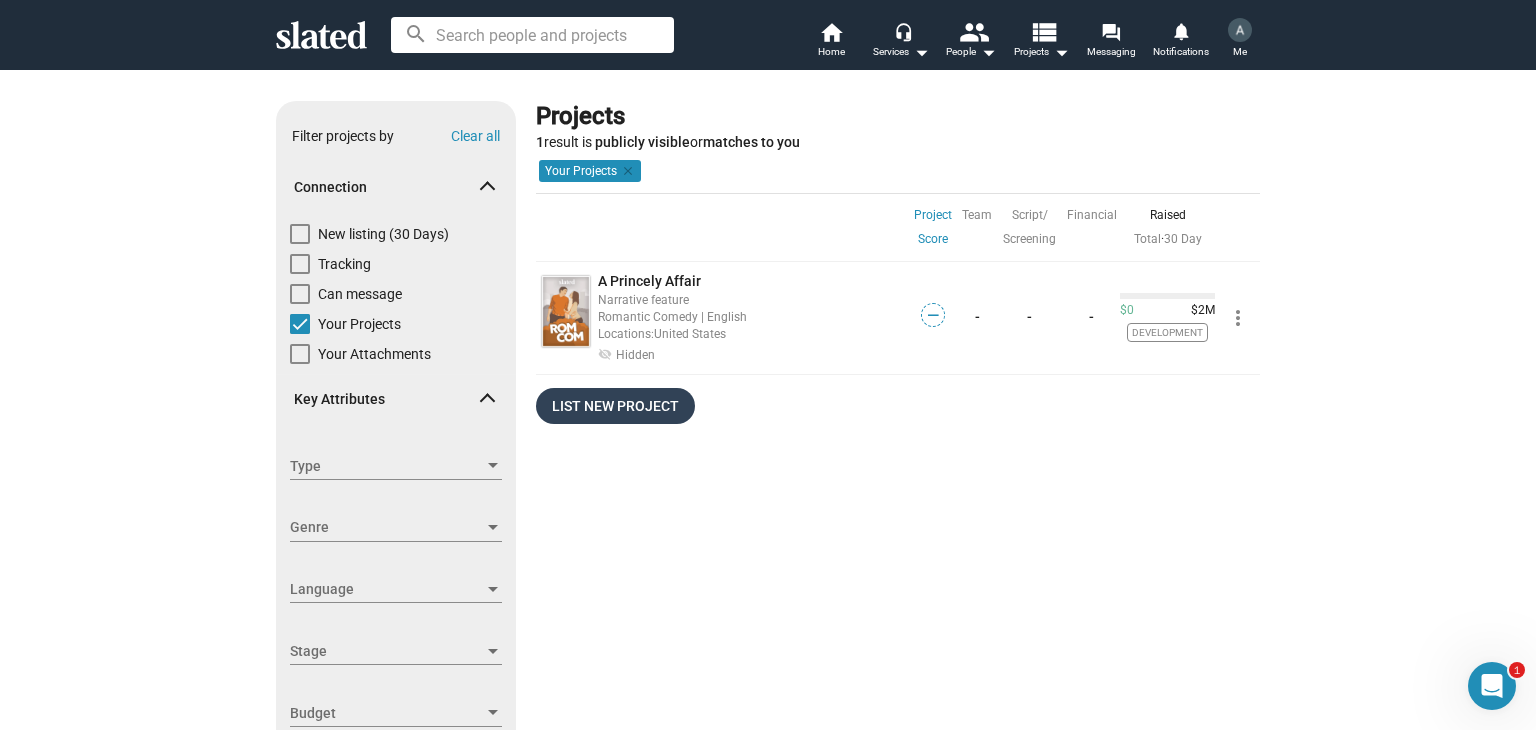 click on "List New Project" 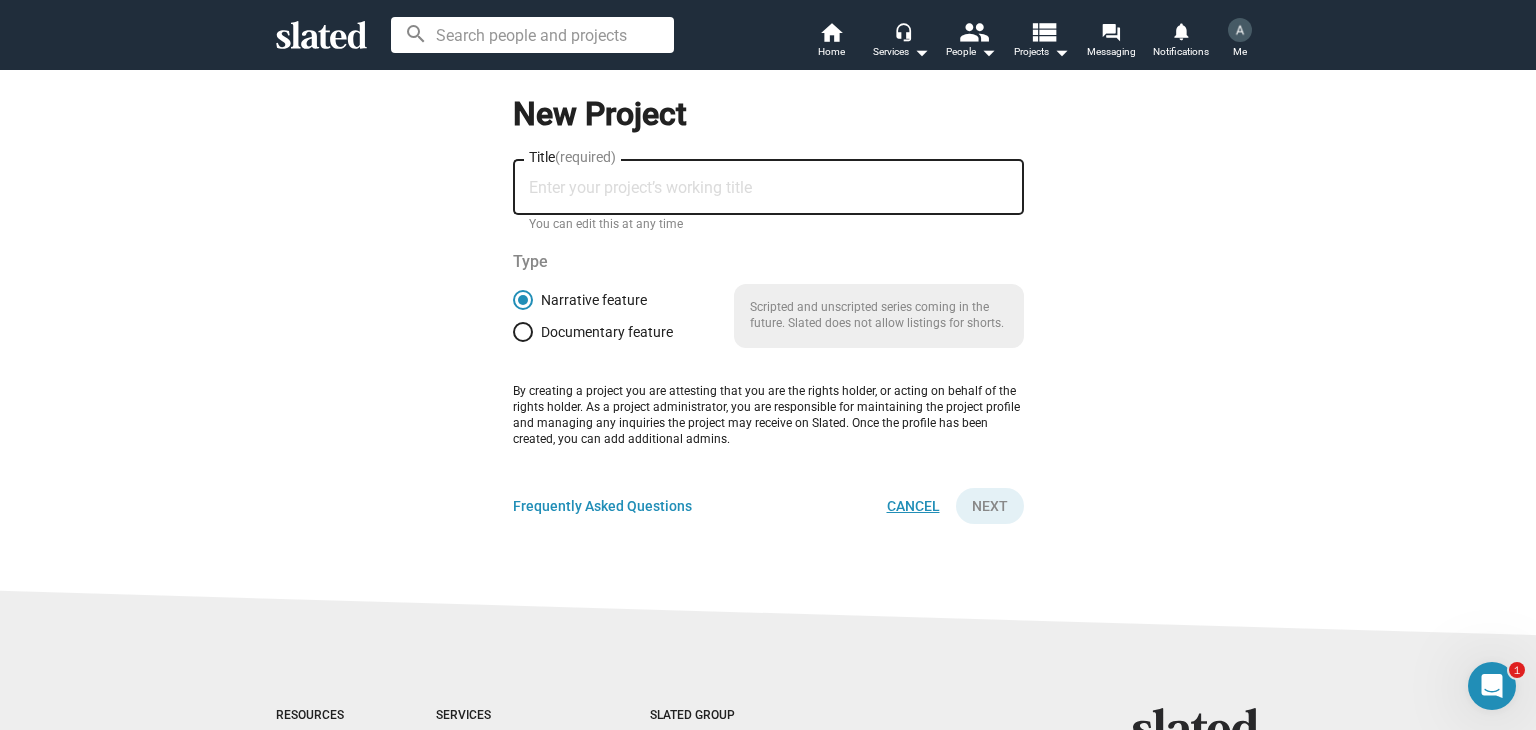 click on "Cancel" 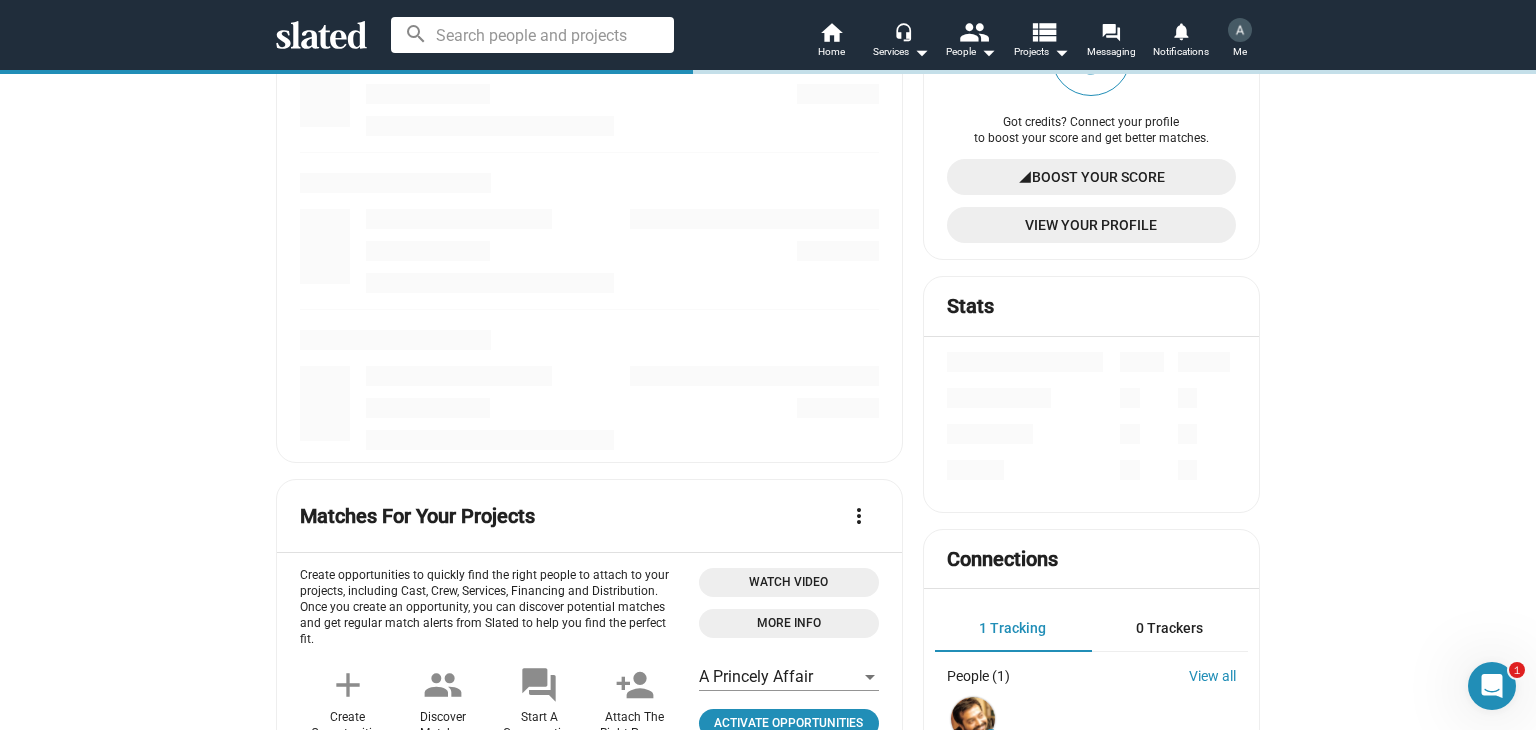 scroll, scrollTop: 0, scrollLeft: 0, axis: both 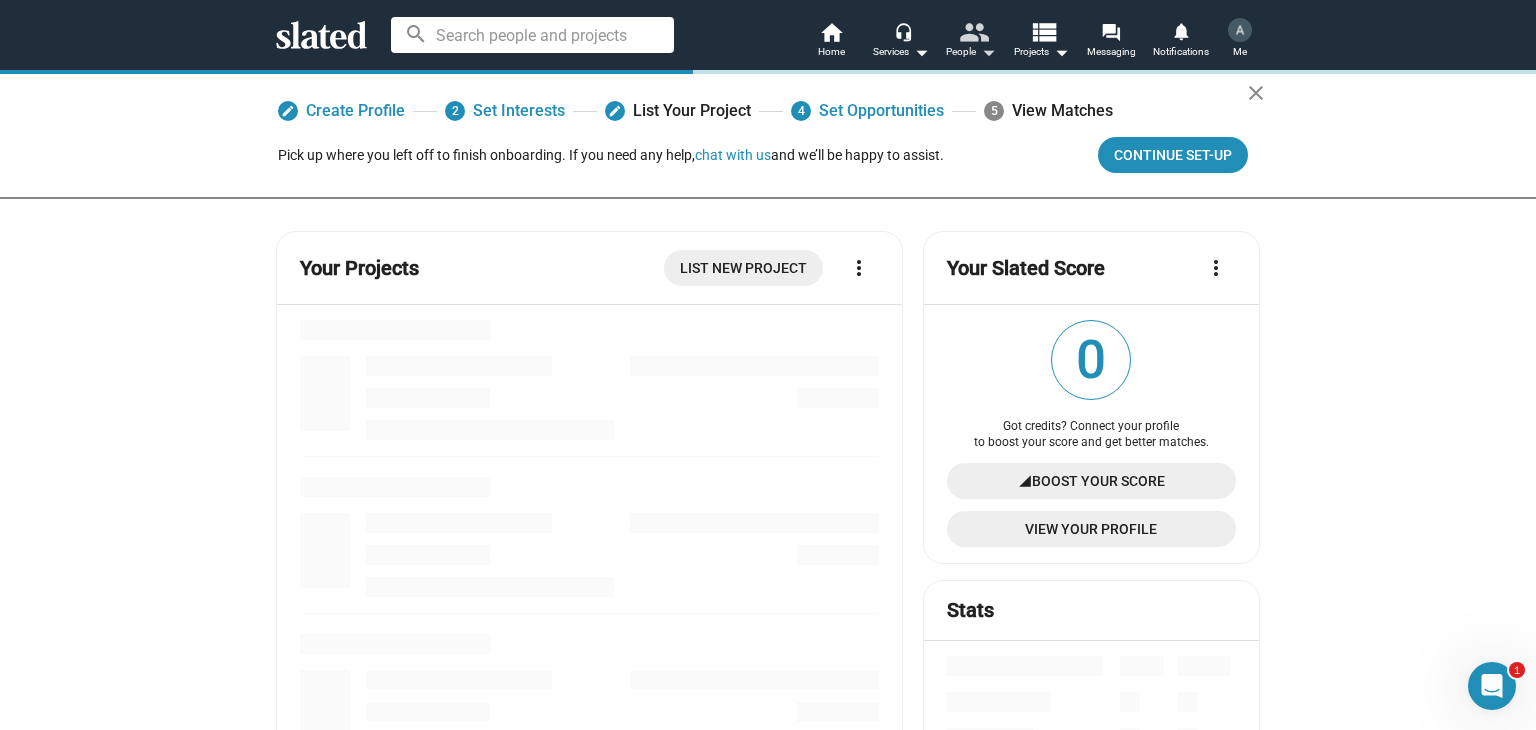 click on "people" at bounding box center [973, 31] 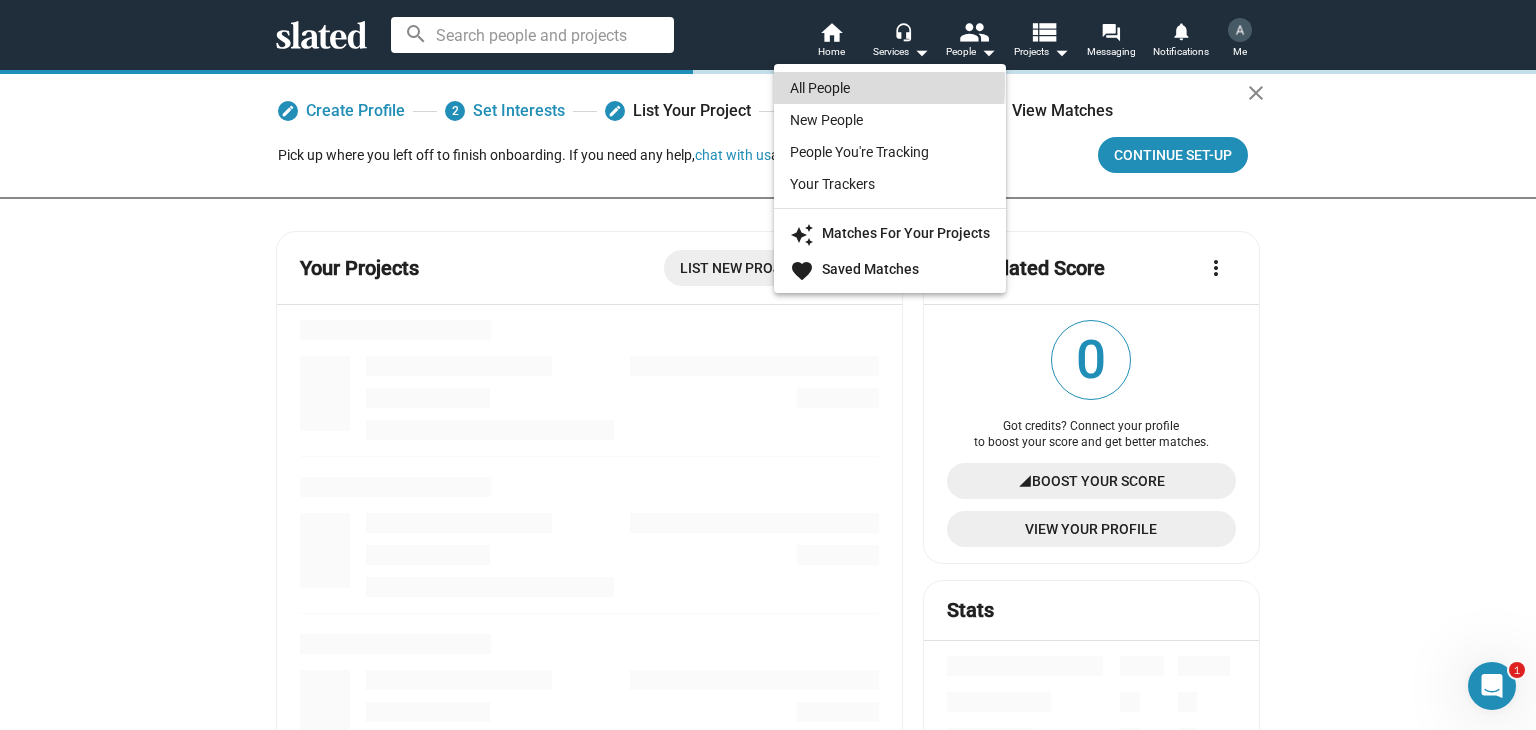click on "All People" at bounding box center [890, 88] 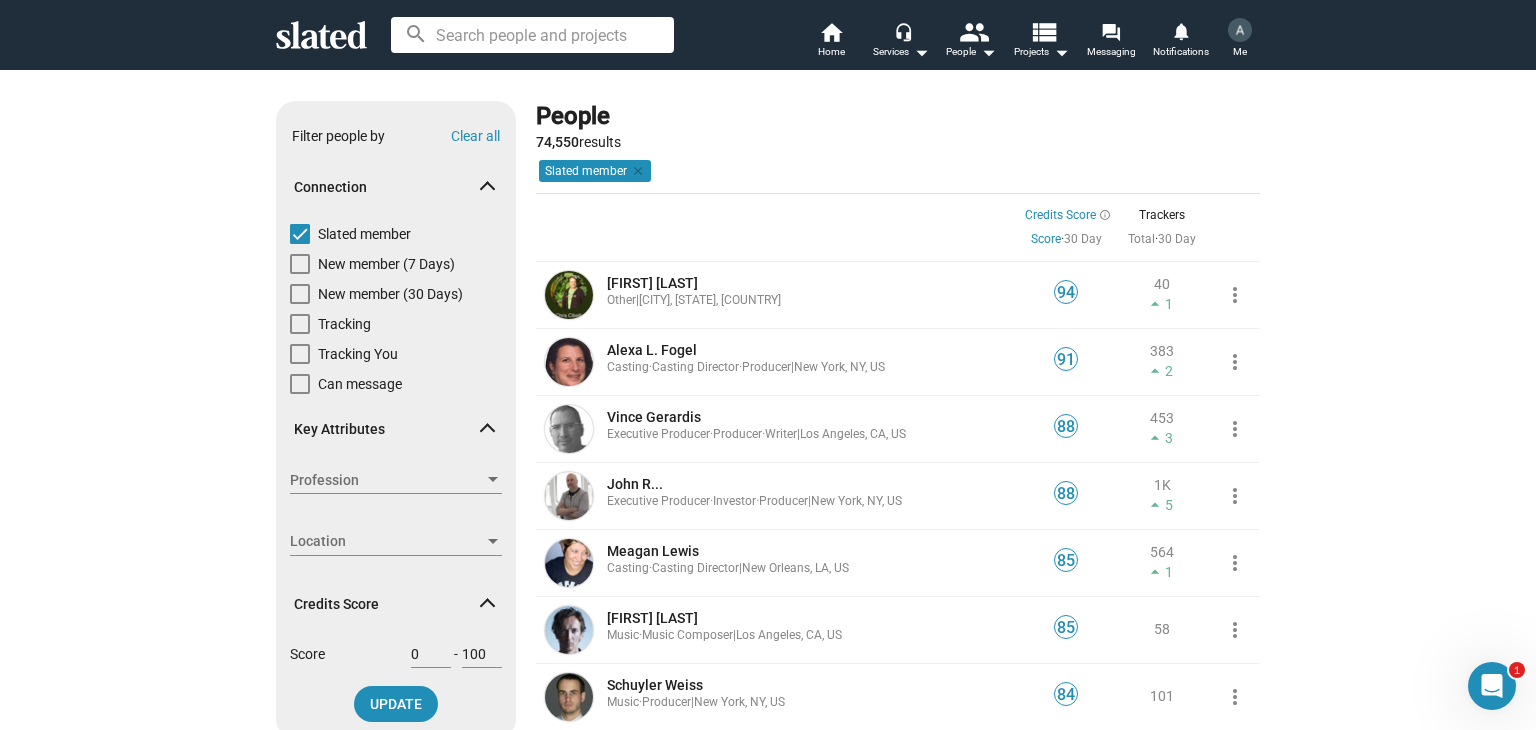click on "Can message" at bounding box center (346, 389) 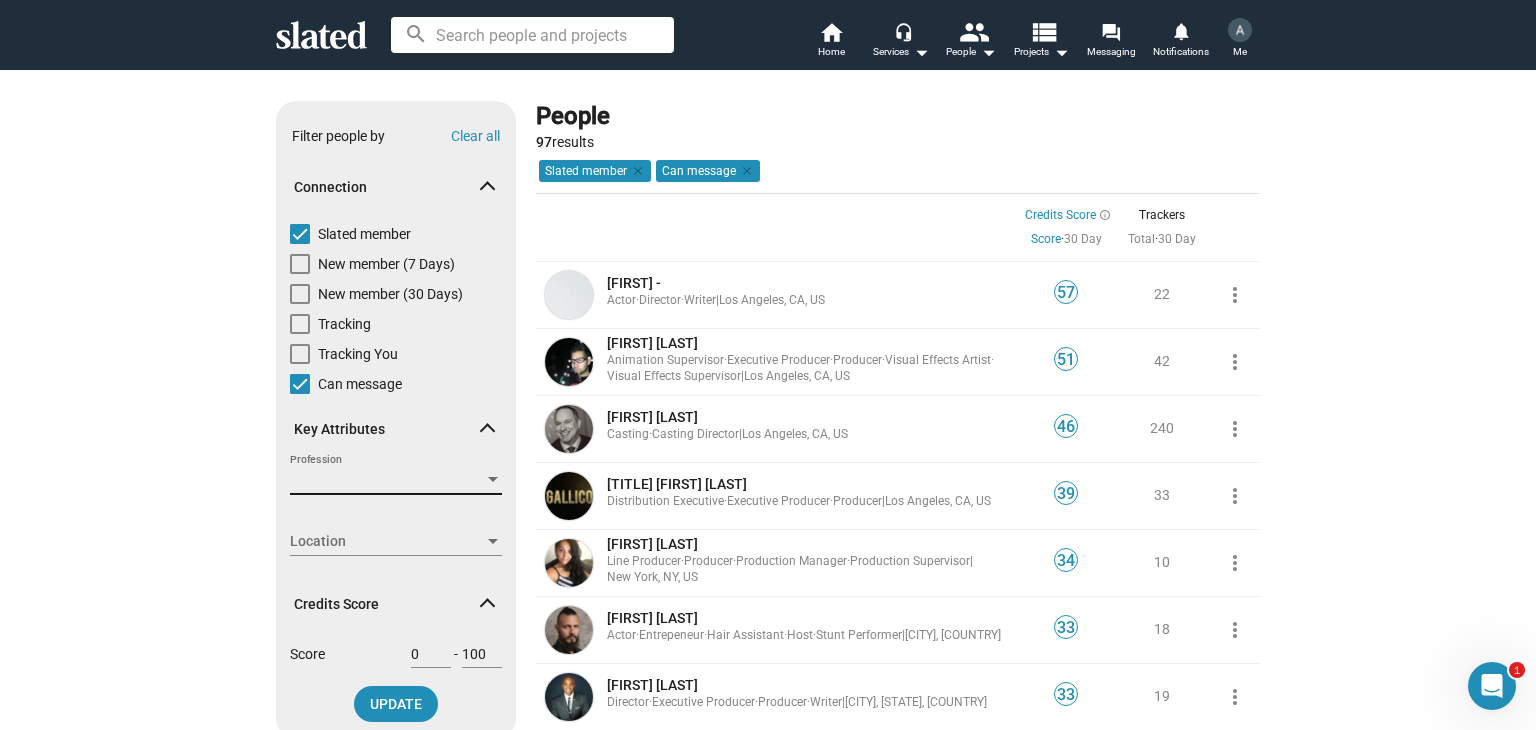 click on "Profession" at bounding box center (387, 480) 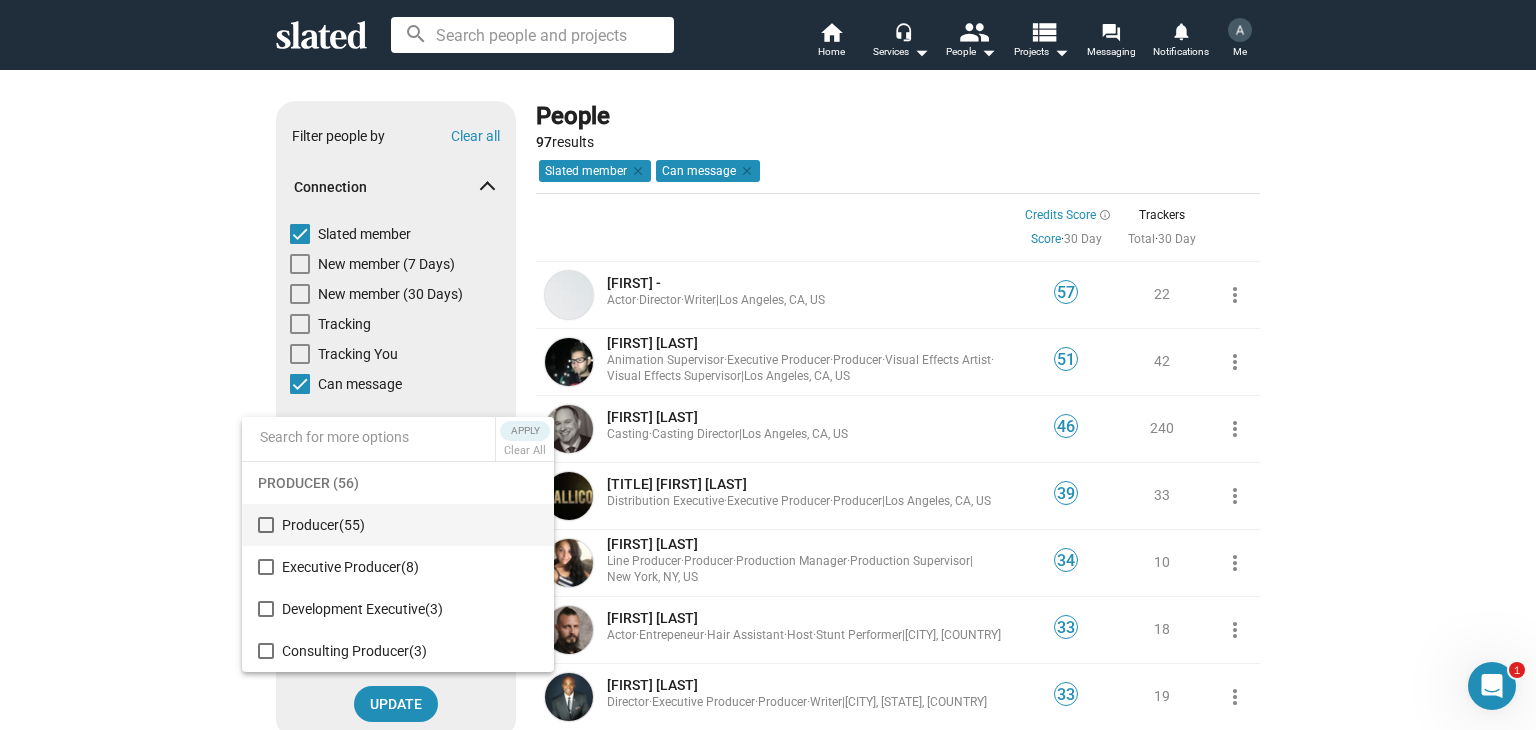 scroll, scrollTop: 0, scrollLeft: 0, axis: both 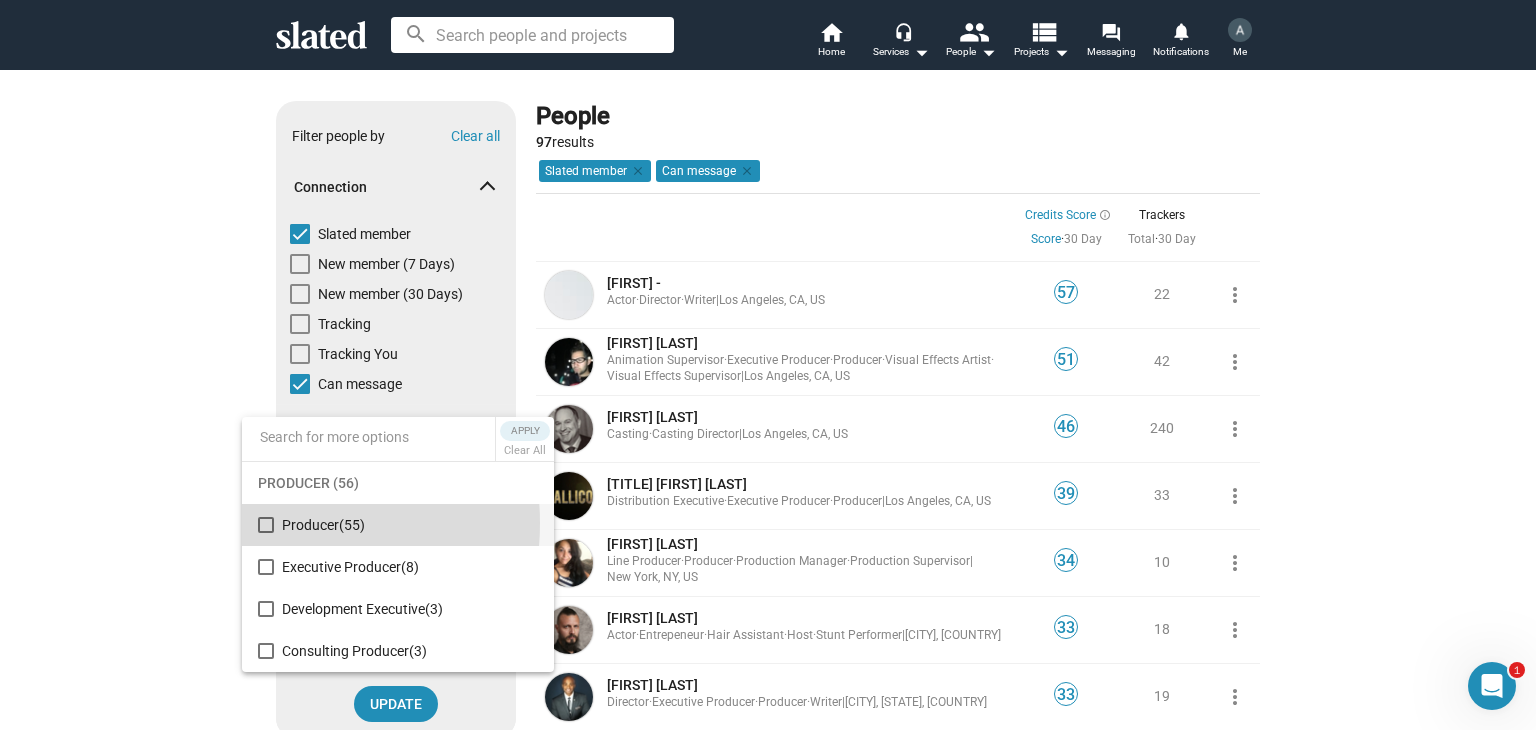 click at bounding box center (266, 525) 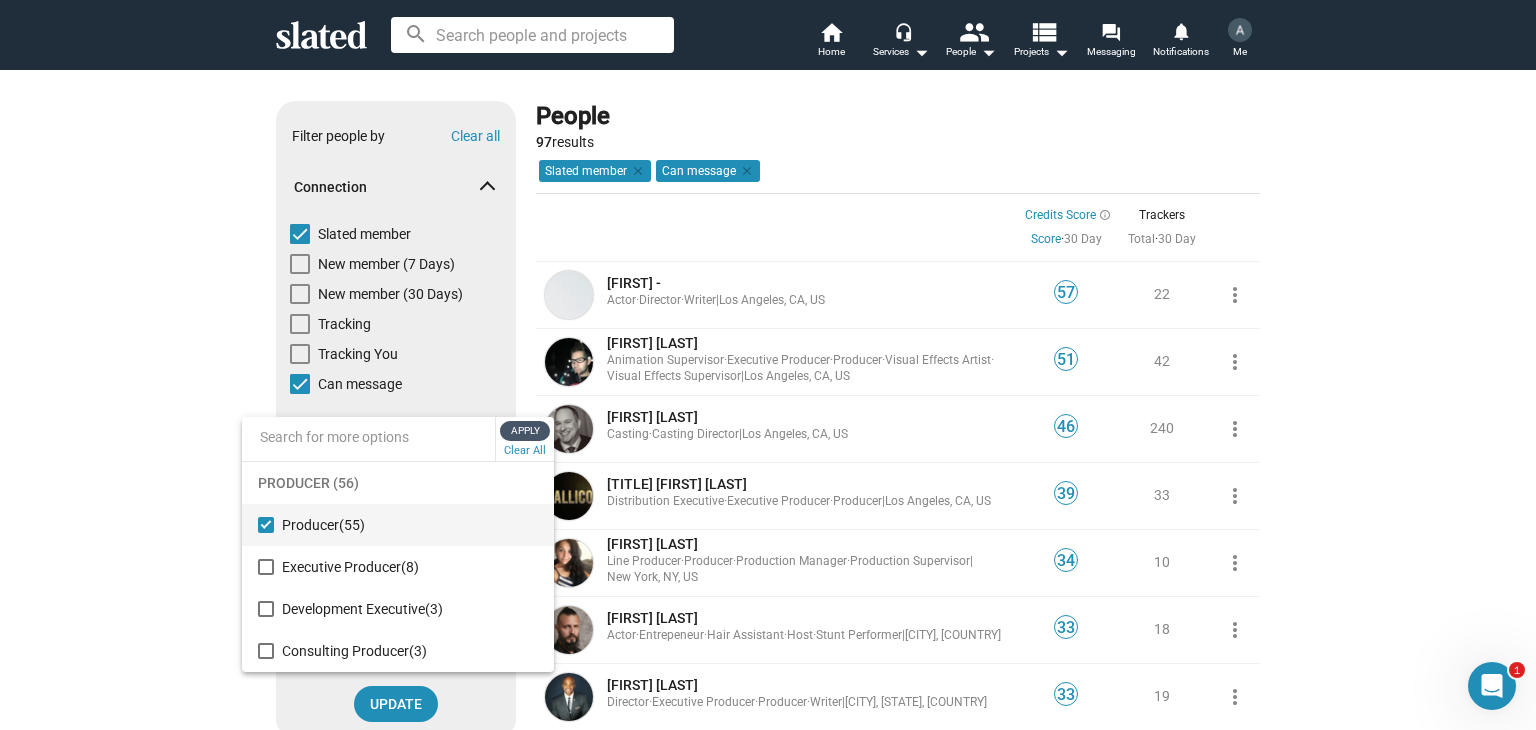 click on "Apply" at bounding box center [525, 431] 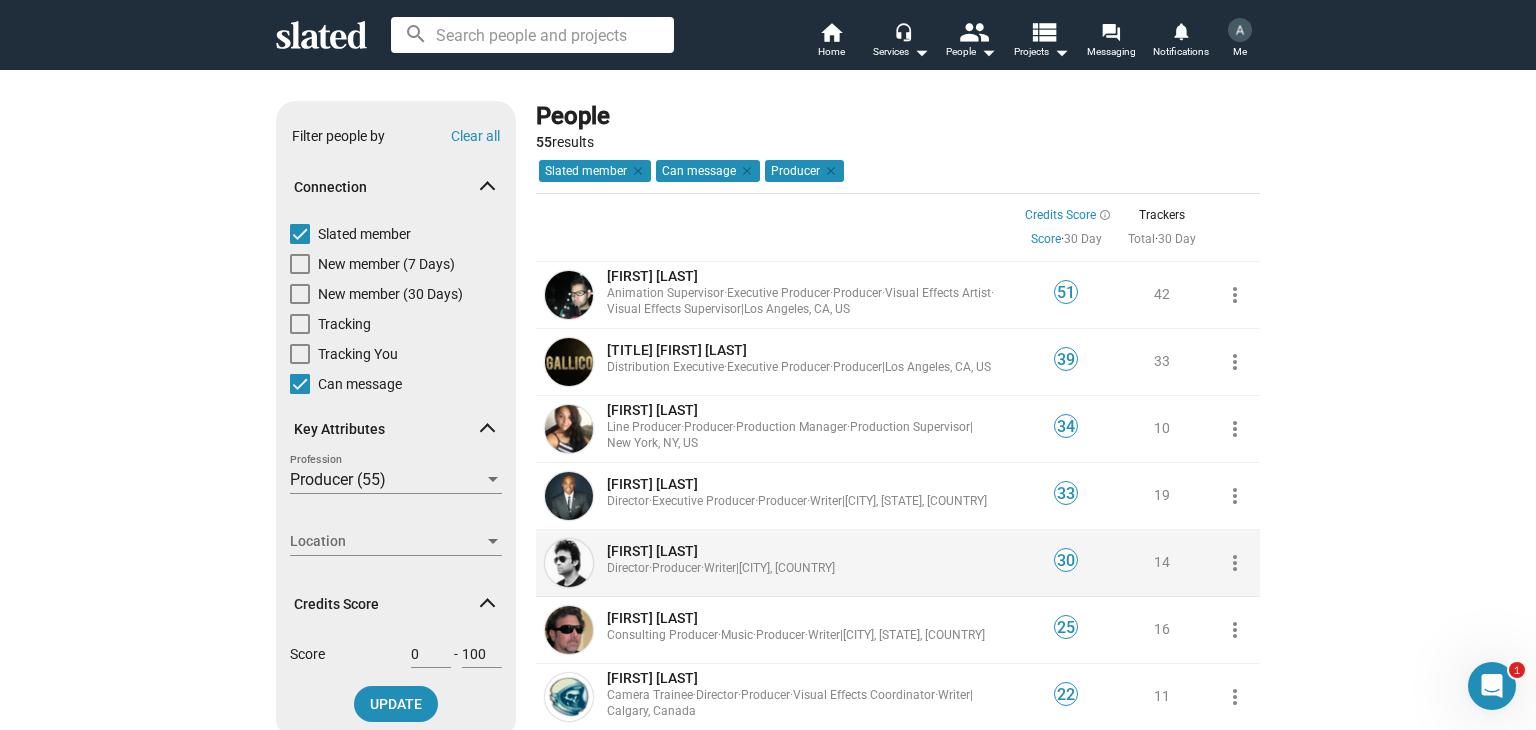 click on "[FIRST] [LAST] [ROLE], [ROLE], [ROLE]  |  [CITY], [COUNTRY]" 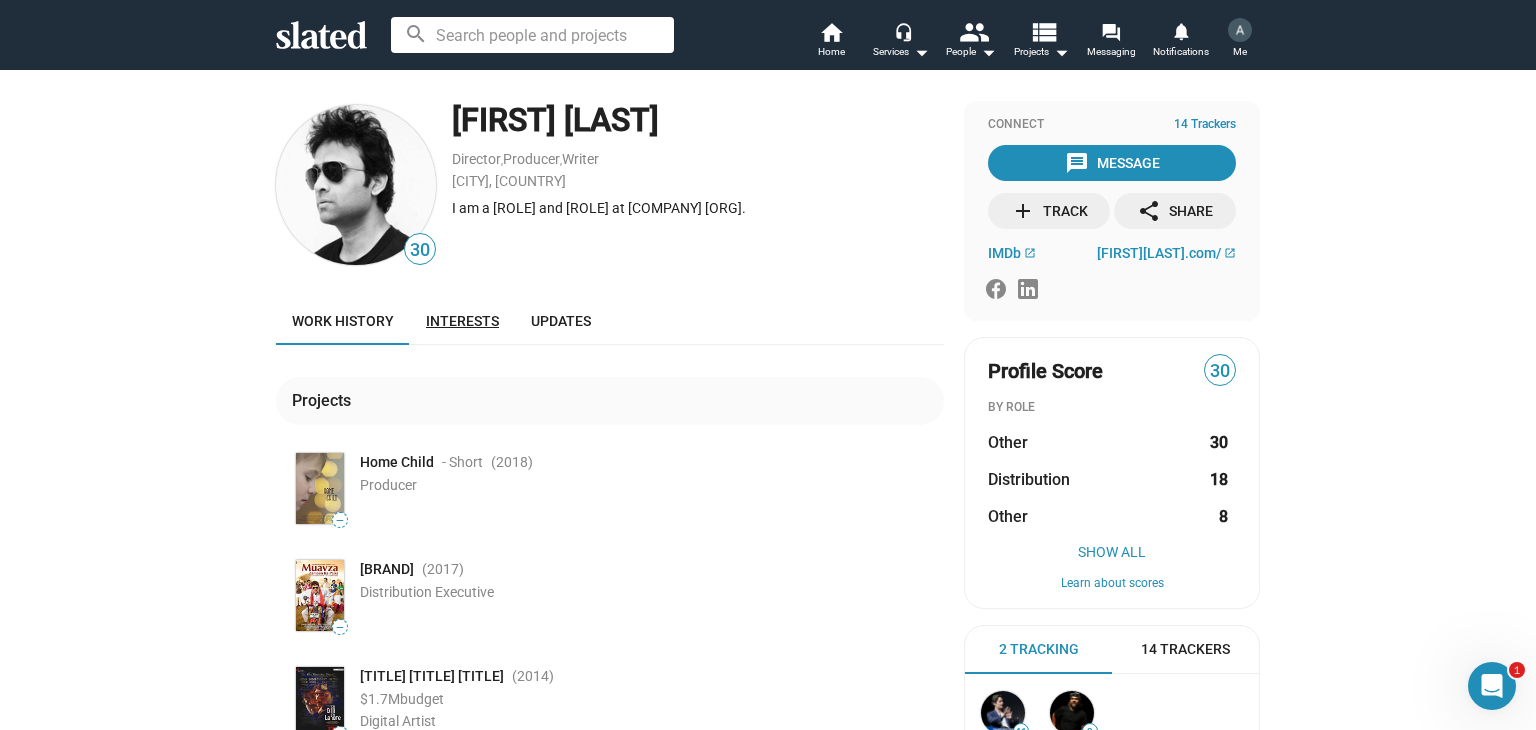 click on "Interests" at bounding box center (462, 321) 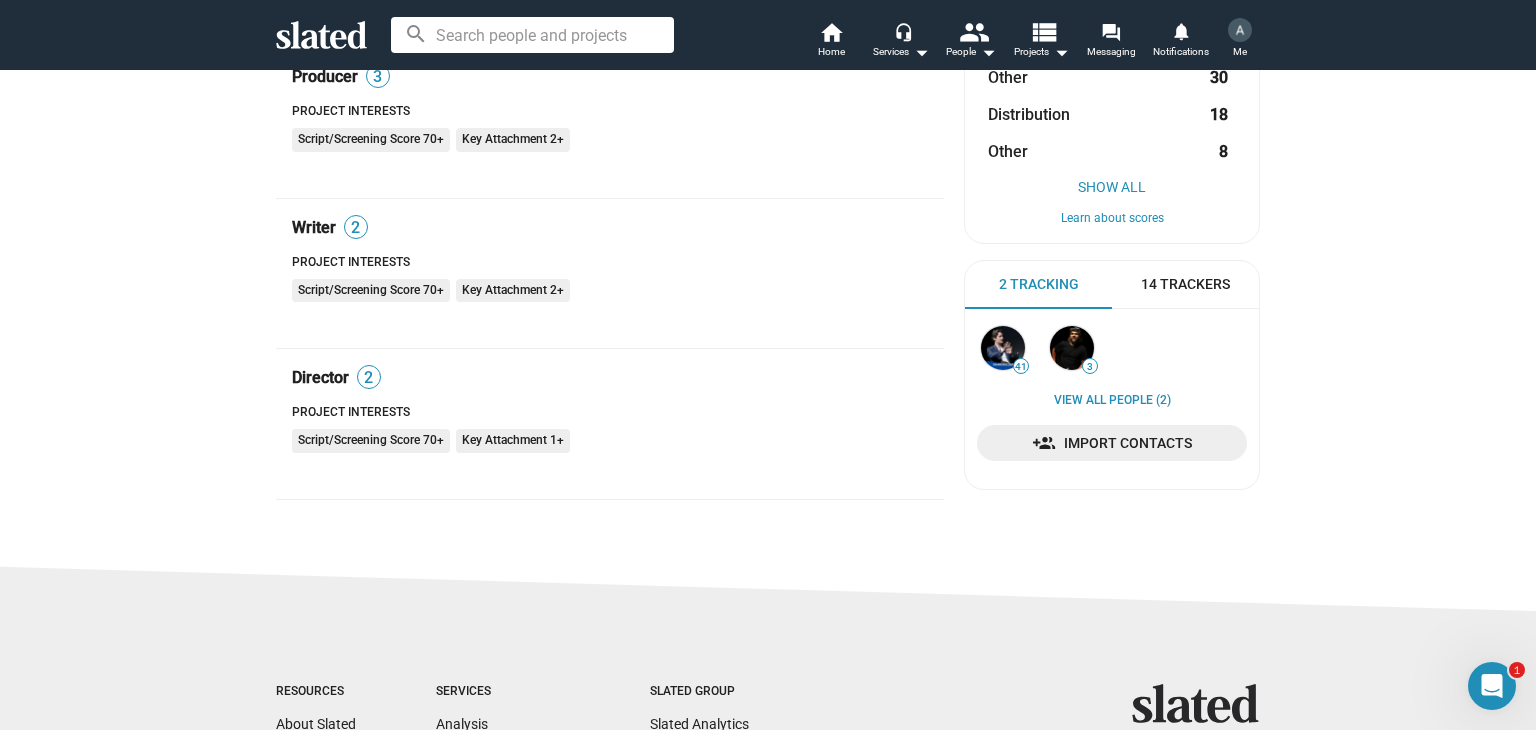 scroll, scrollTop: 0, scrollLeft: 0, axis: both 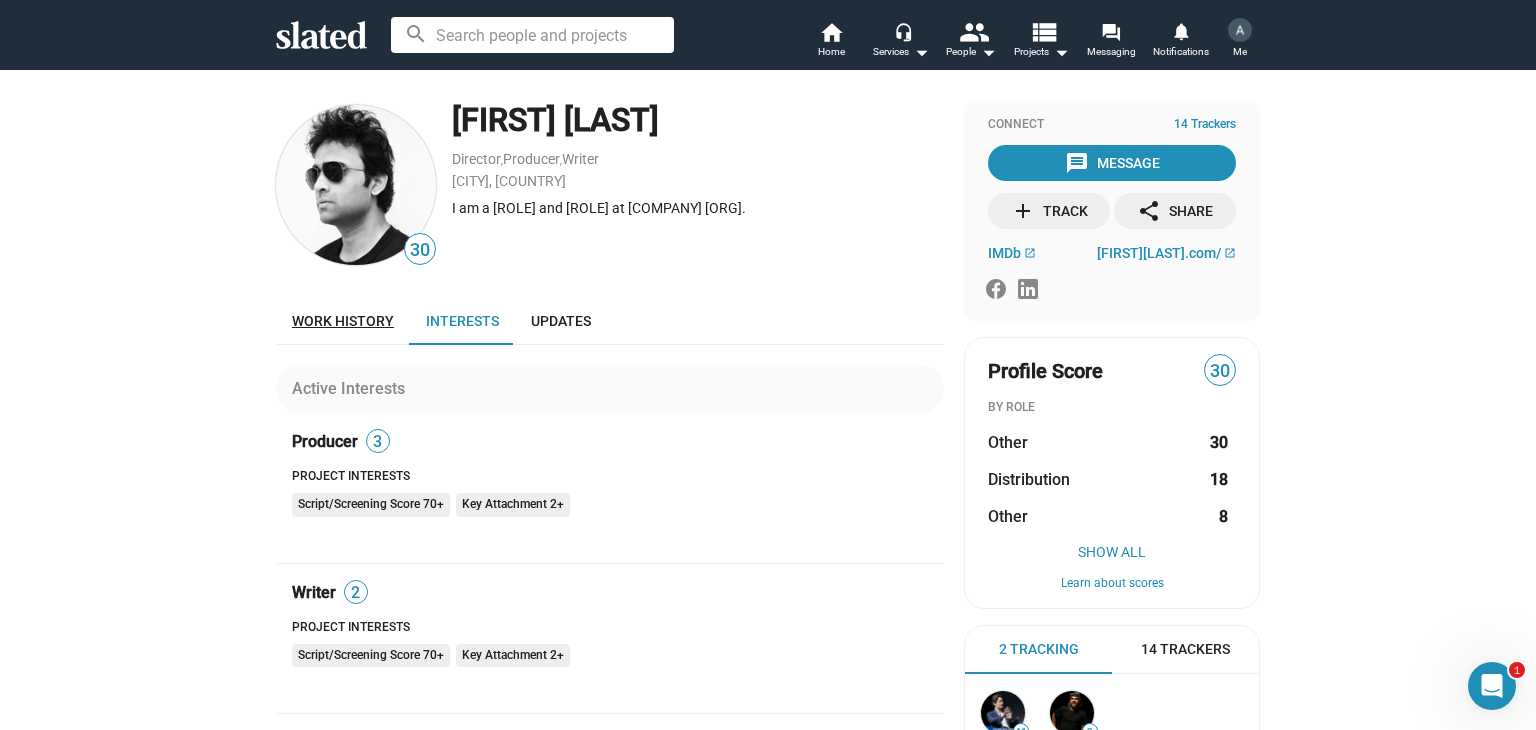 click on "Work history" at bounding box center [343, 321] 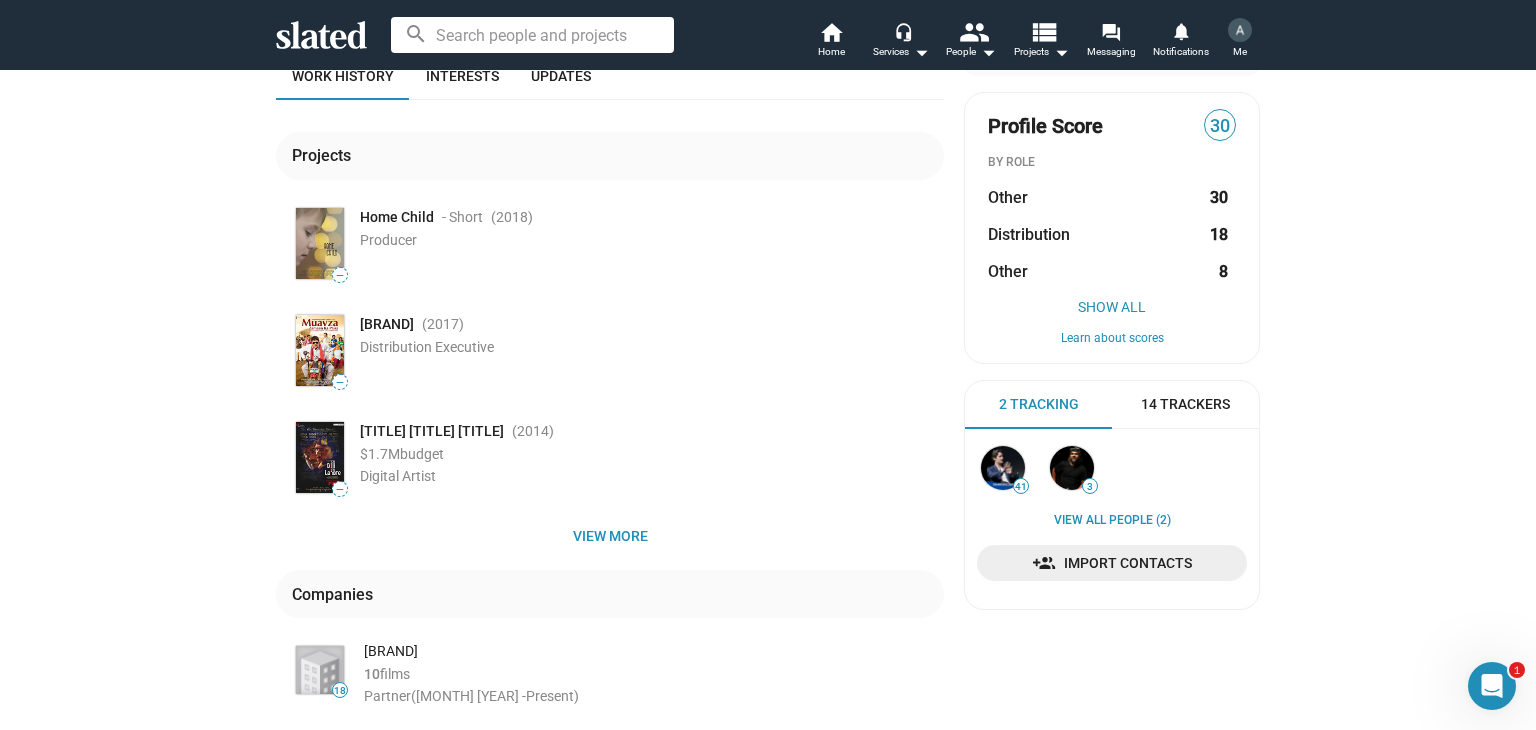 scroll, scrollTop: 300, scrollLeft: 0, axis: vertical 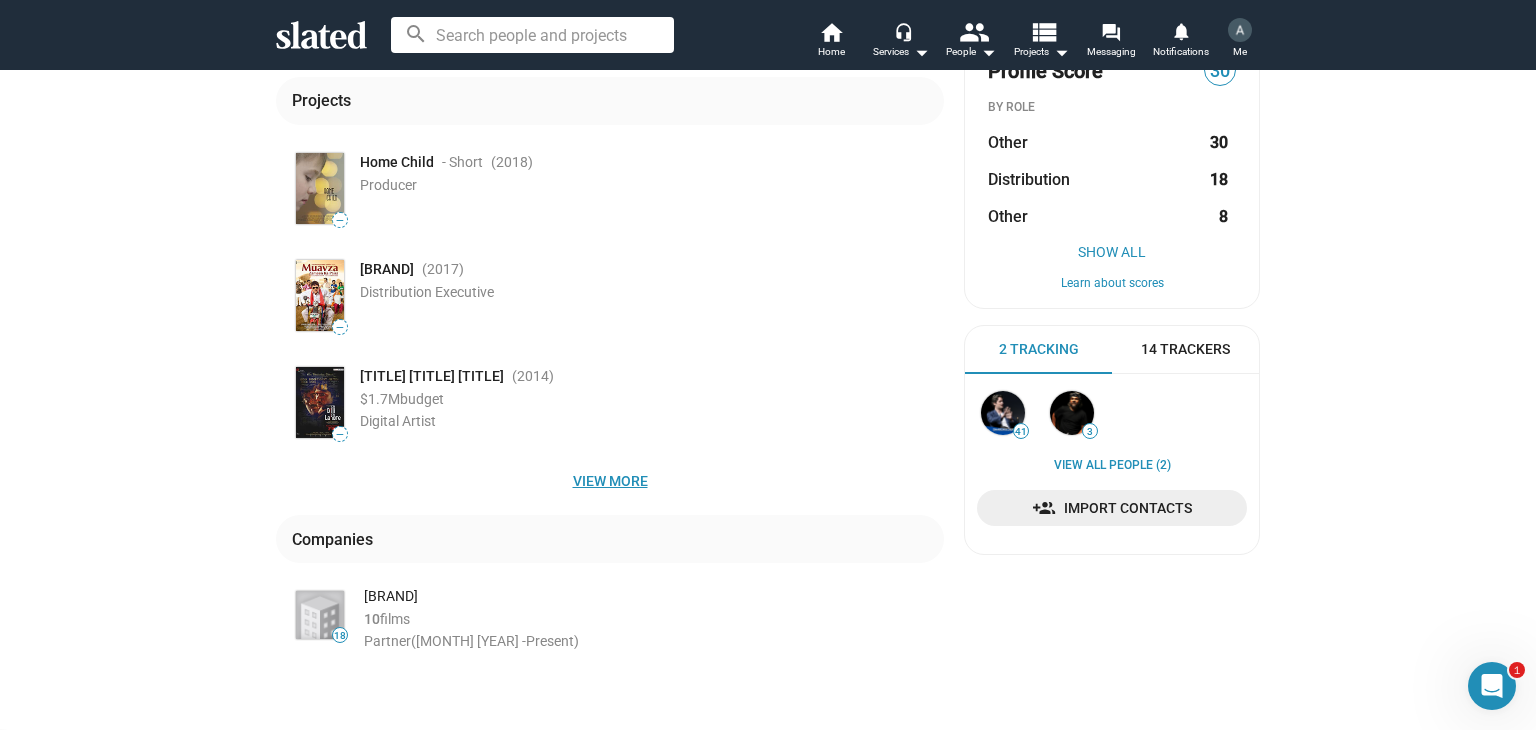 click on "View more" 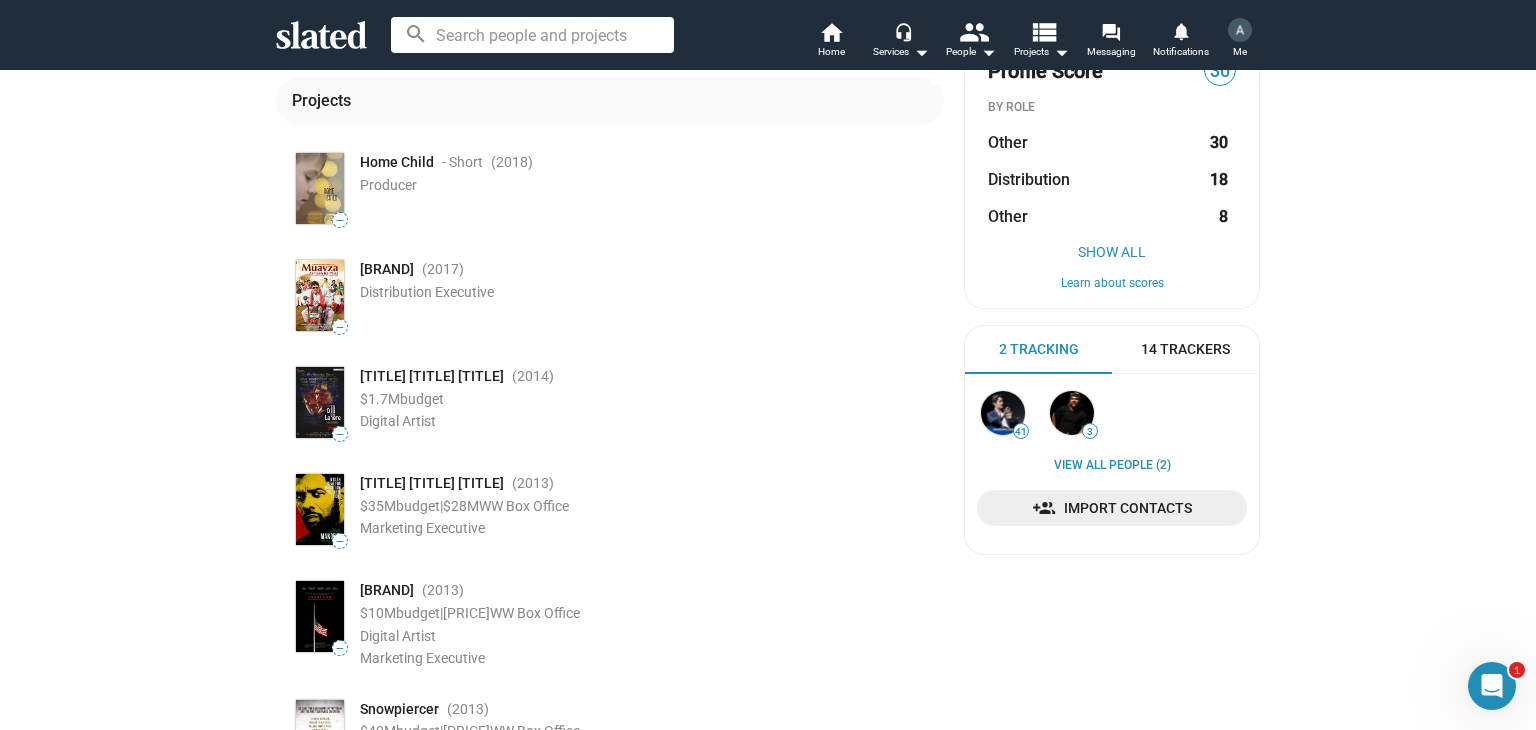 click on "[TITLE] [TITLE] [TITLE]" 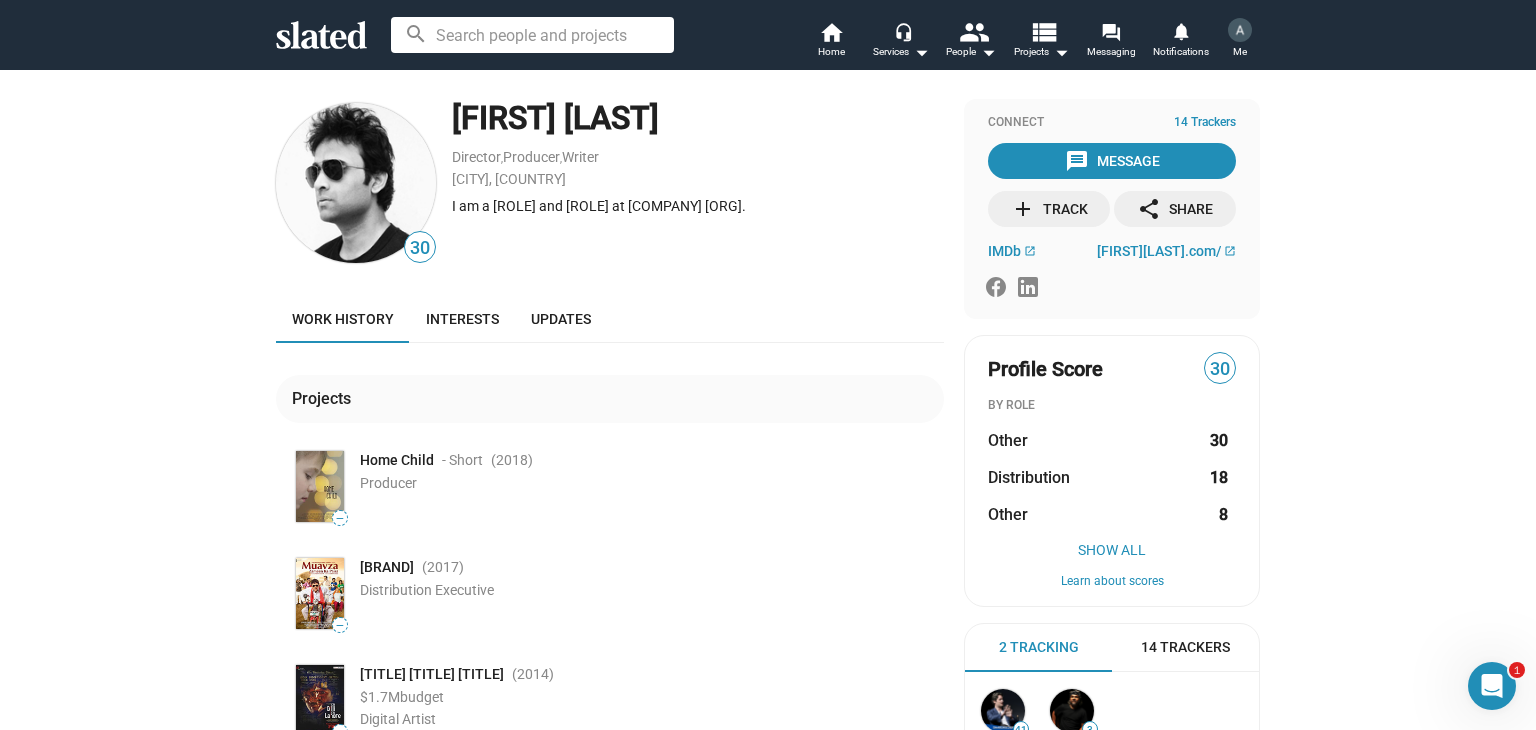 scroll, scrollTop: 0, scrollLeft: 0, axis: both 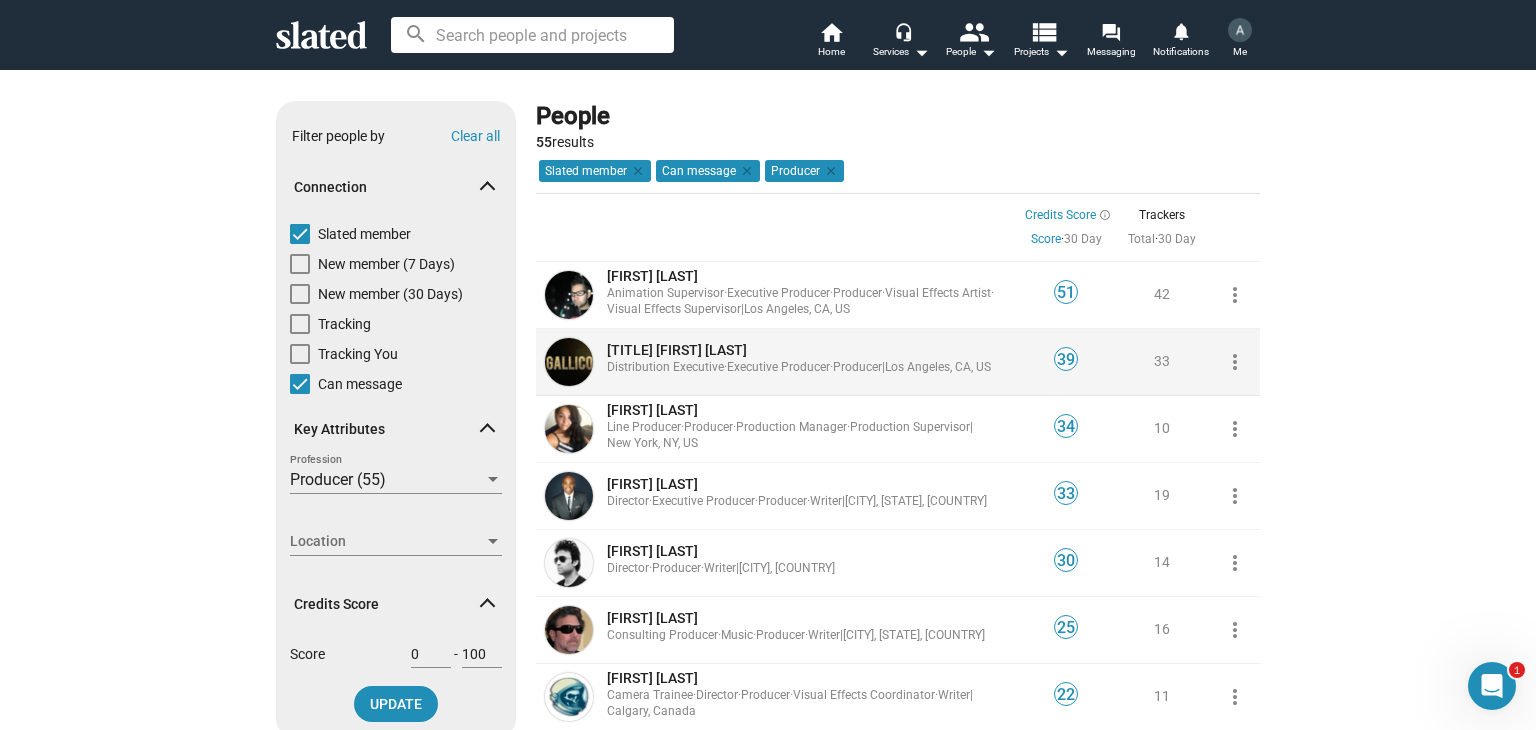 click on "[TITLE] [FIRST] [LAST]" 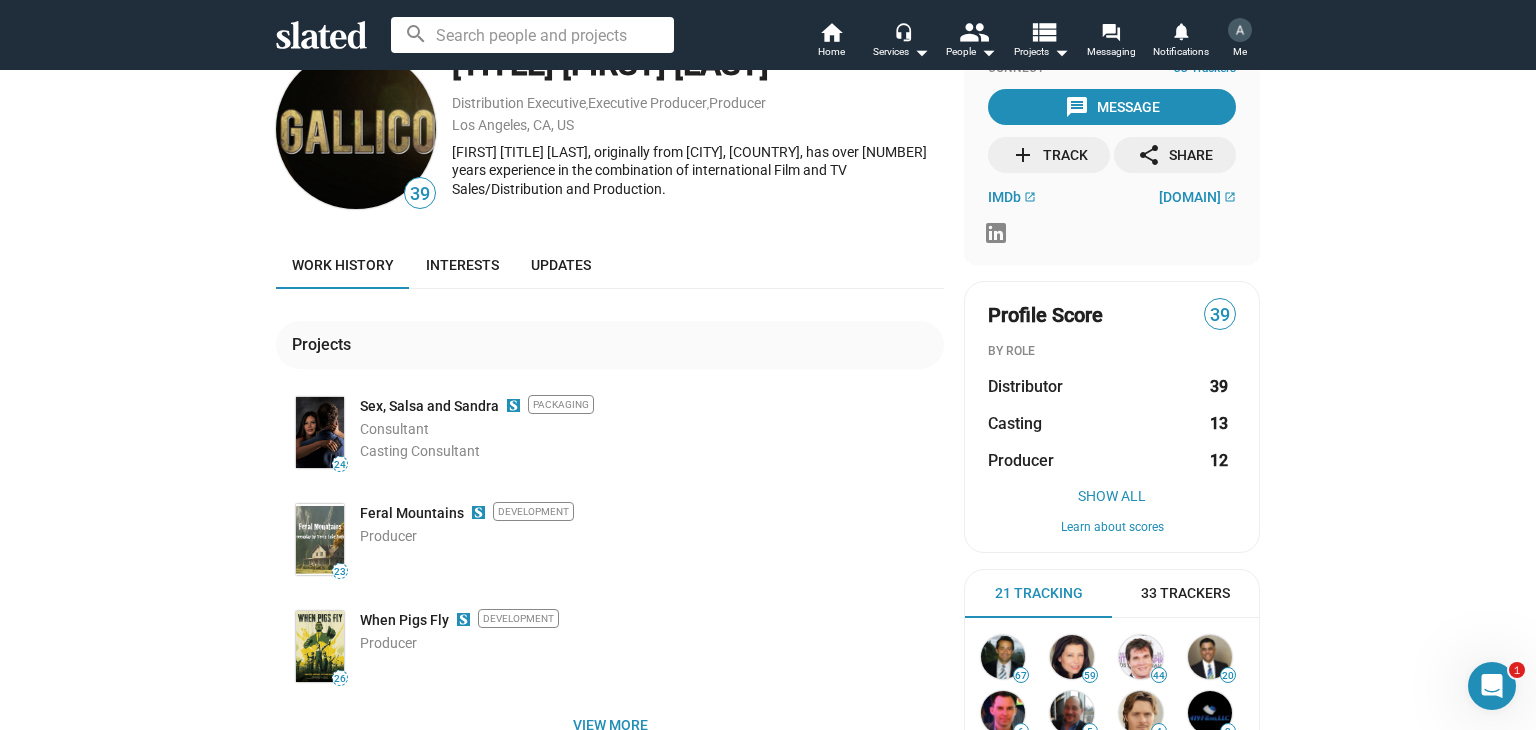 scroll, scrollTop: 0, scrollLeft: 0, axis: both 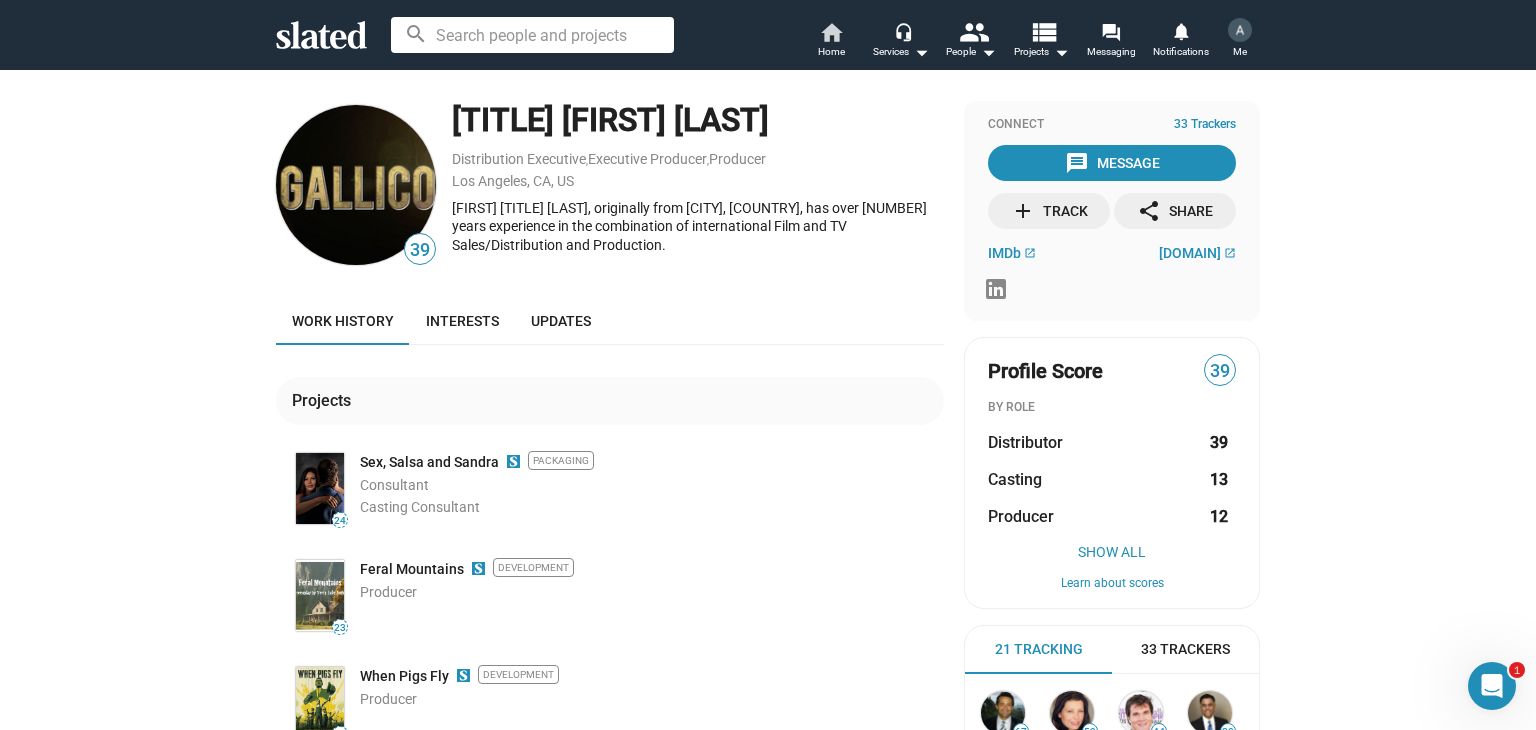 click on "home" at bounding box center [831, 32] 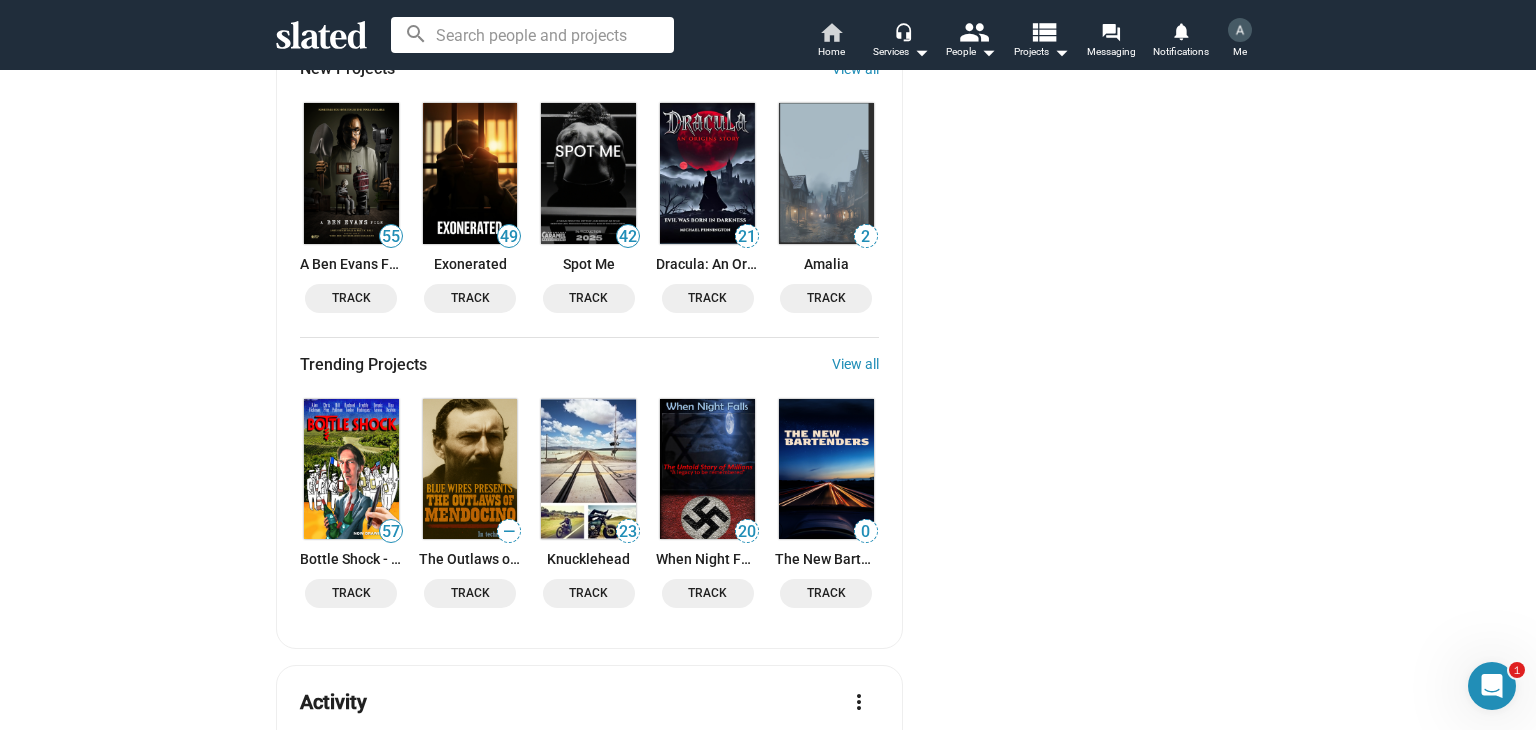 scroll, scrollTop: 1700, scrollLeft: 0, axis: vertical 